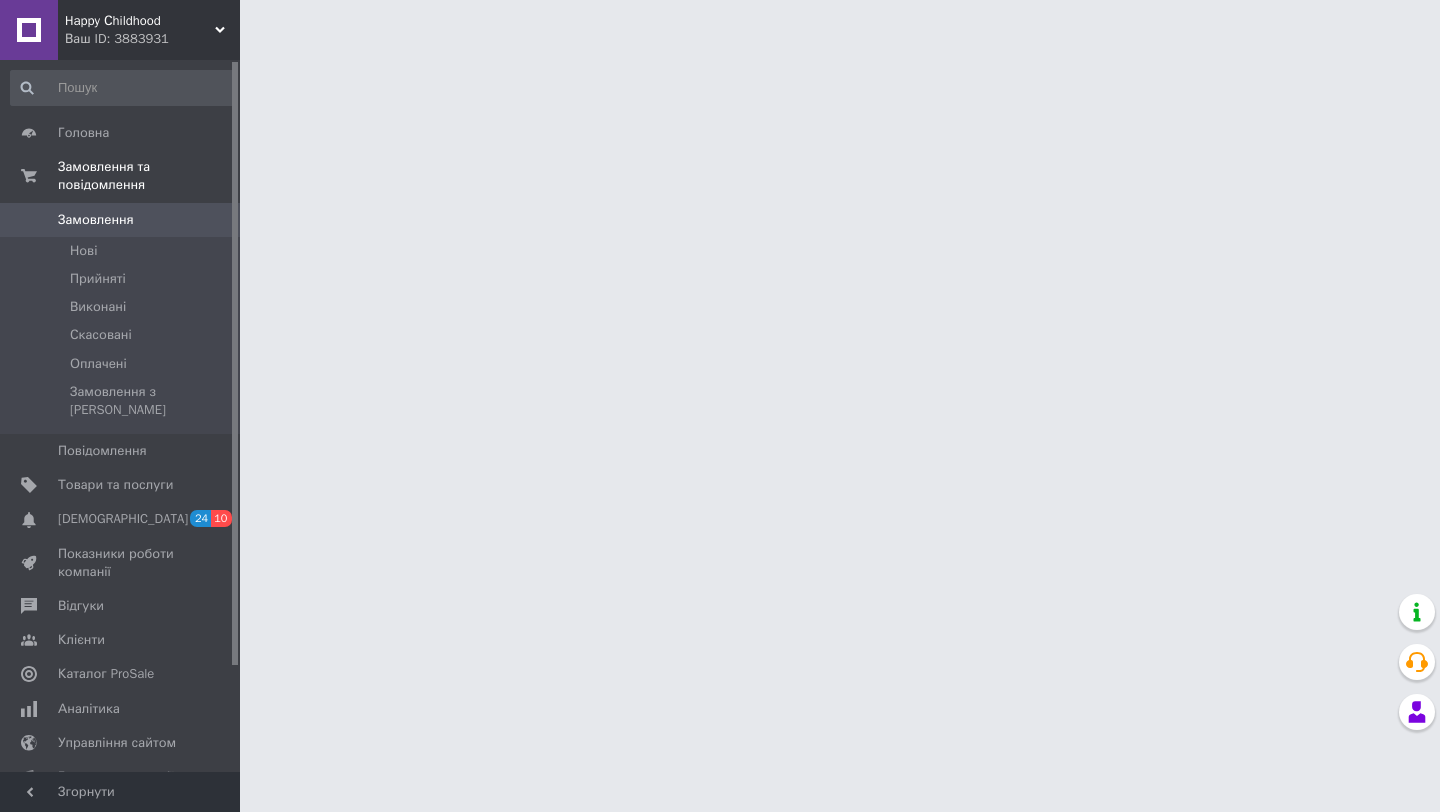 scroll, scrollTop: 0, scrollLeft: 0, axis: both 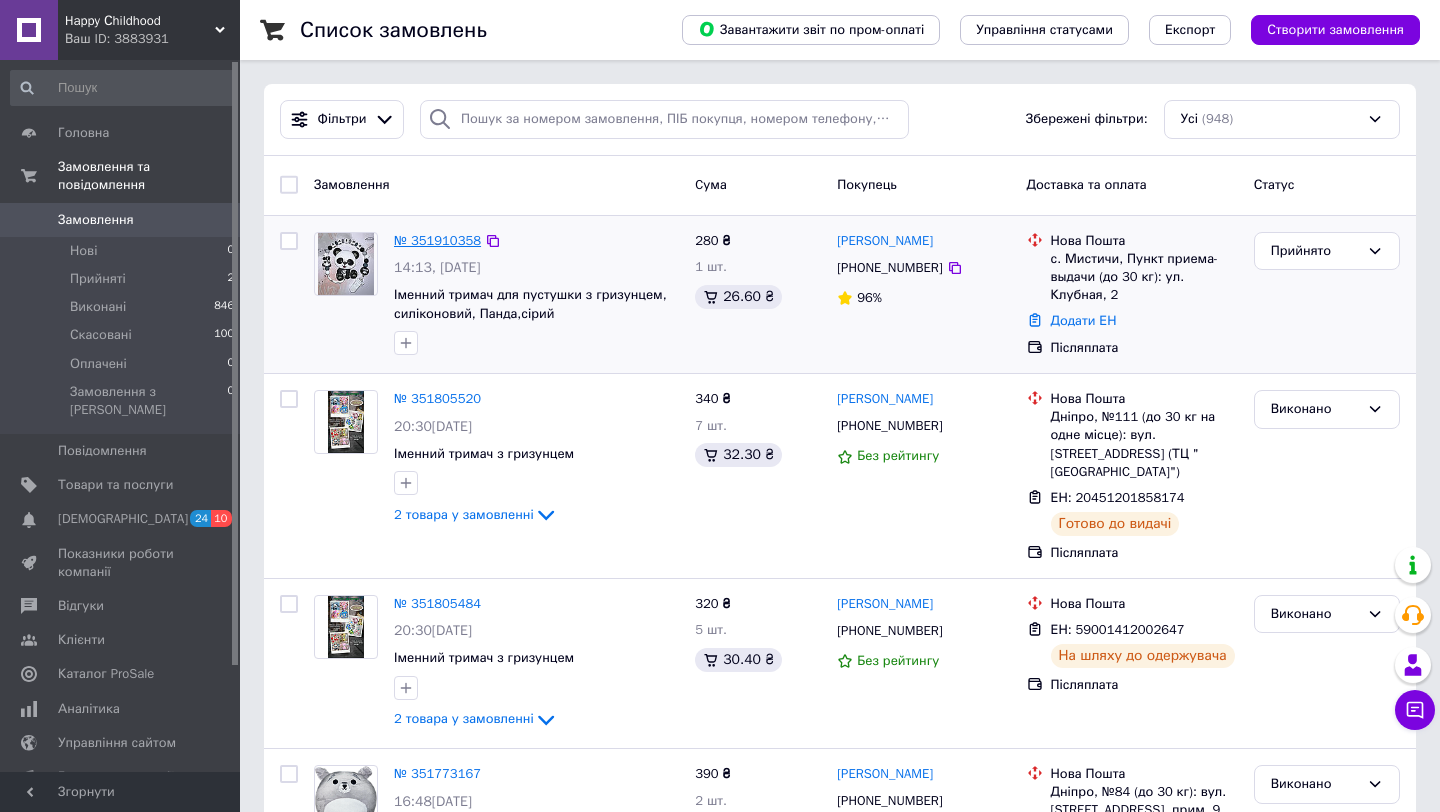 click on "№ 351910358" at bounding box center (437, 240) 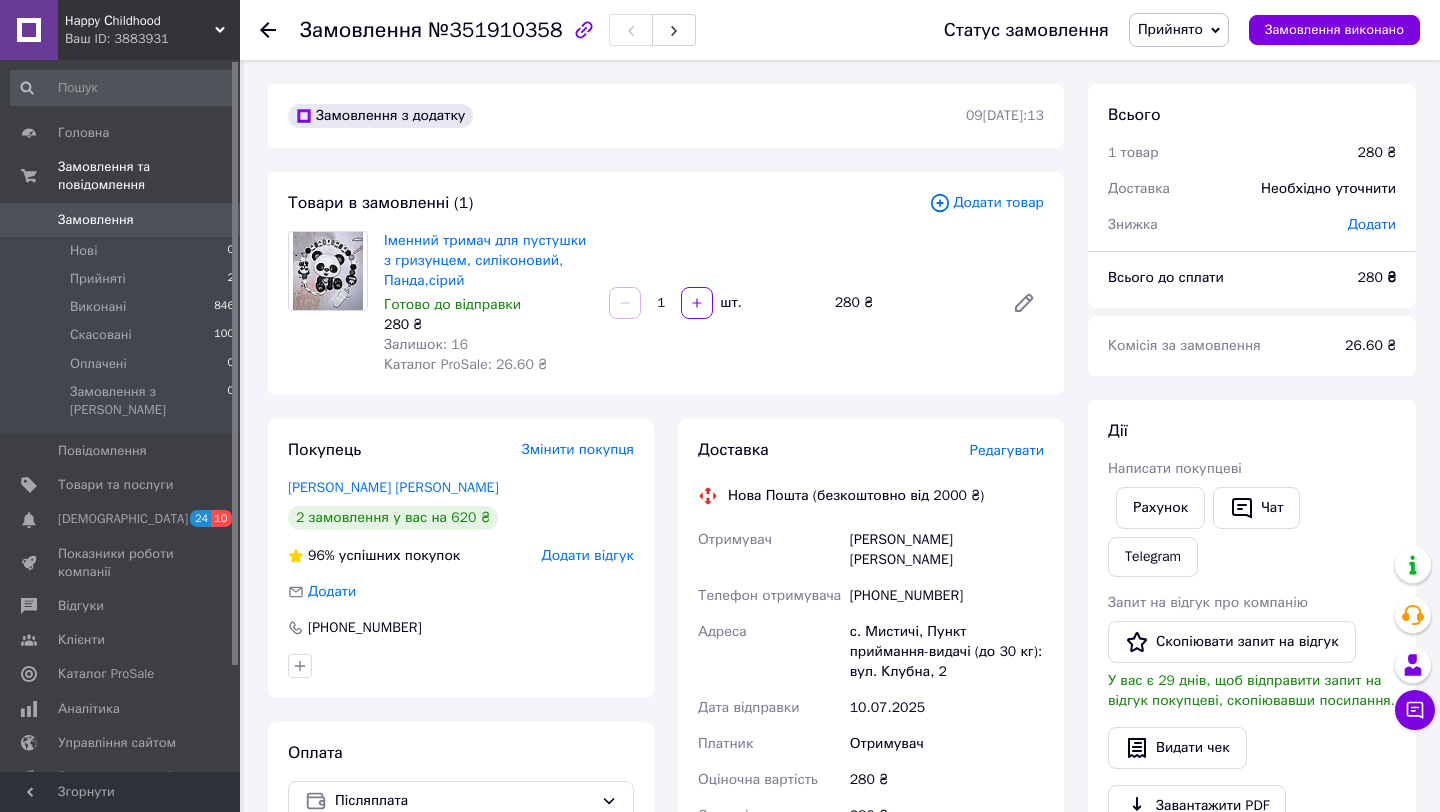 click on "Додати товар" at bounding box center [986, 203] 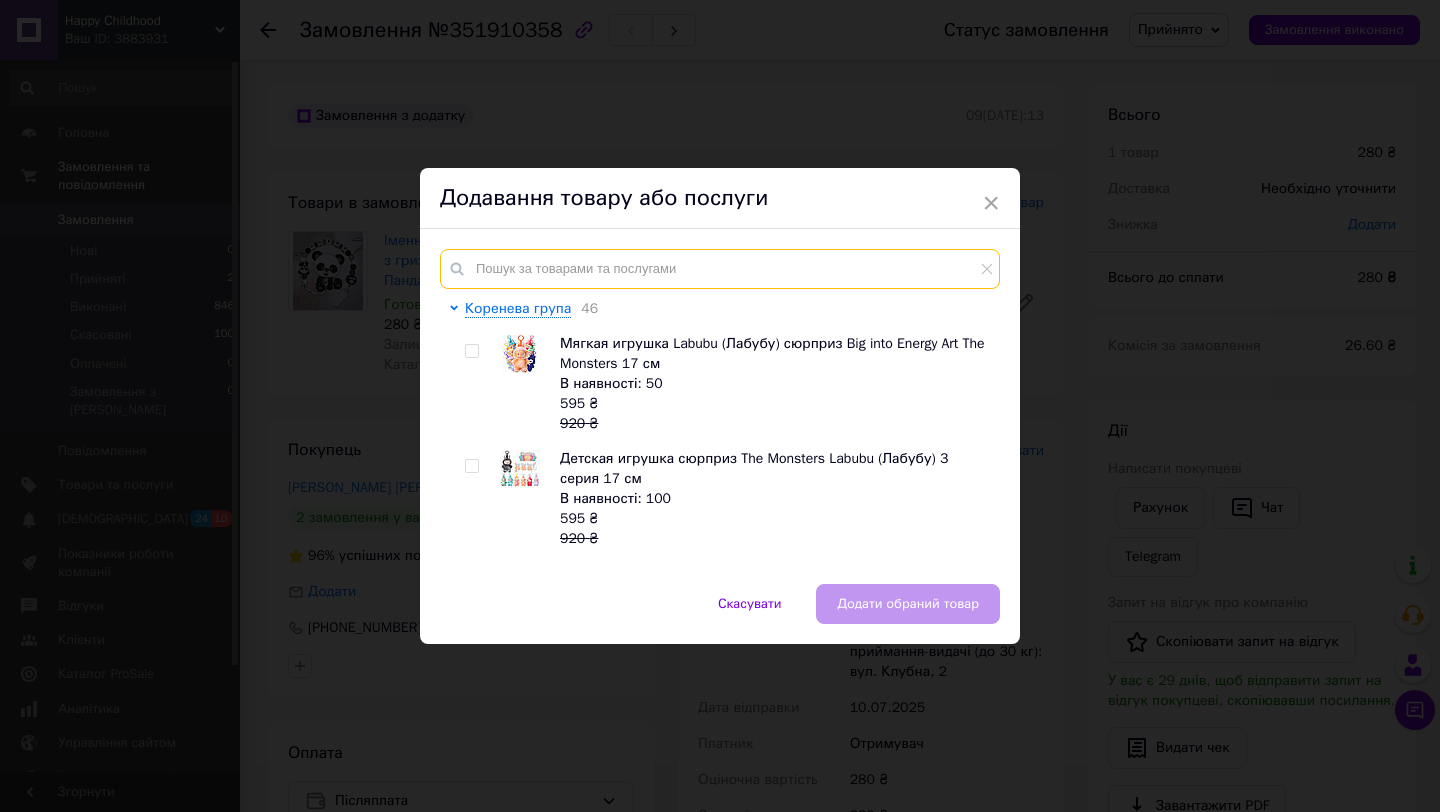 click at bounding box center (720, 269) 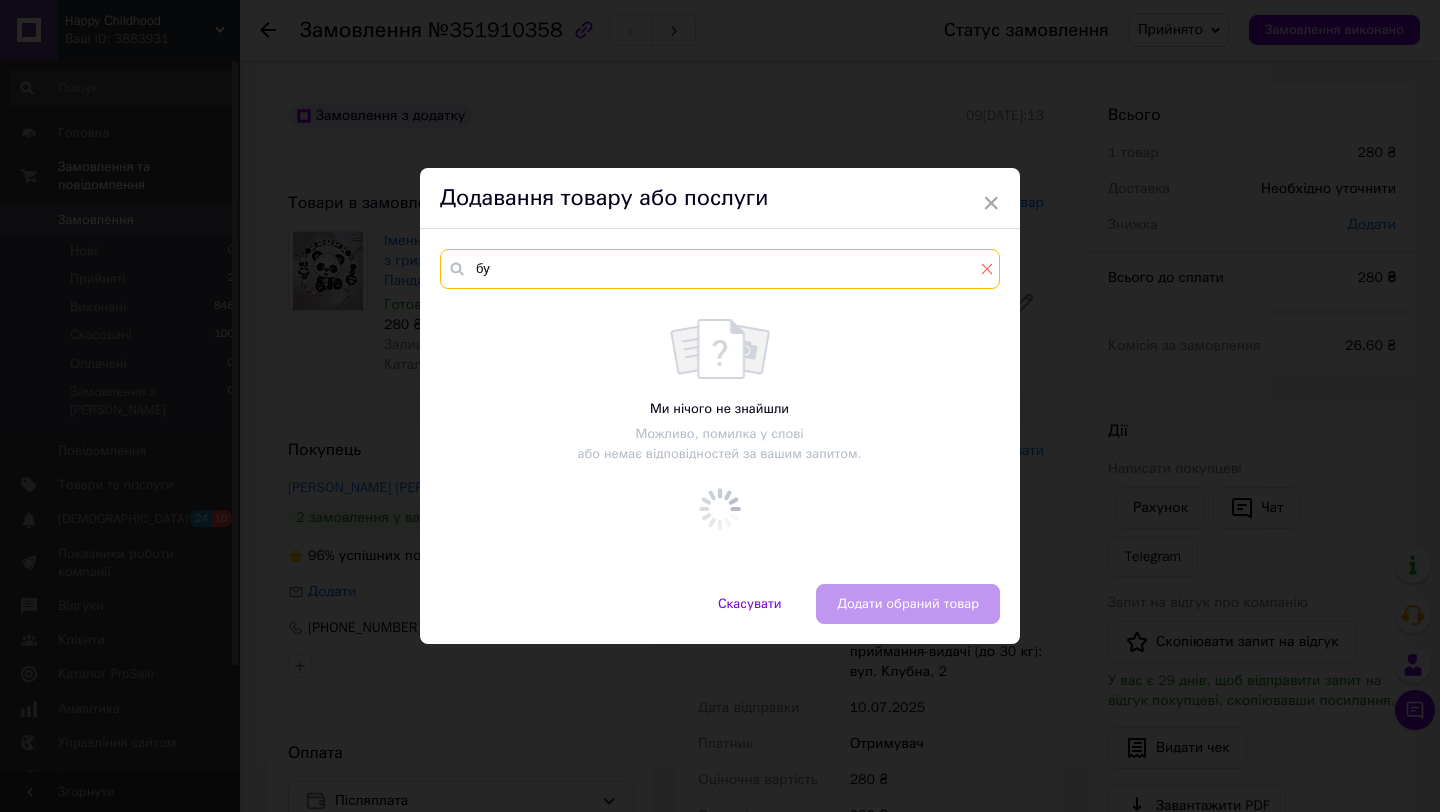 type on "бу" 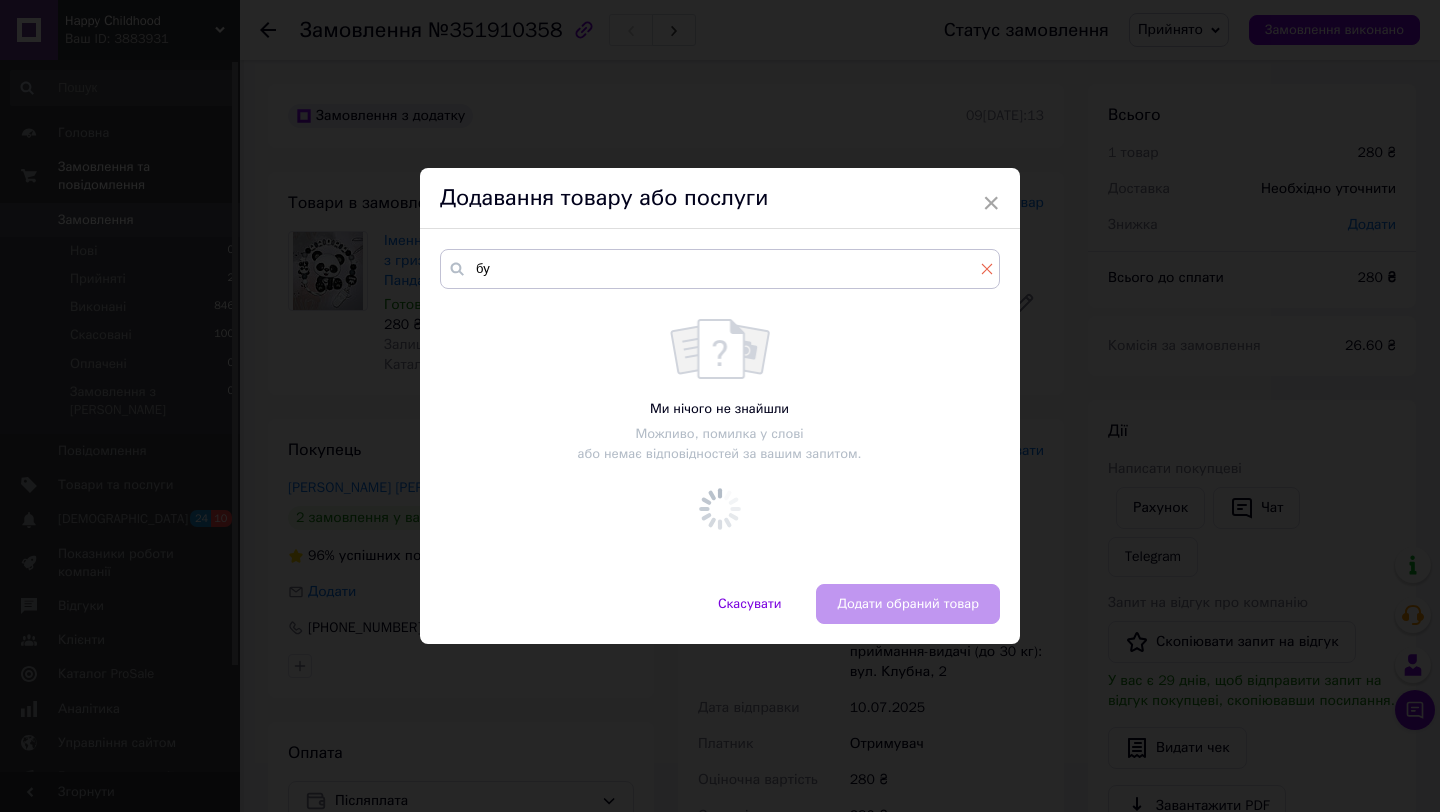 click 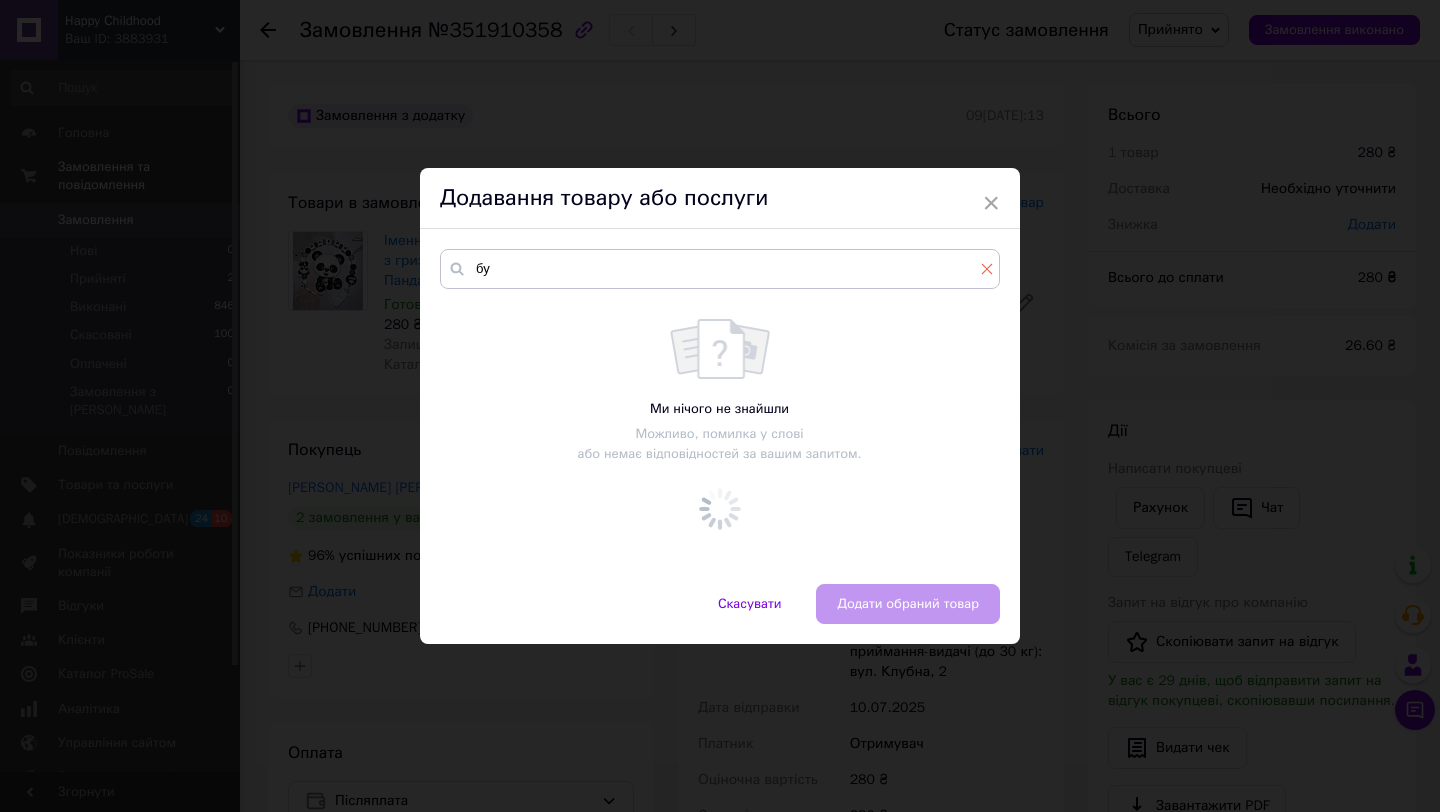 type 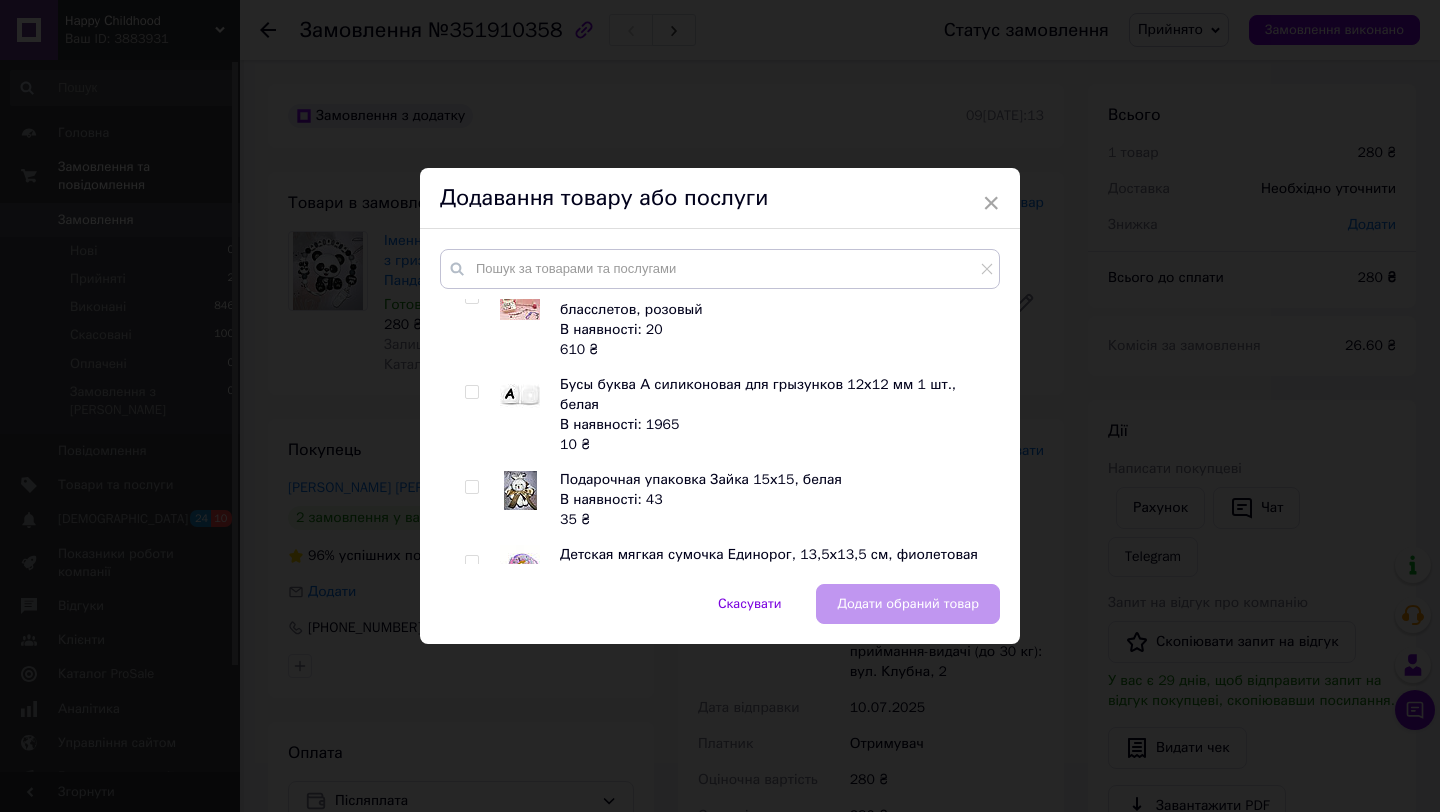 scroll, scrollTop: 283, scrollLeft: 0, axis: vertical 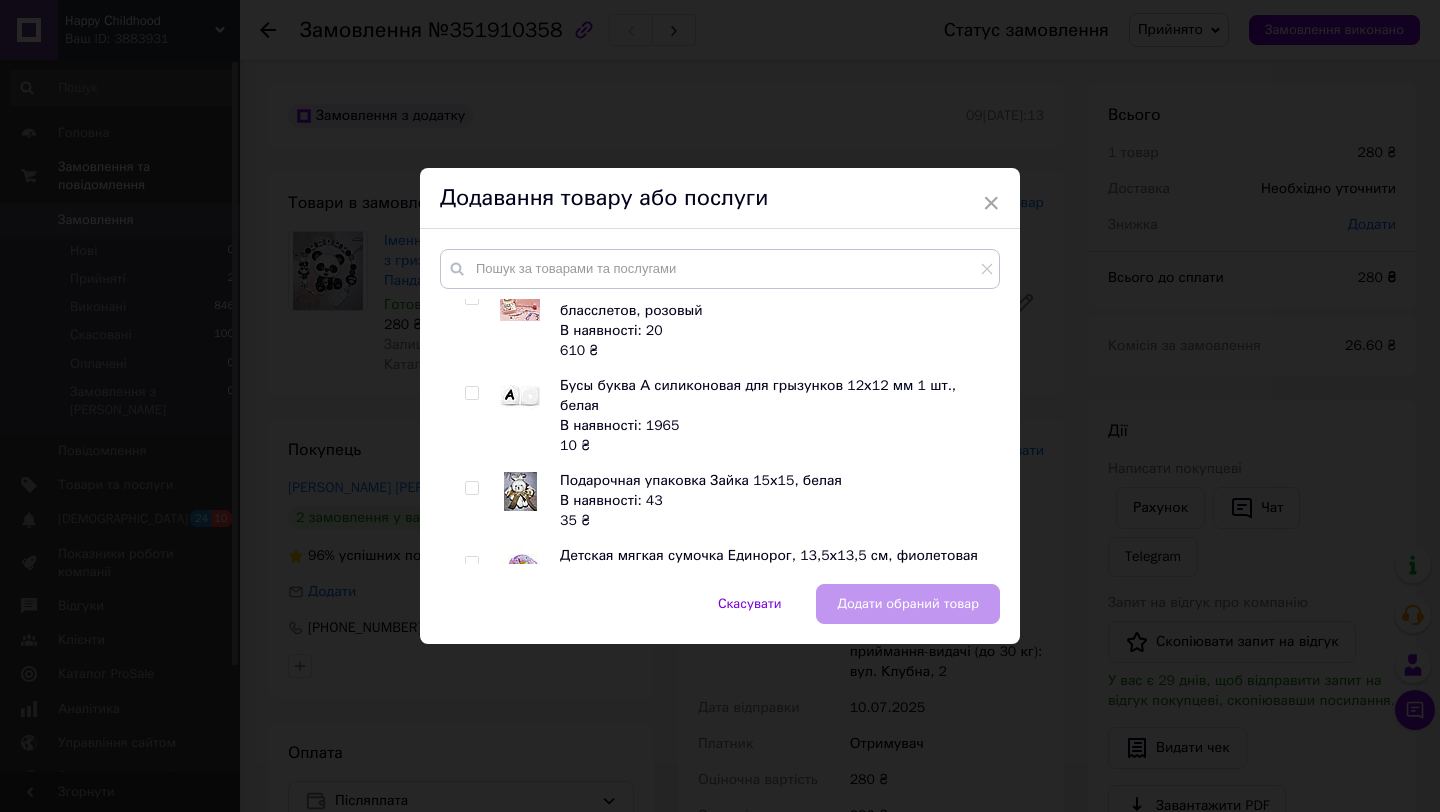 click at bounding box center [471, 393] 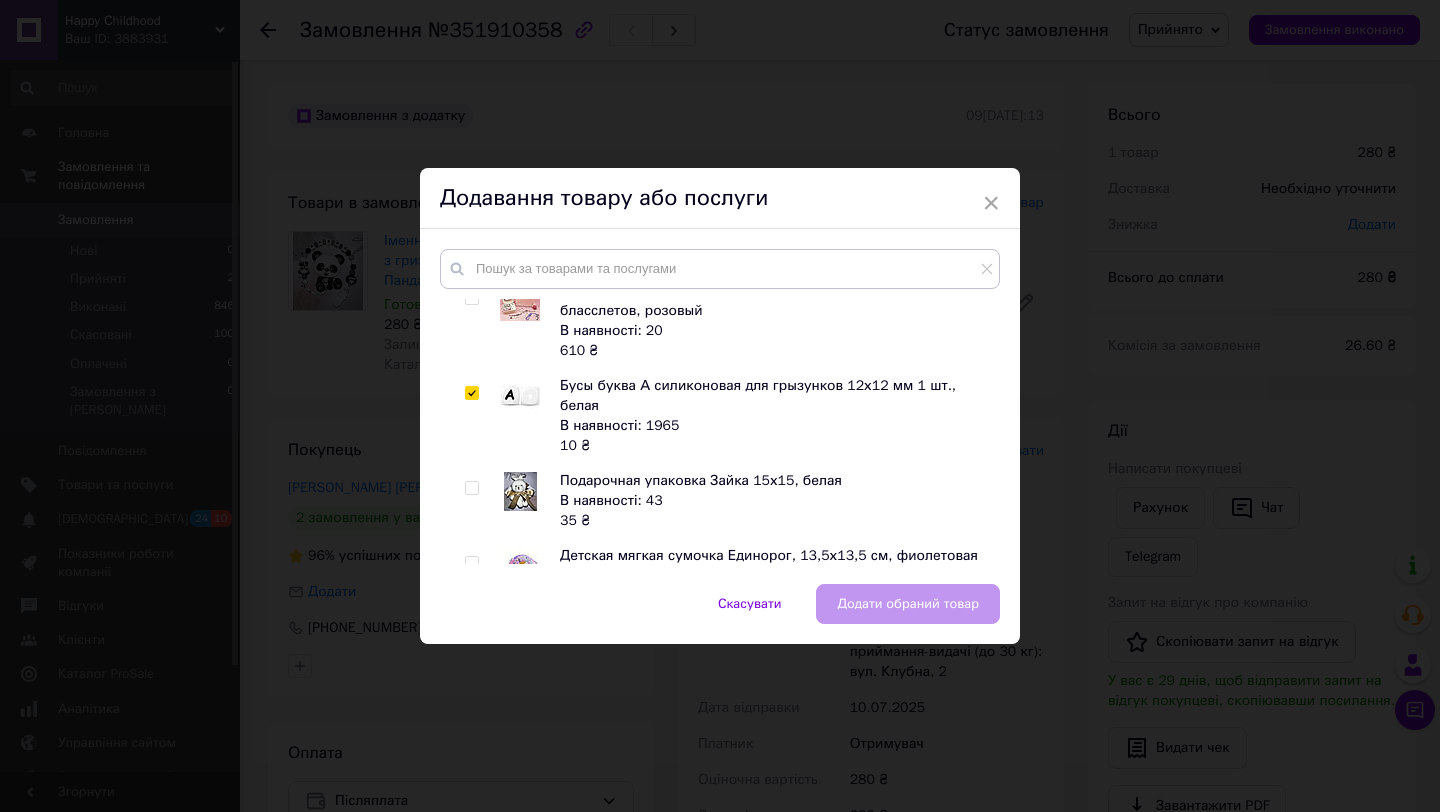 checkbox on "true" 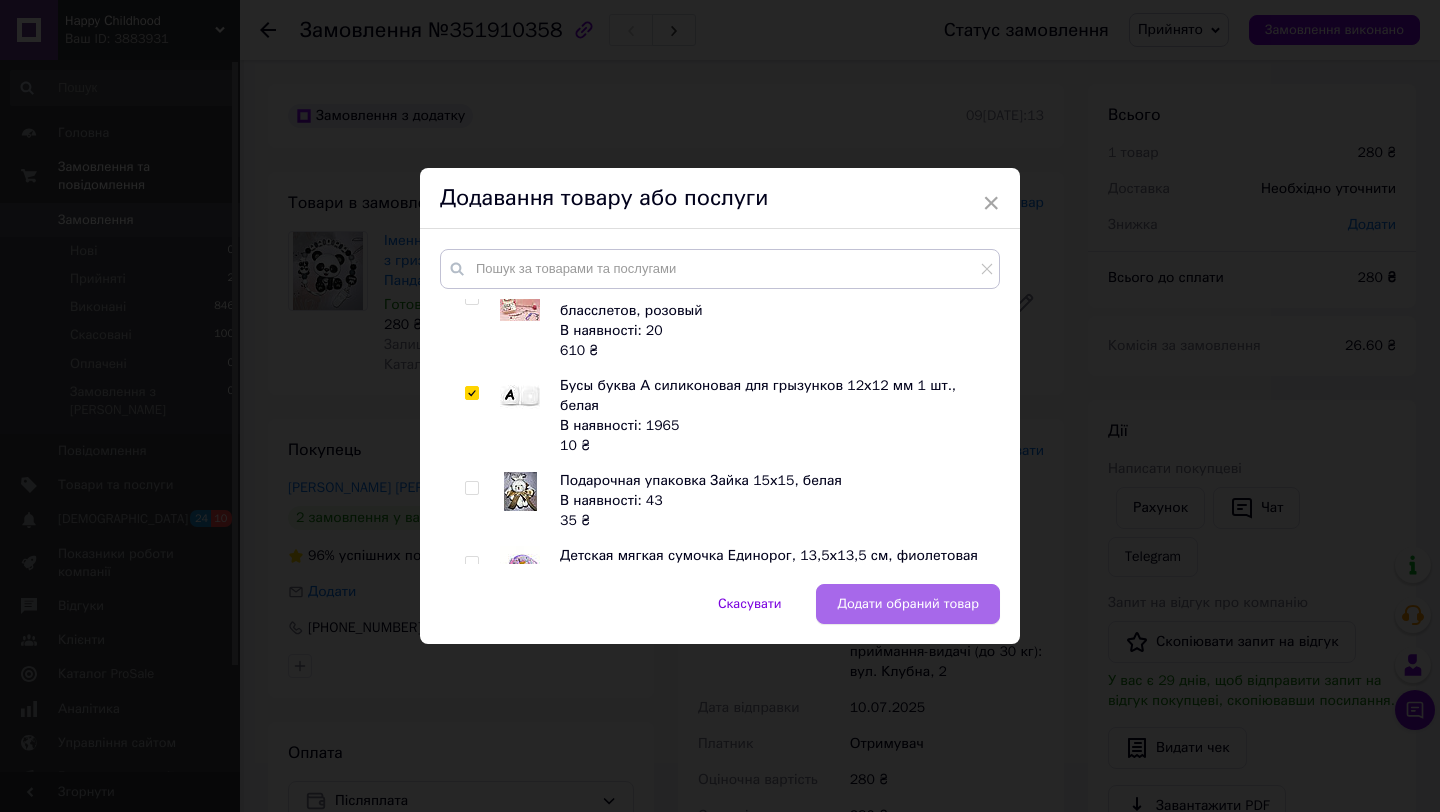 click on "Додати обраний товар" at bounding box center (908, 604) 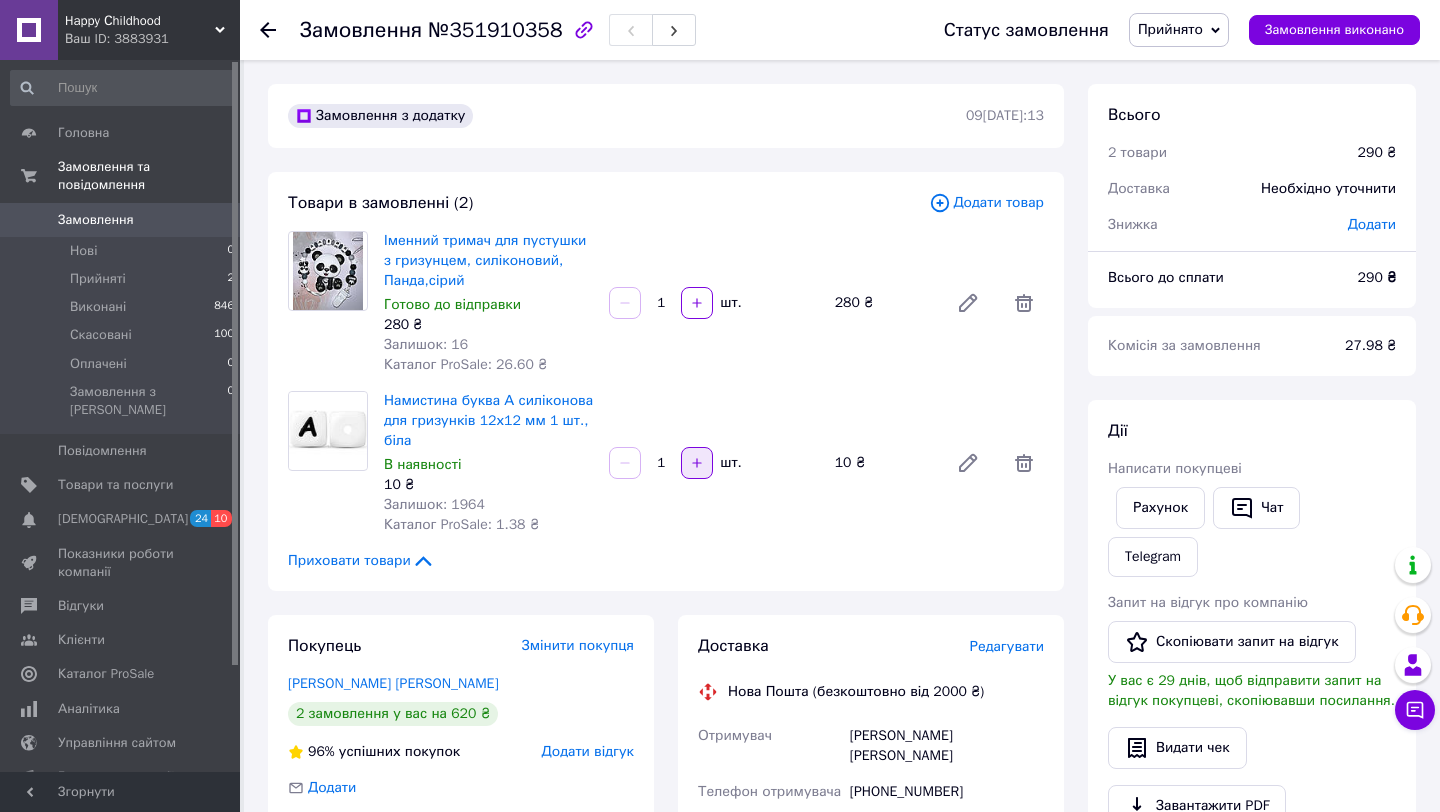 click at bounding box center (697, 463) 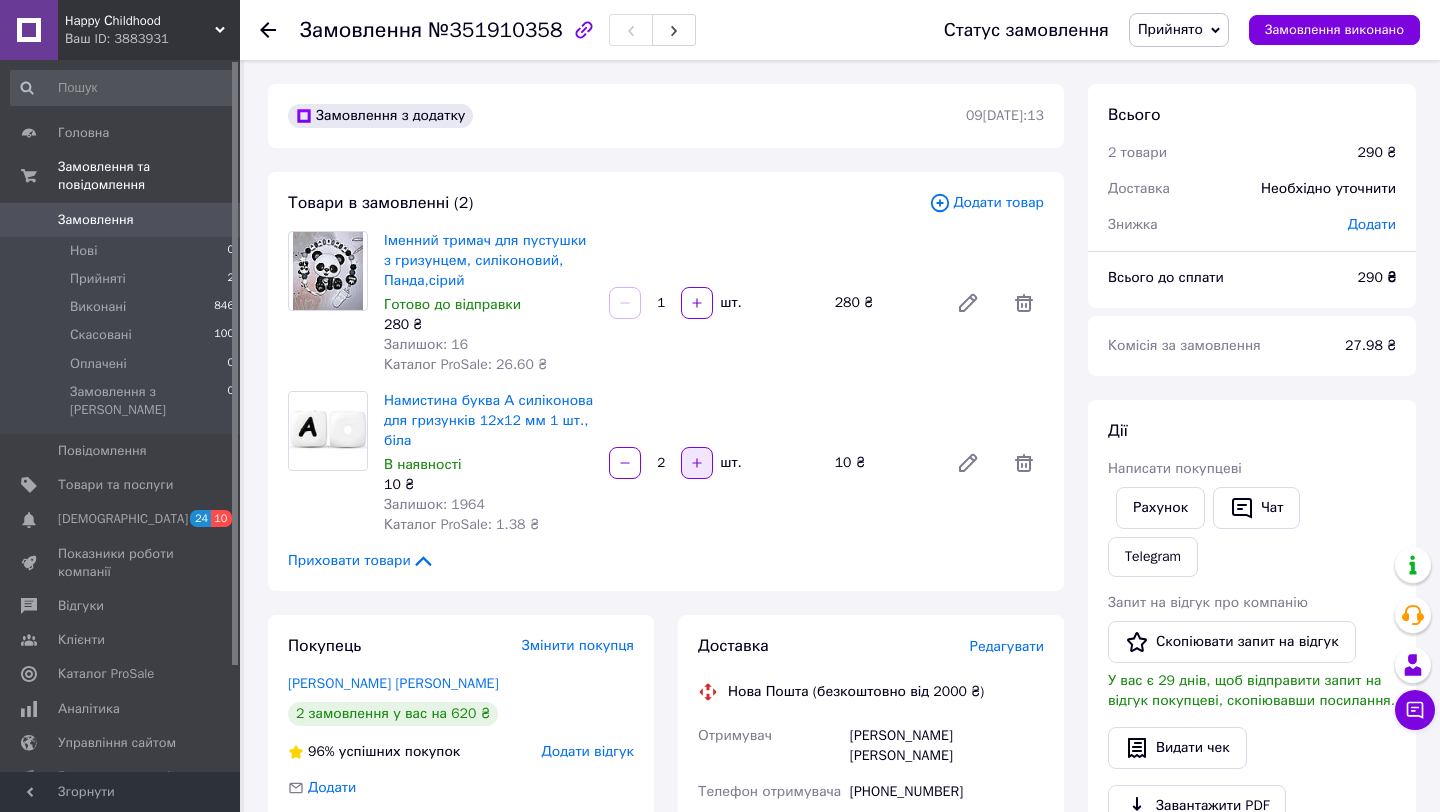 click at bounding box center [697, 463] 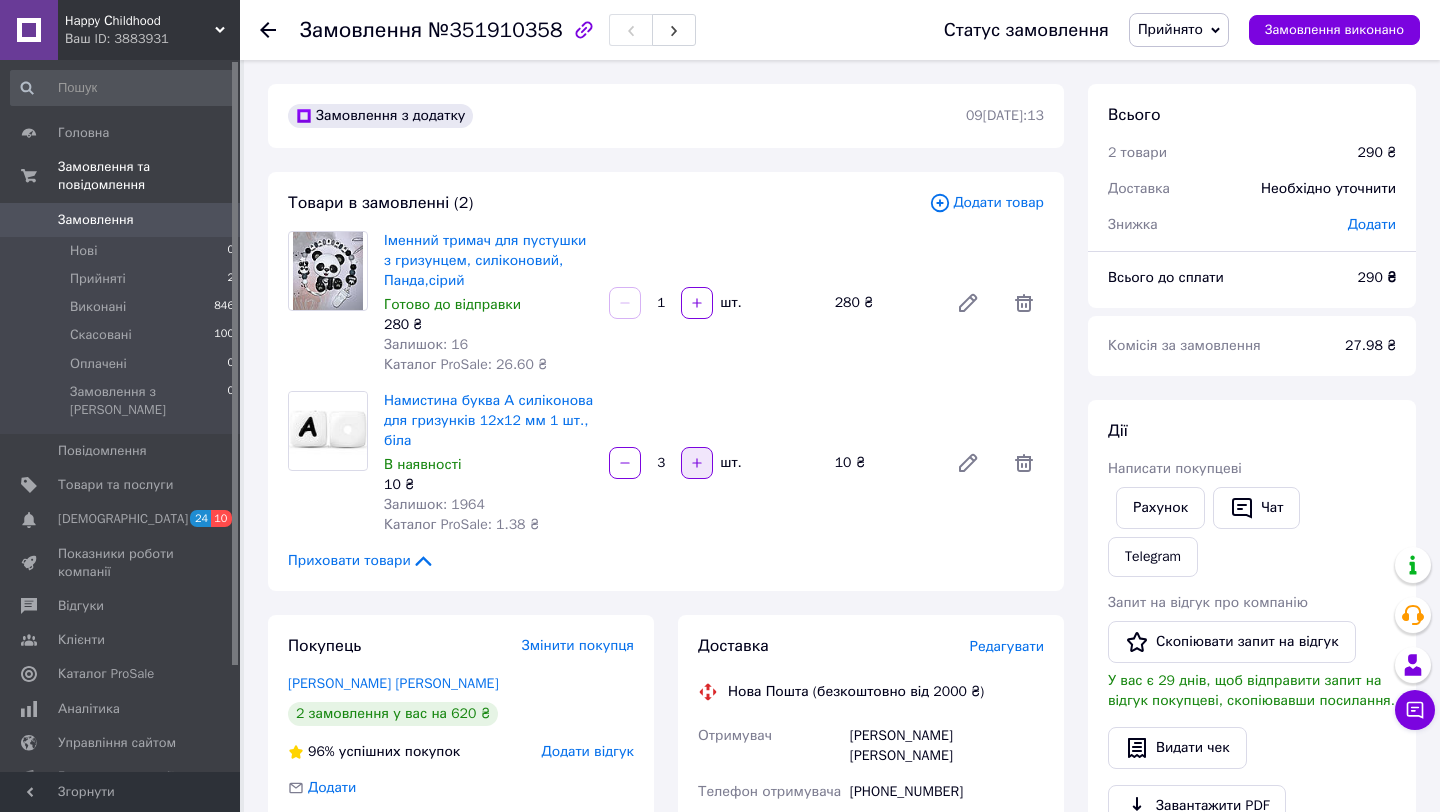 click at bounding box center [697, 463] 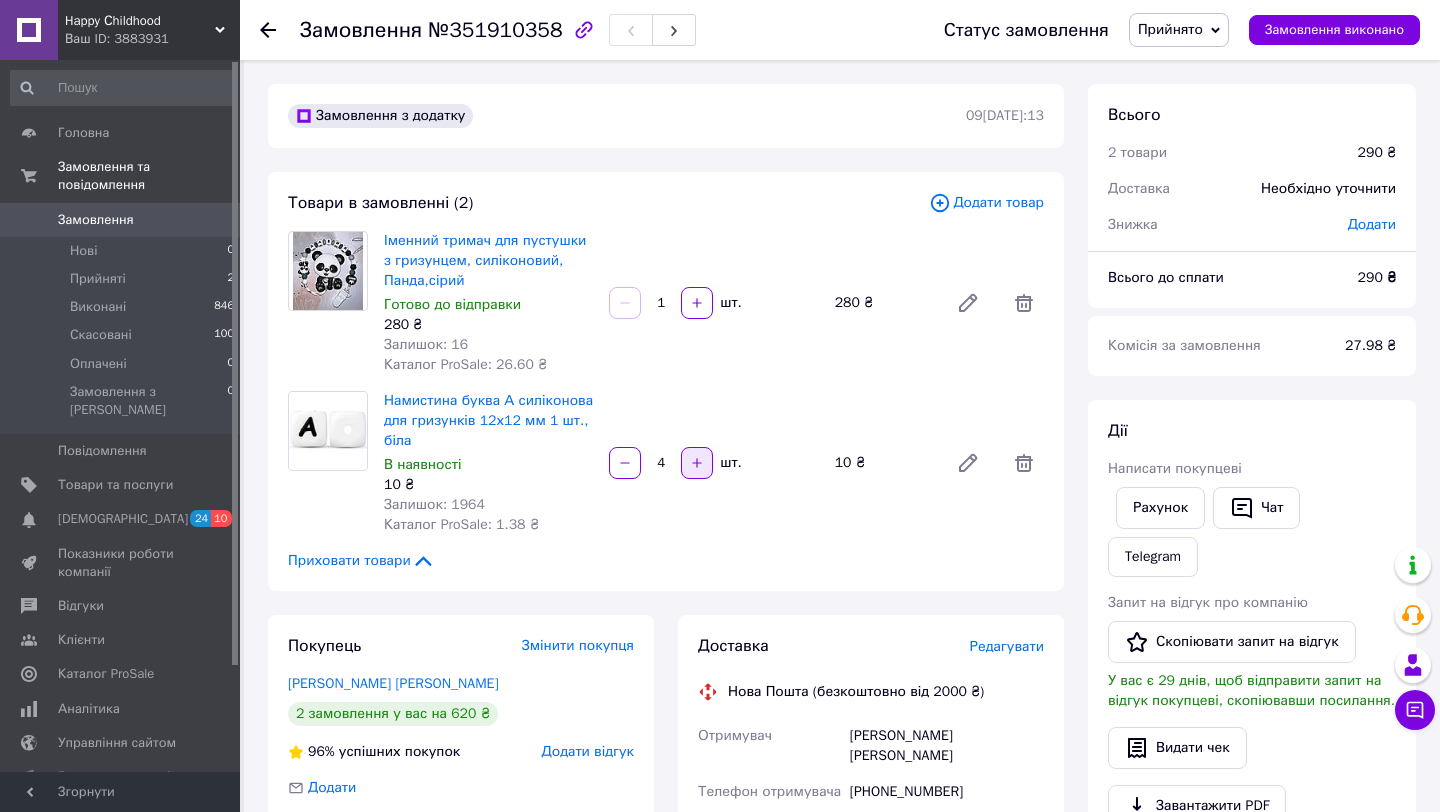 click at bounding box center [697, 463] 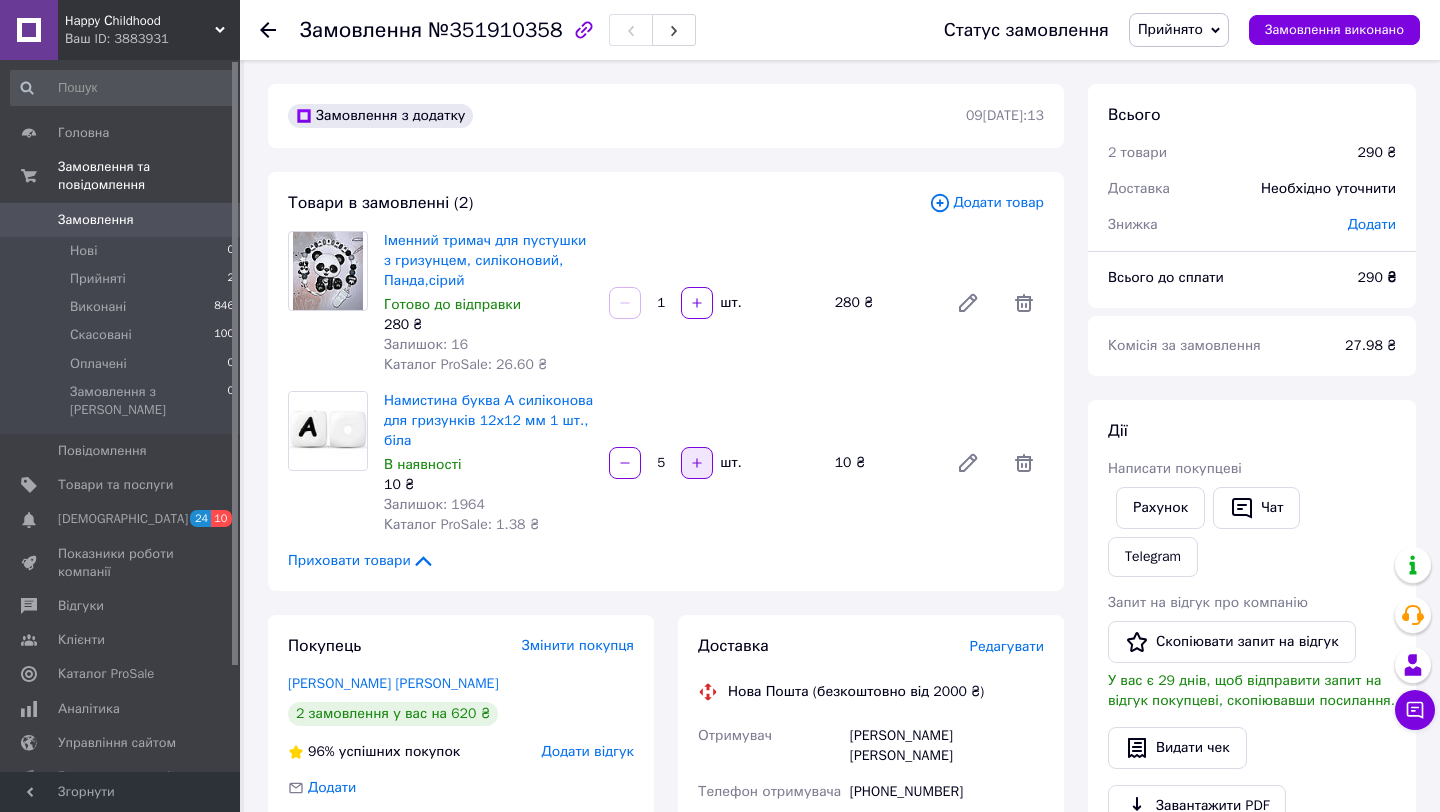 click at bounding box center [697, 463] 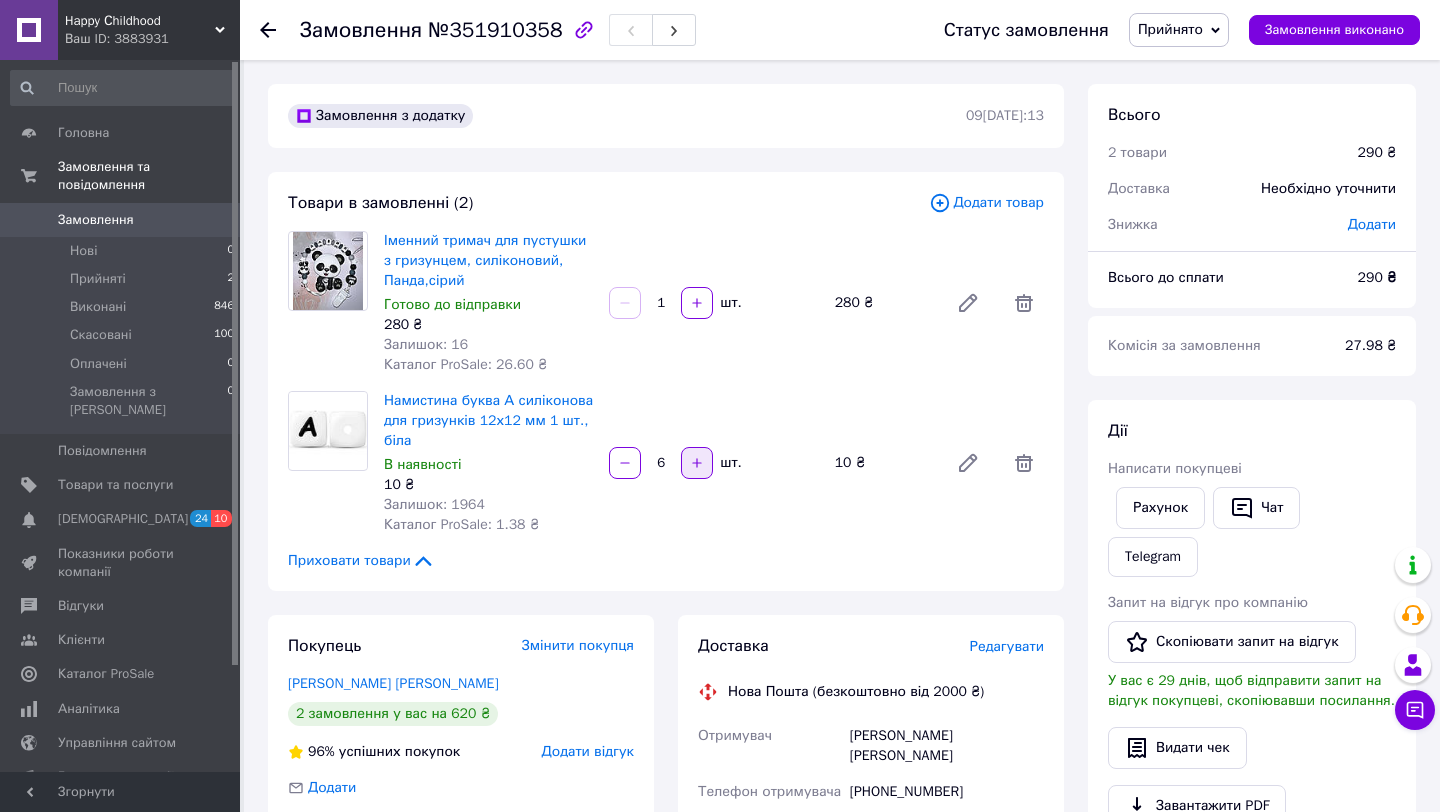 click at bounding box center [697, 463] 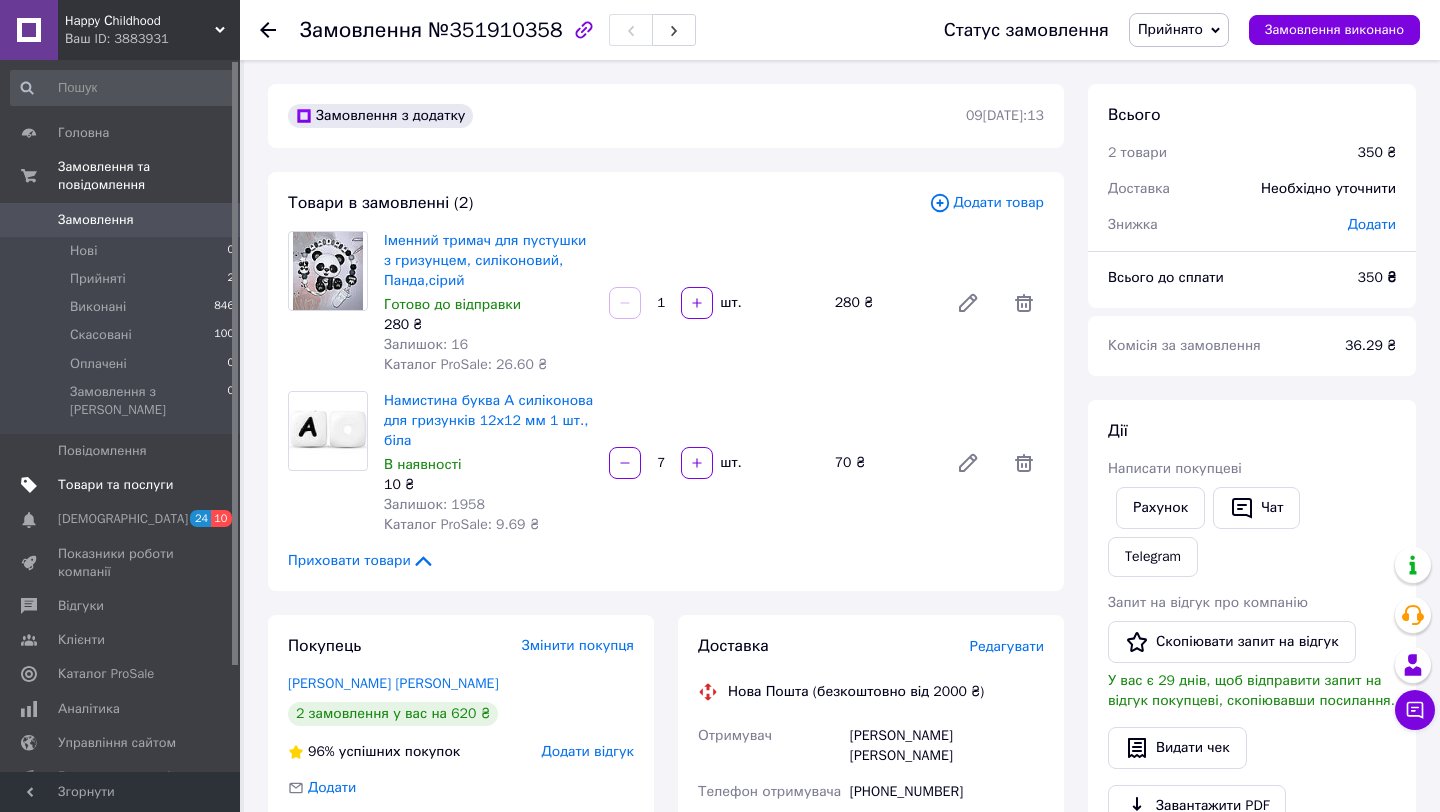 click on "Товари та послуги" at bounding box center (115, 485) 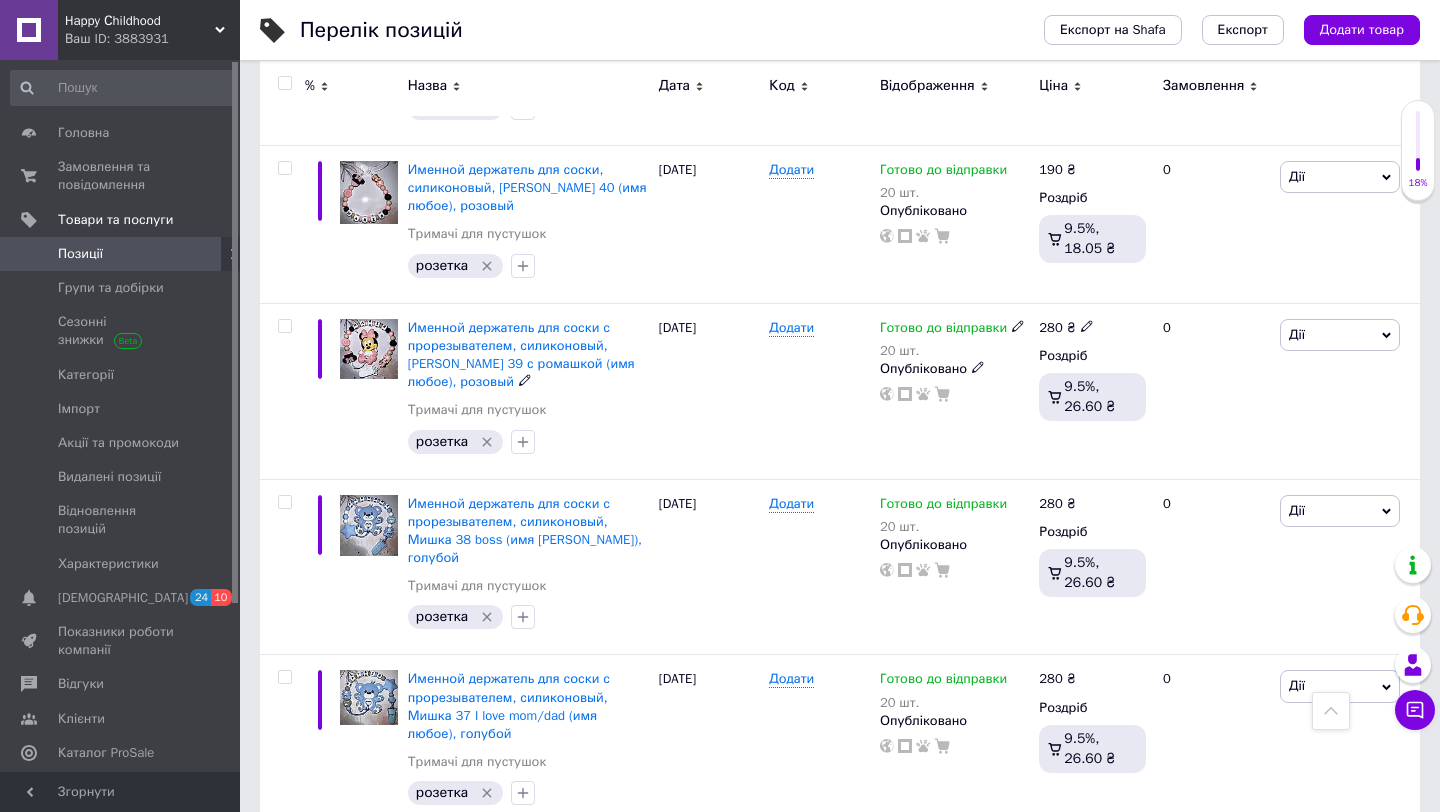 scroll, scrollTop: 3076, scrollLeft: 0, axis: vertical 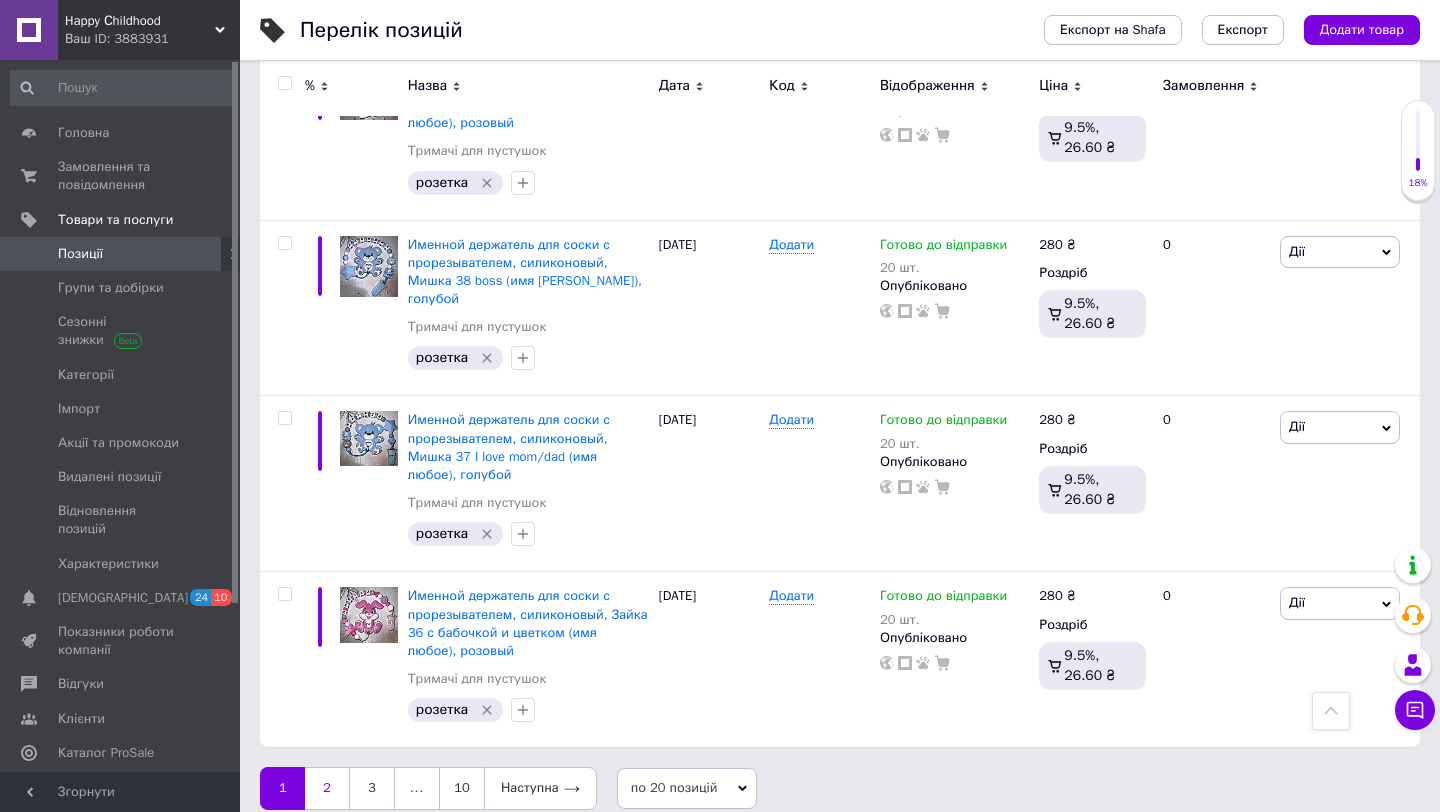 click on "2" at bounding box center [327, 788] 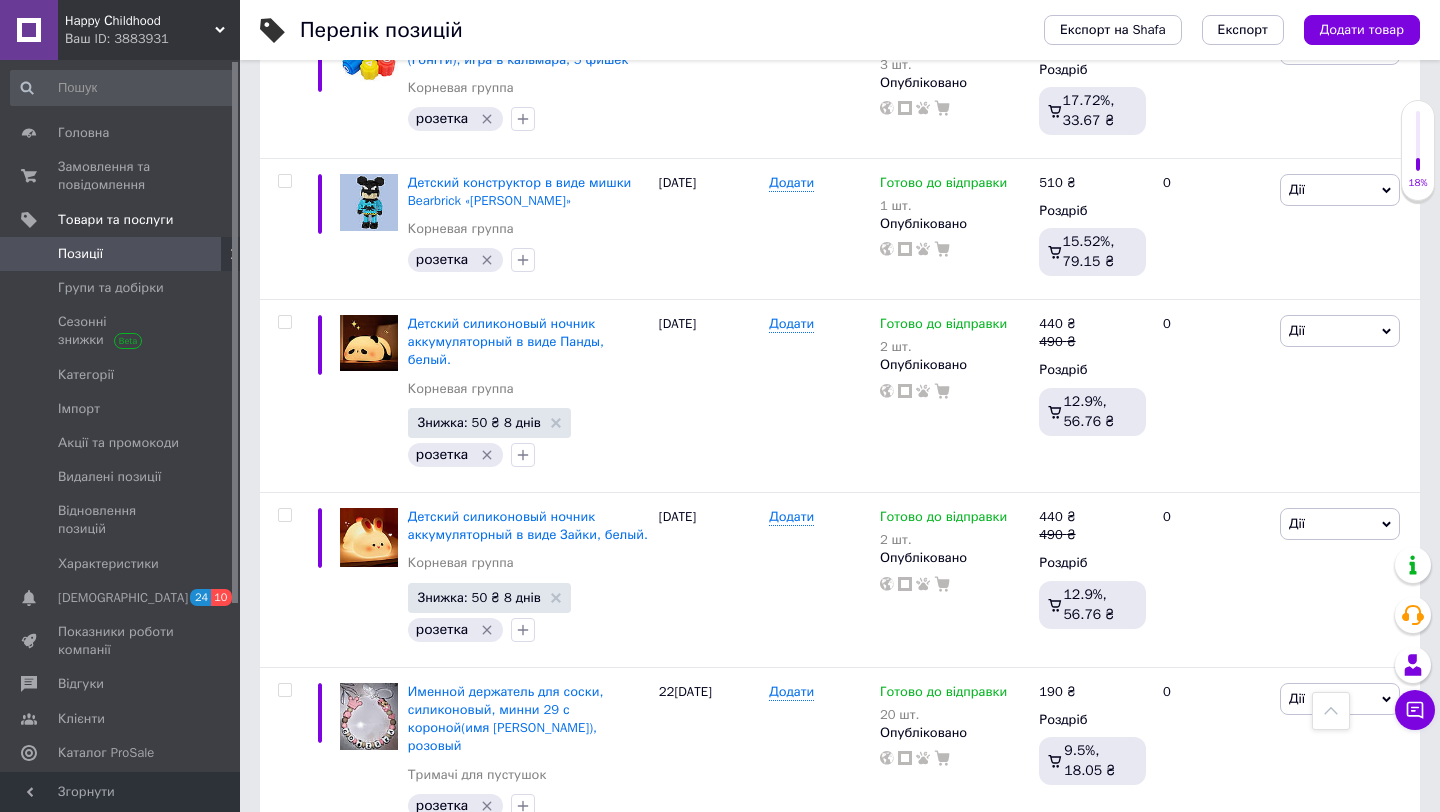 scroll, scrollTop: 2988, scrollLeft: 0, axis: vertical 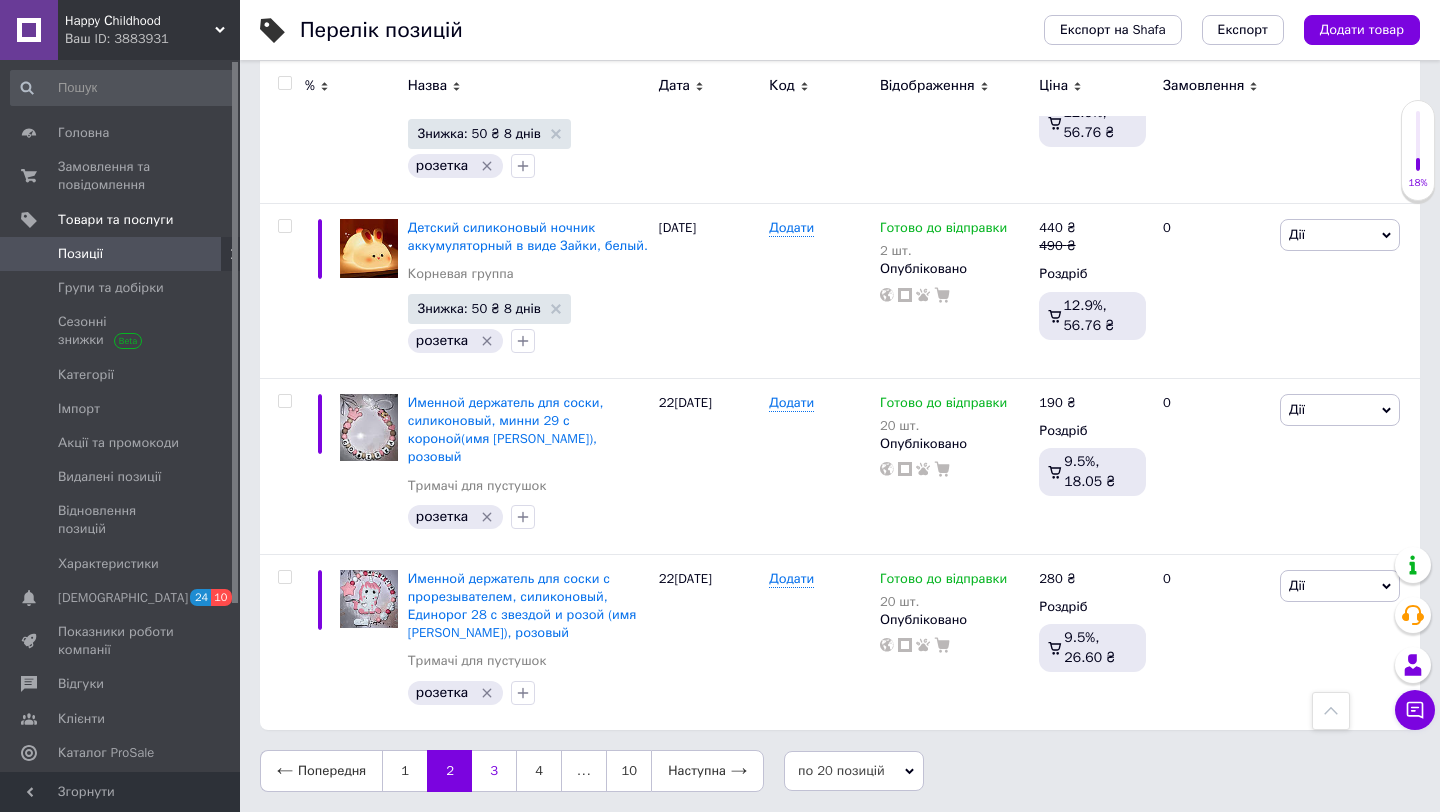 click on "3" at bounding box center [494, 771] 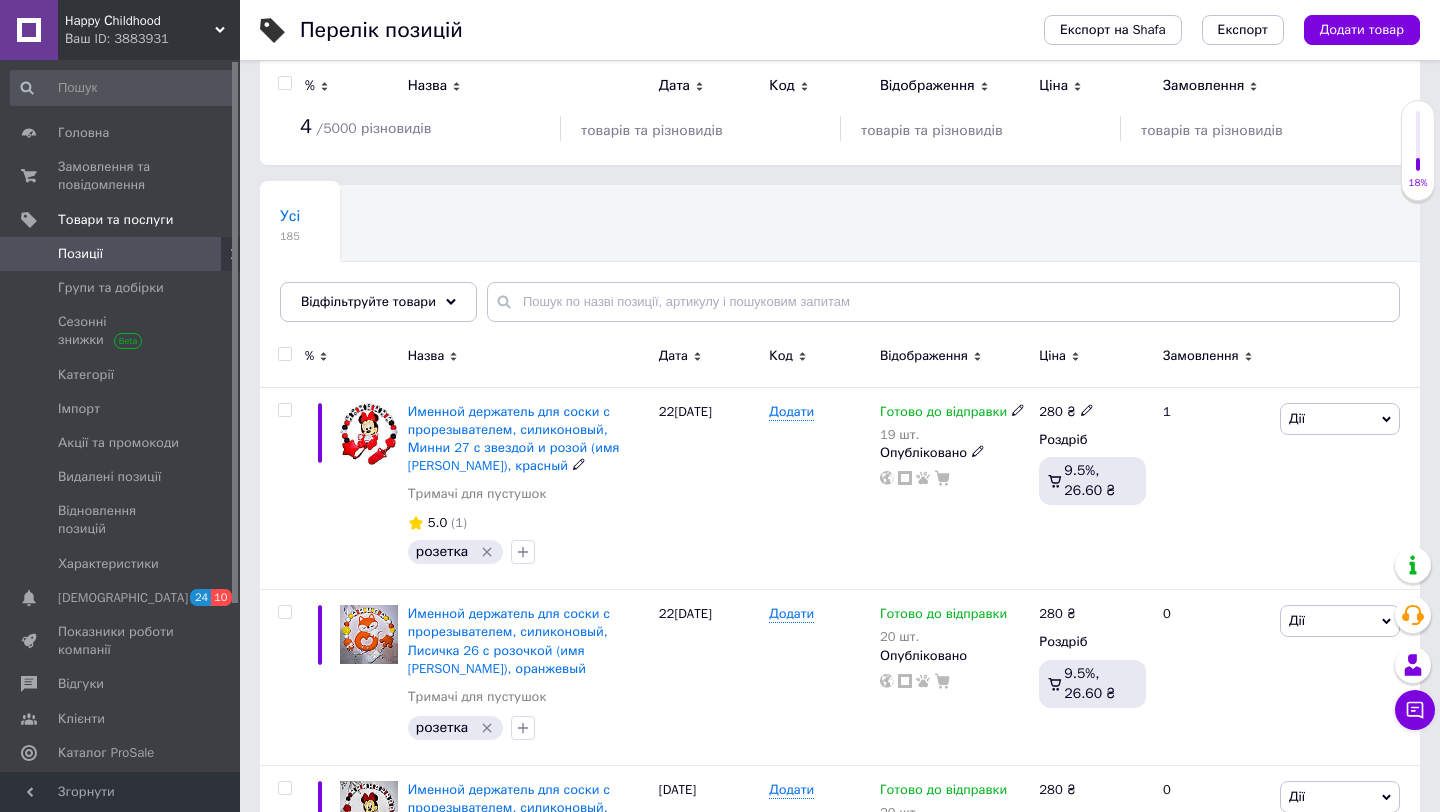 scroll, scrollTop: 0, scrollLeft: 0, axis: both 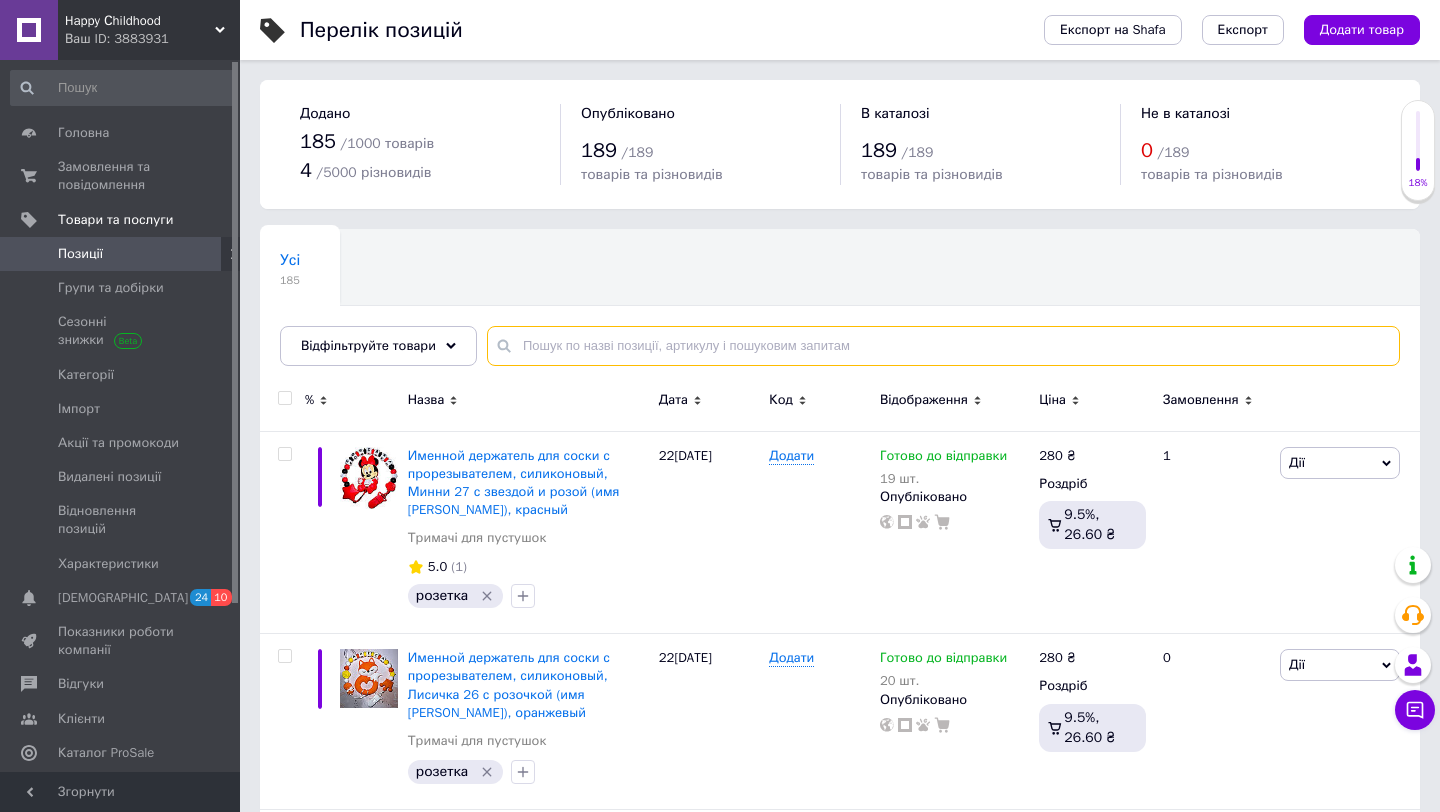 click at bounding box center (943, 346) 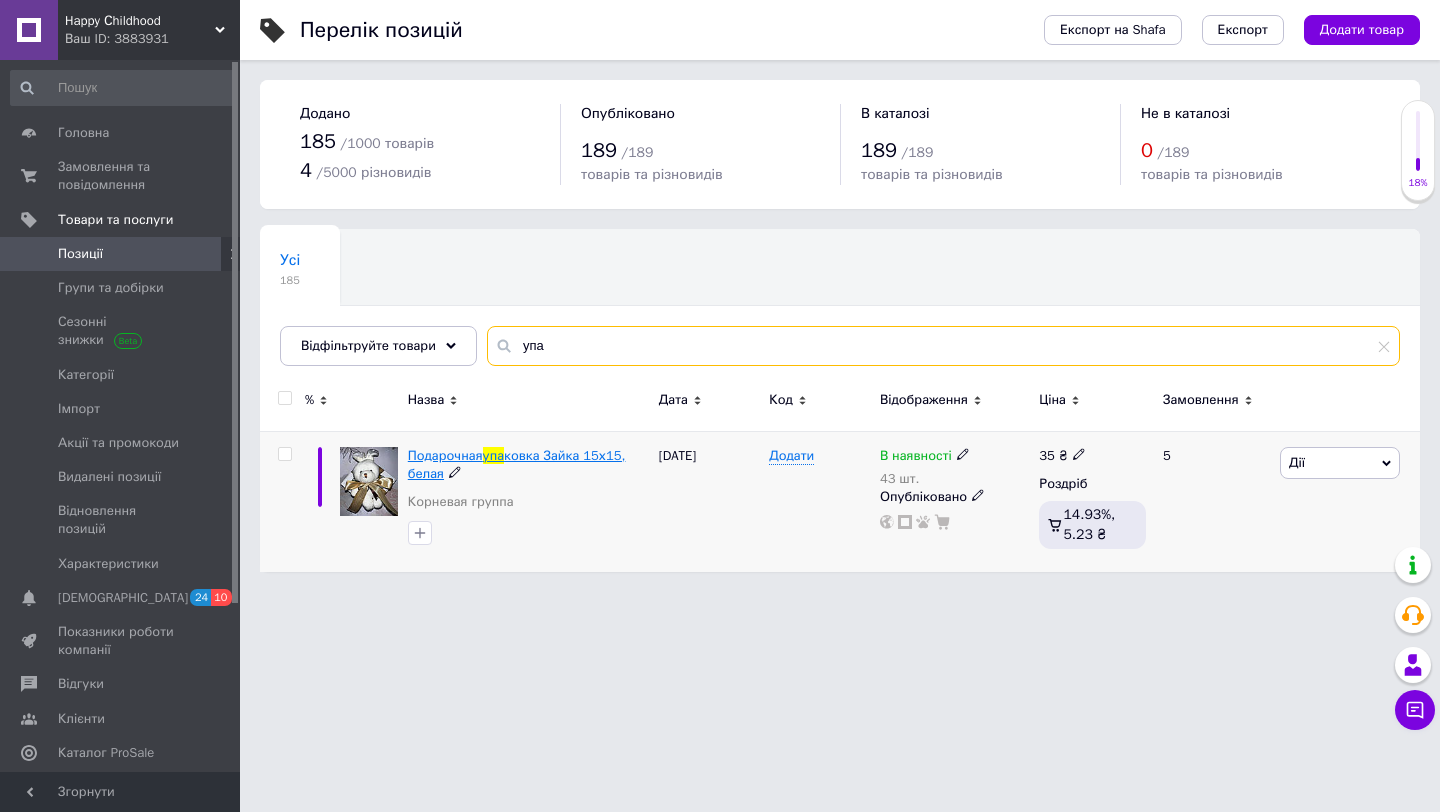 type on "упа" 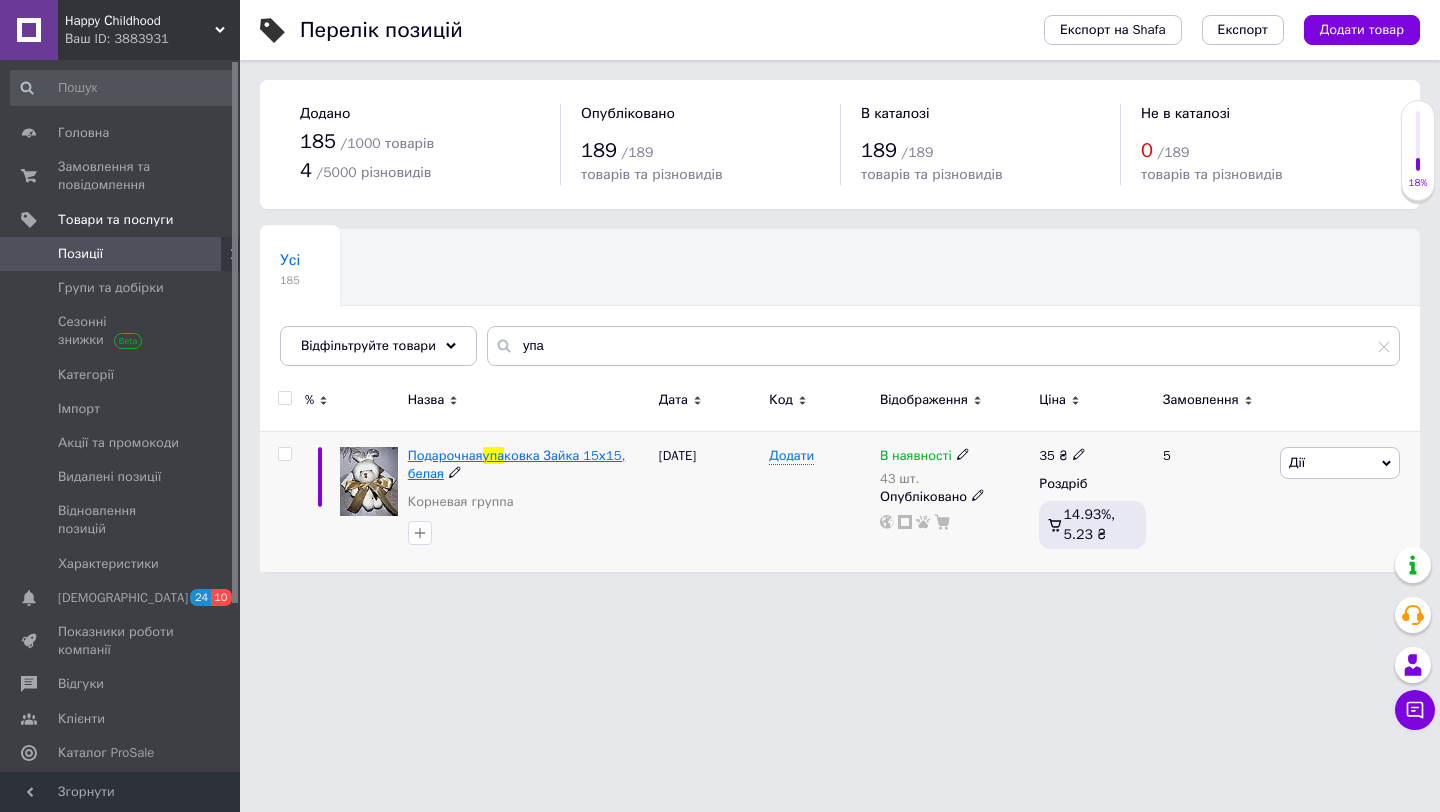 click on "ковка Зайка 15х15, белая" at bounding box center [517, 464] 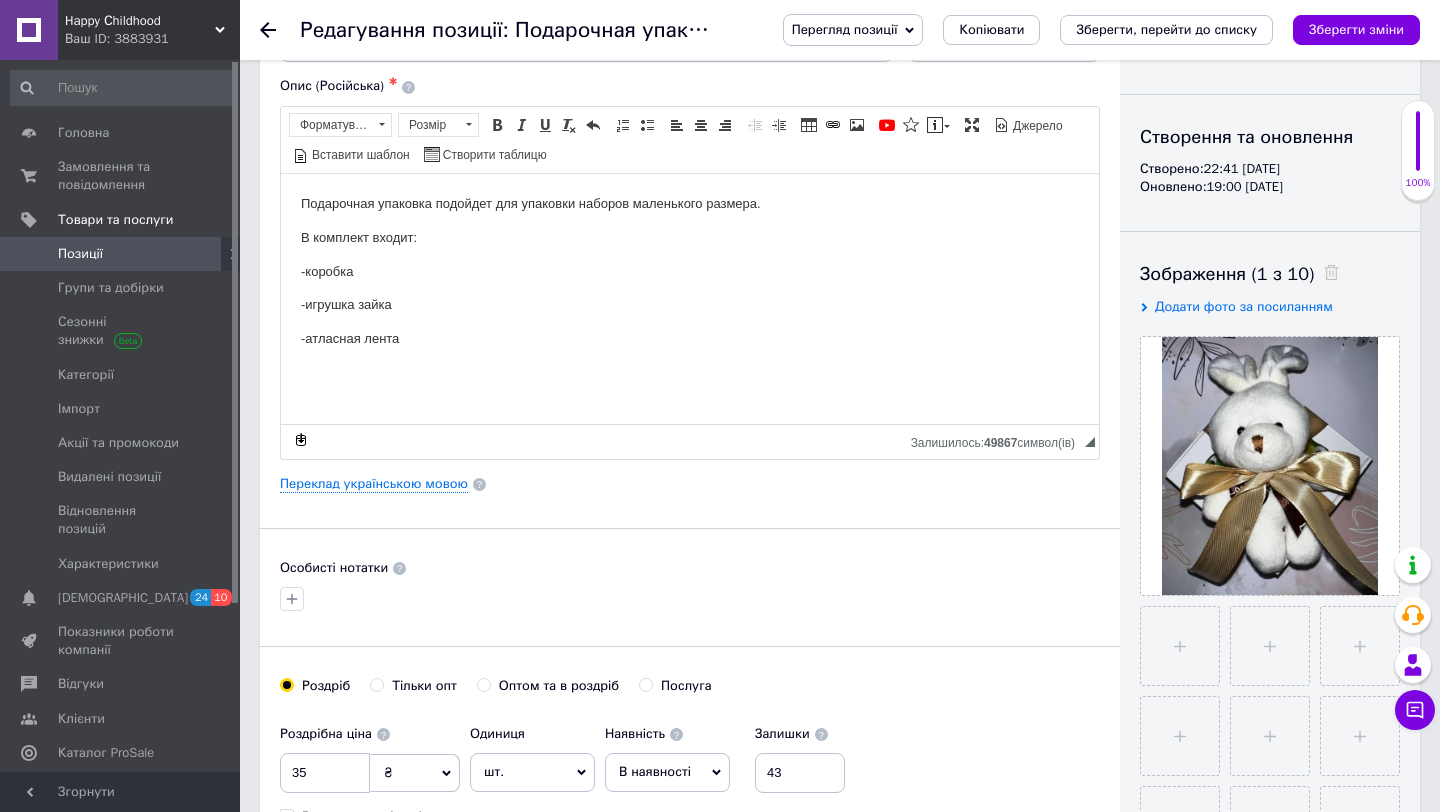 scroll, scrollTop: 214, scrollLeft: 0, axis: vertical 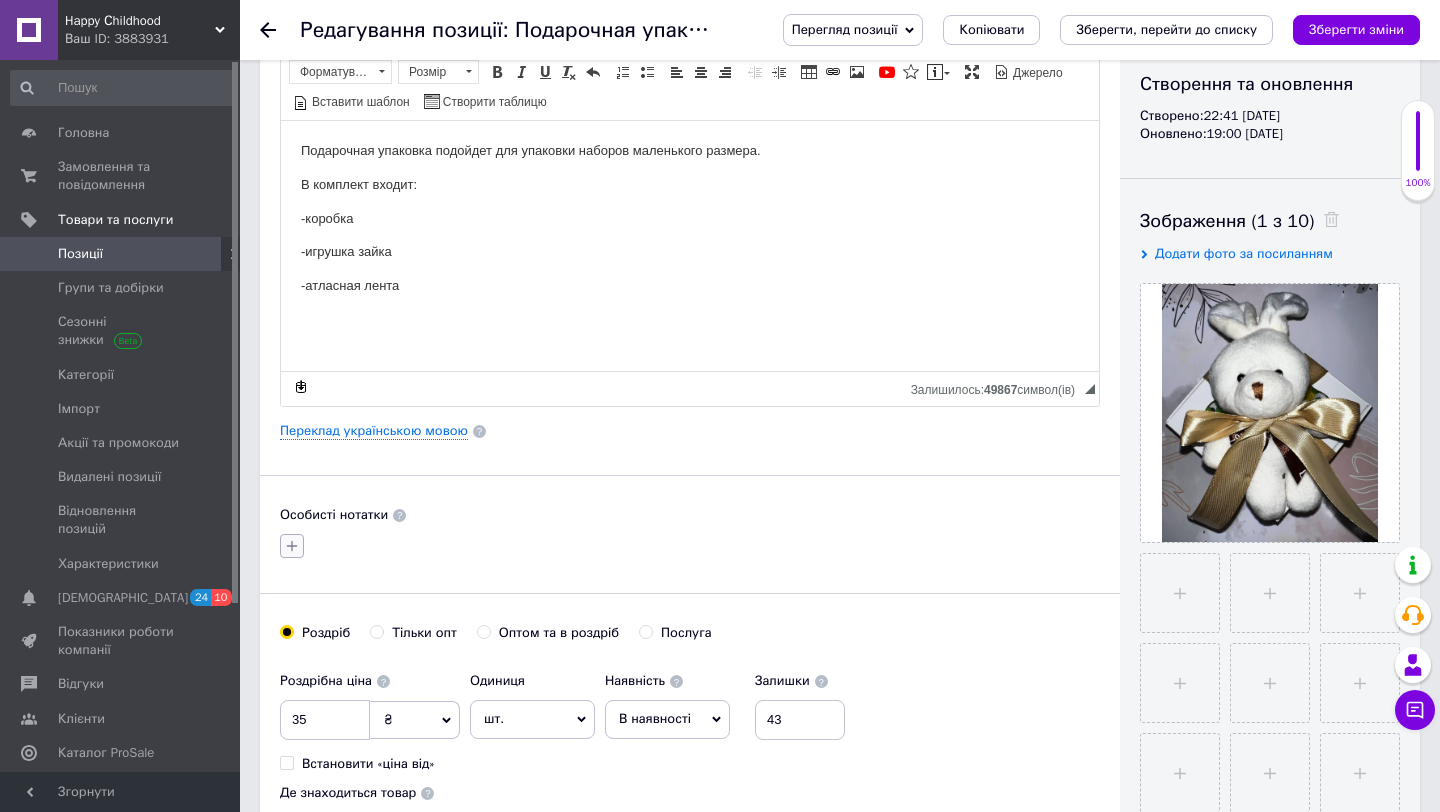 click 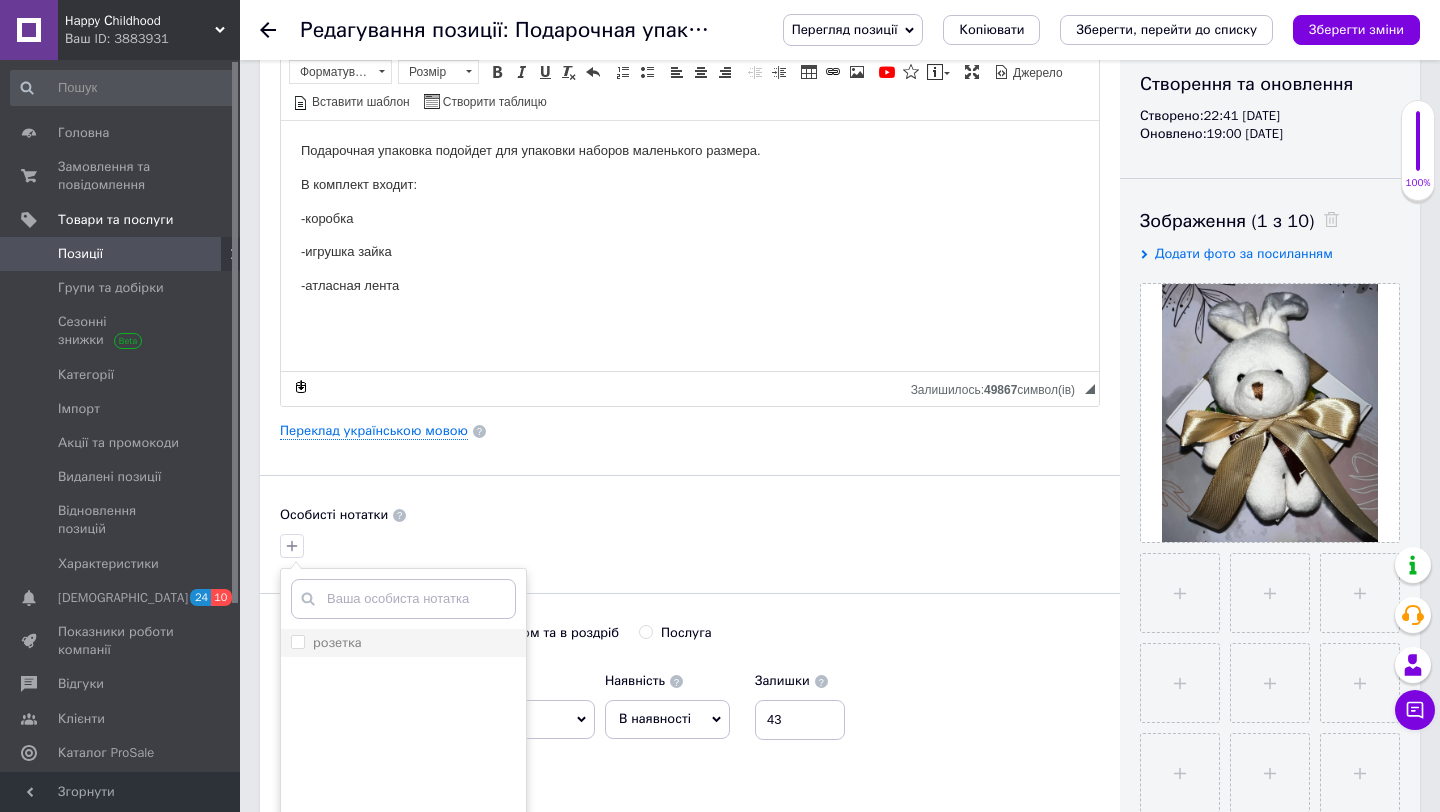 click on "розетка" at bounding box center (297, 641) 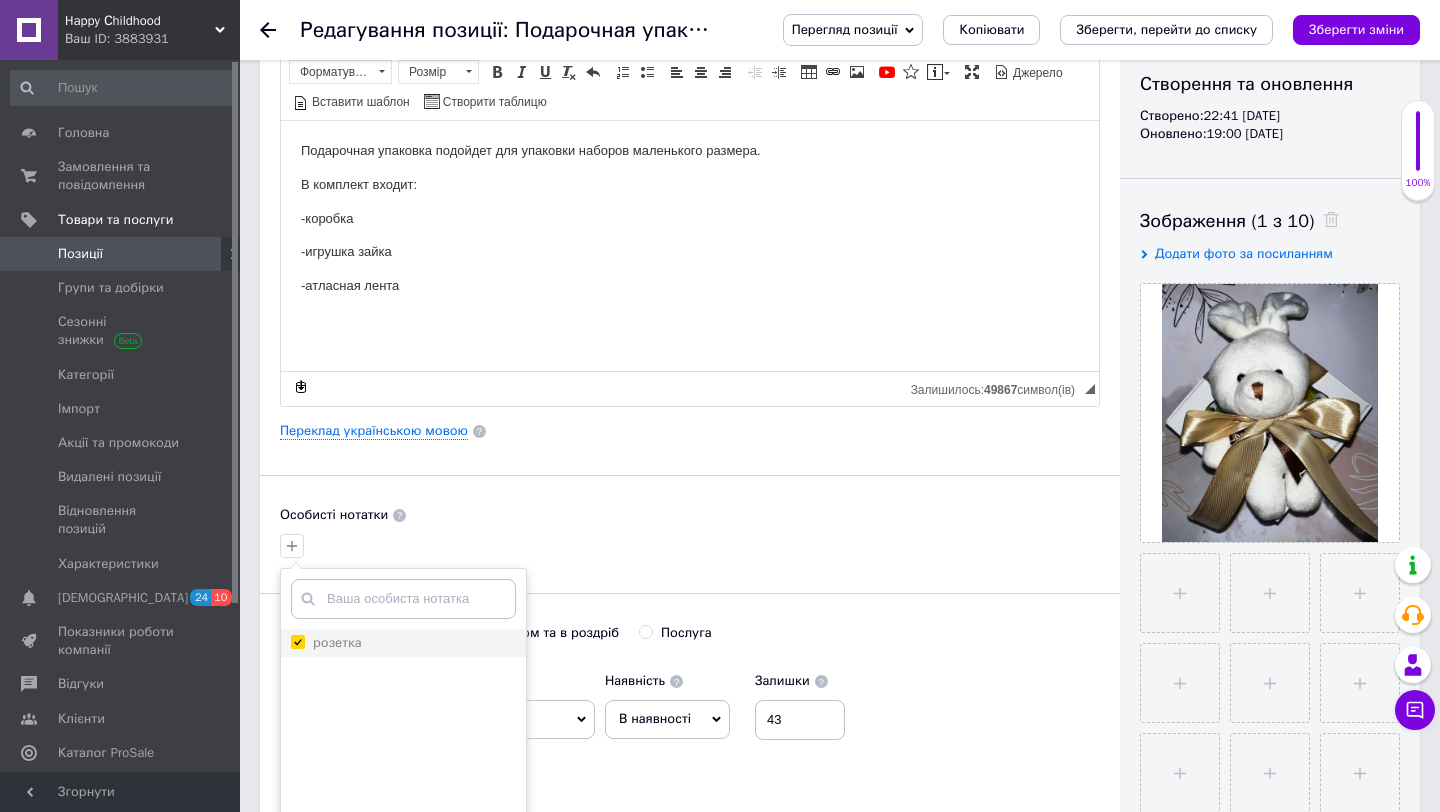 checkbox on "true" 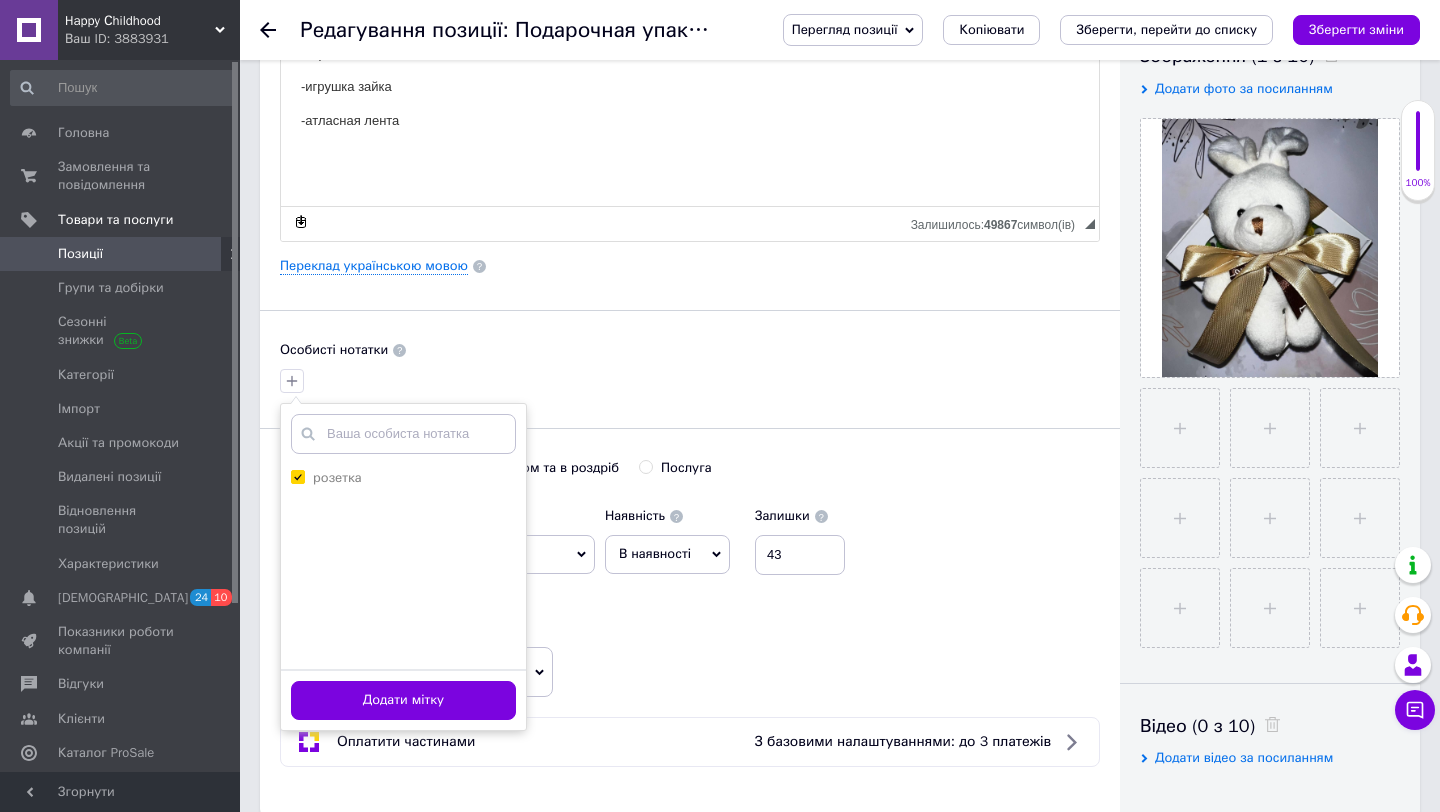 scroll, scrollTop: 473, scrollLeft: 0, axis: vertical 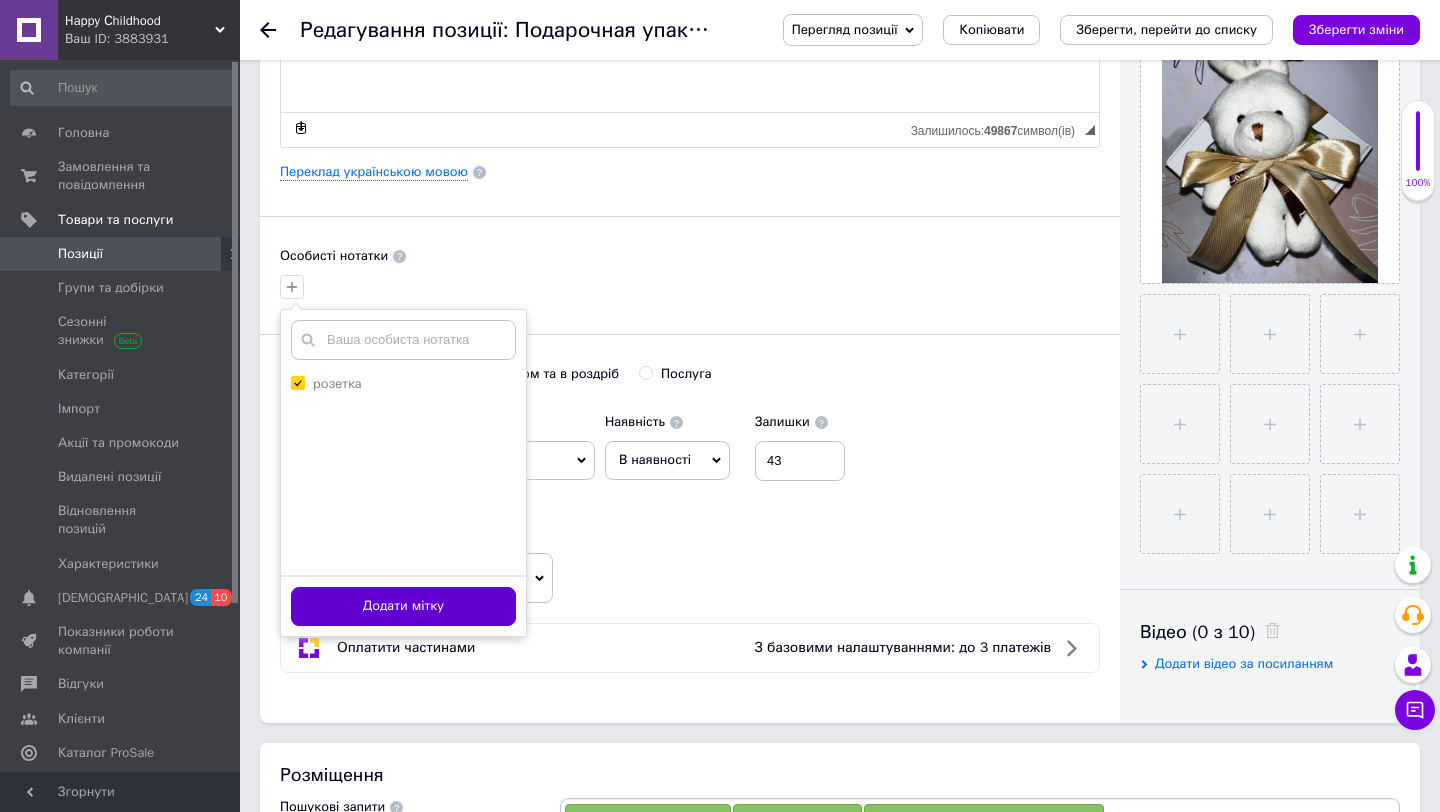 click on "Додати мітку" at bounding box center (403, 606) 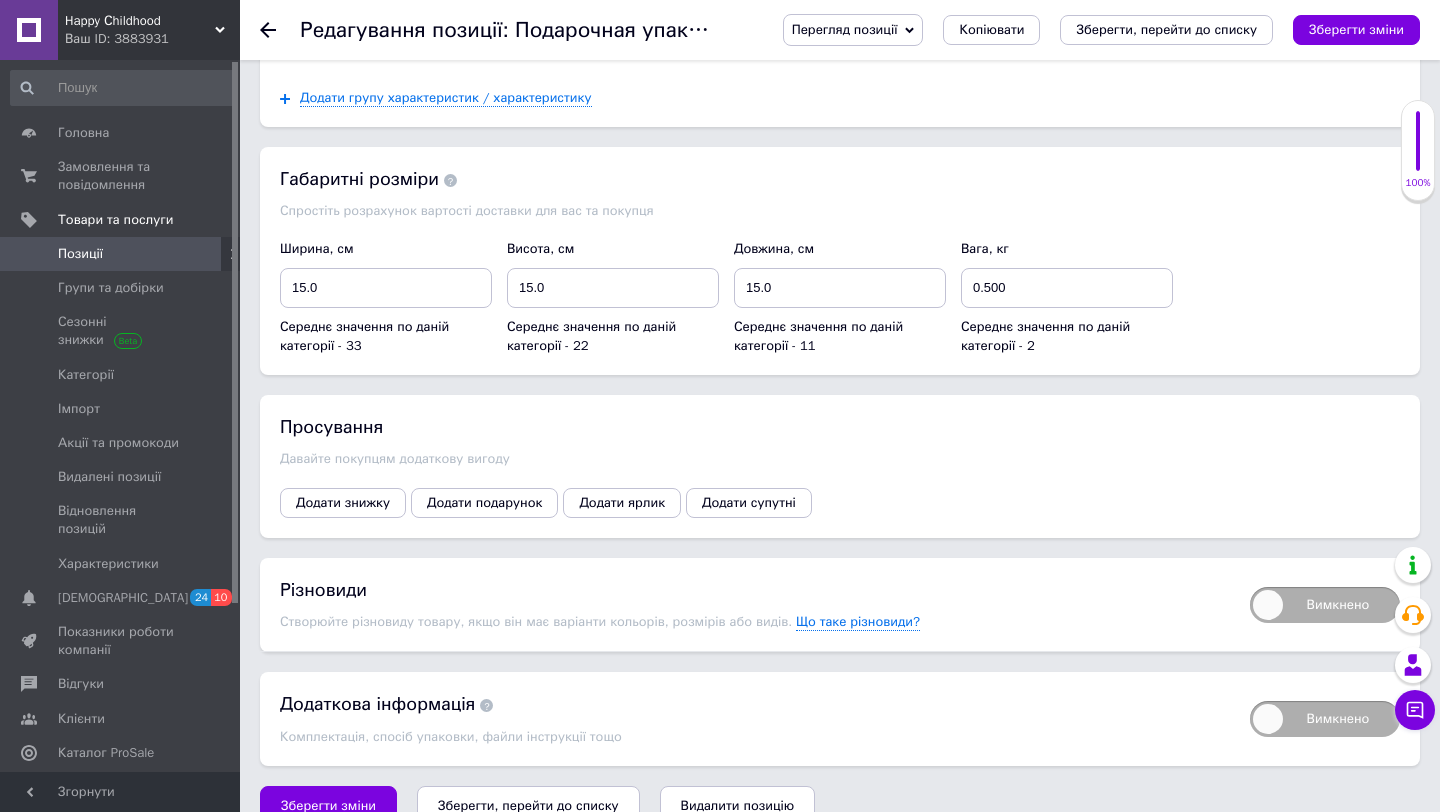 scroll, scrollTop: 2257, scrollLeft: 0, axis: vertical 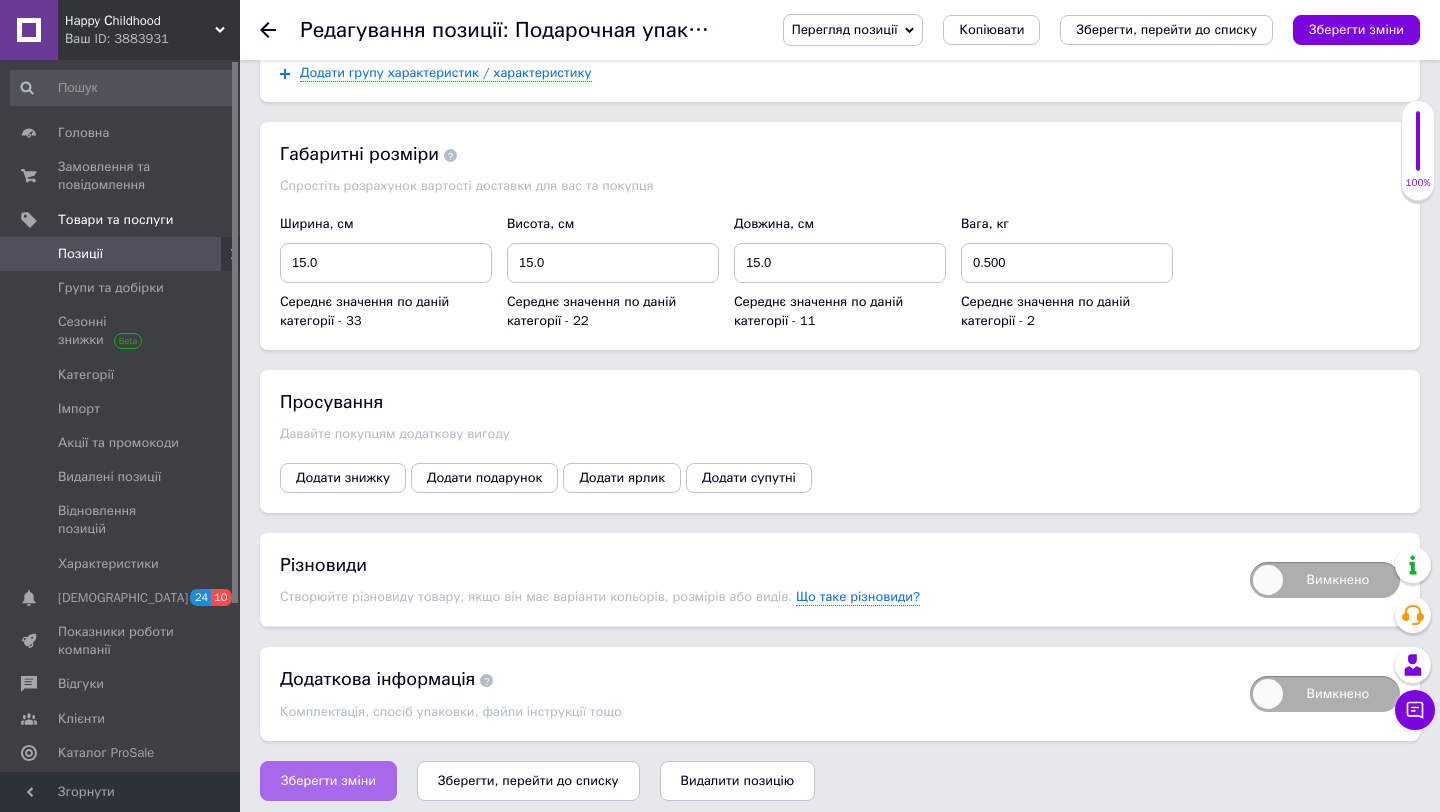 click on "Зберегти зміни" at bounding box center [328, 781] 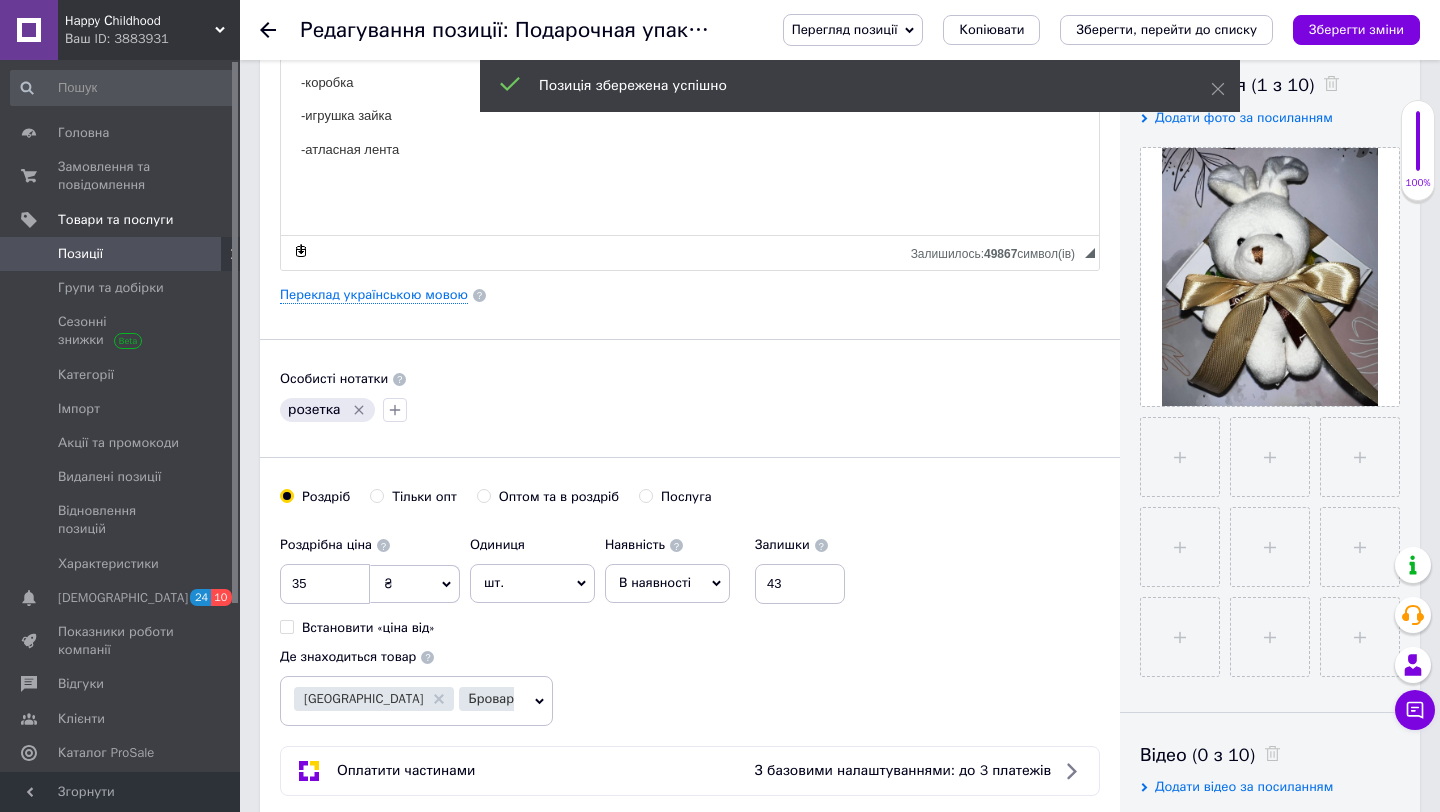 scroll, scrollTop: 0, scrollLeft: 0, axis: both 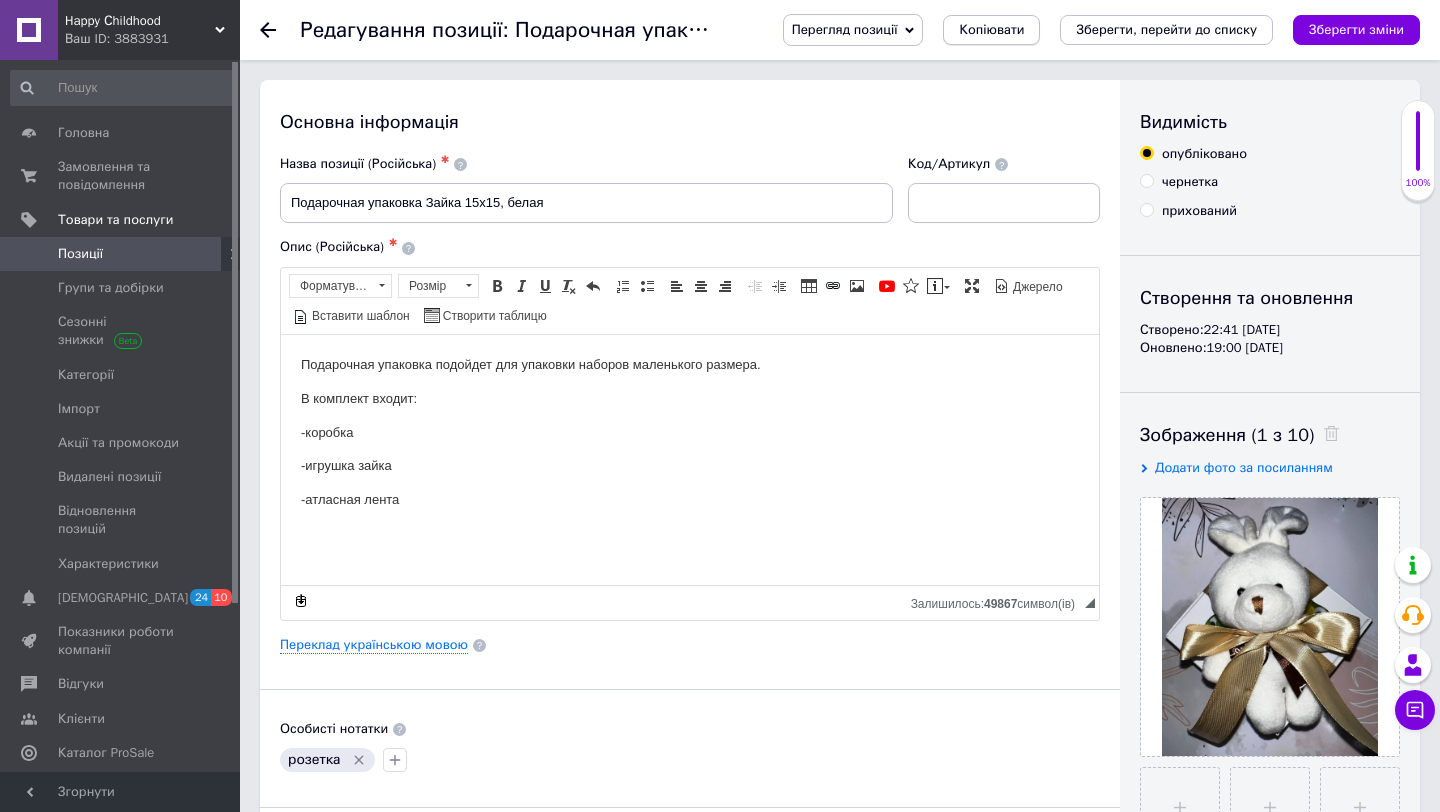 click on "Копіювати" at bounding box center (991, 30) 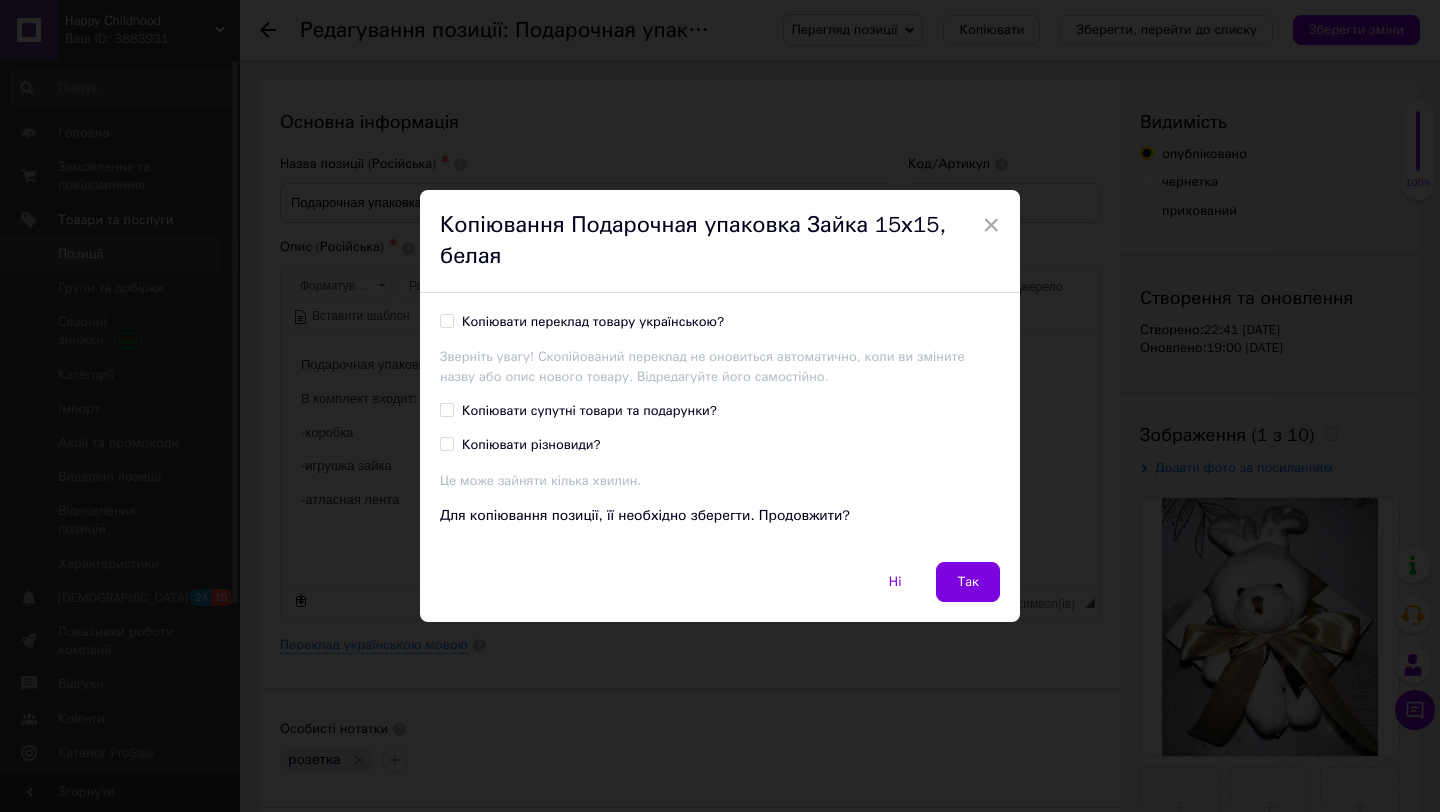 click at bounding box center (447, 321) 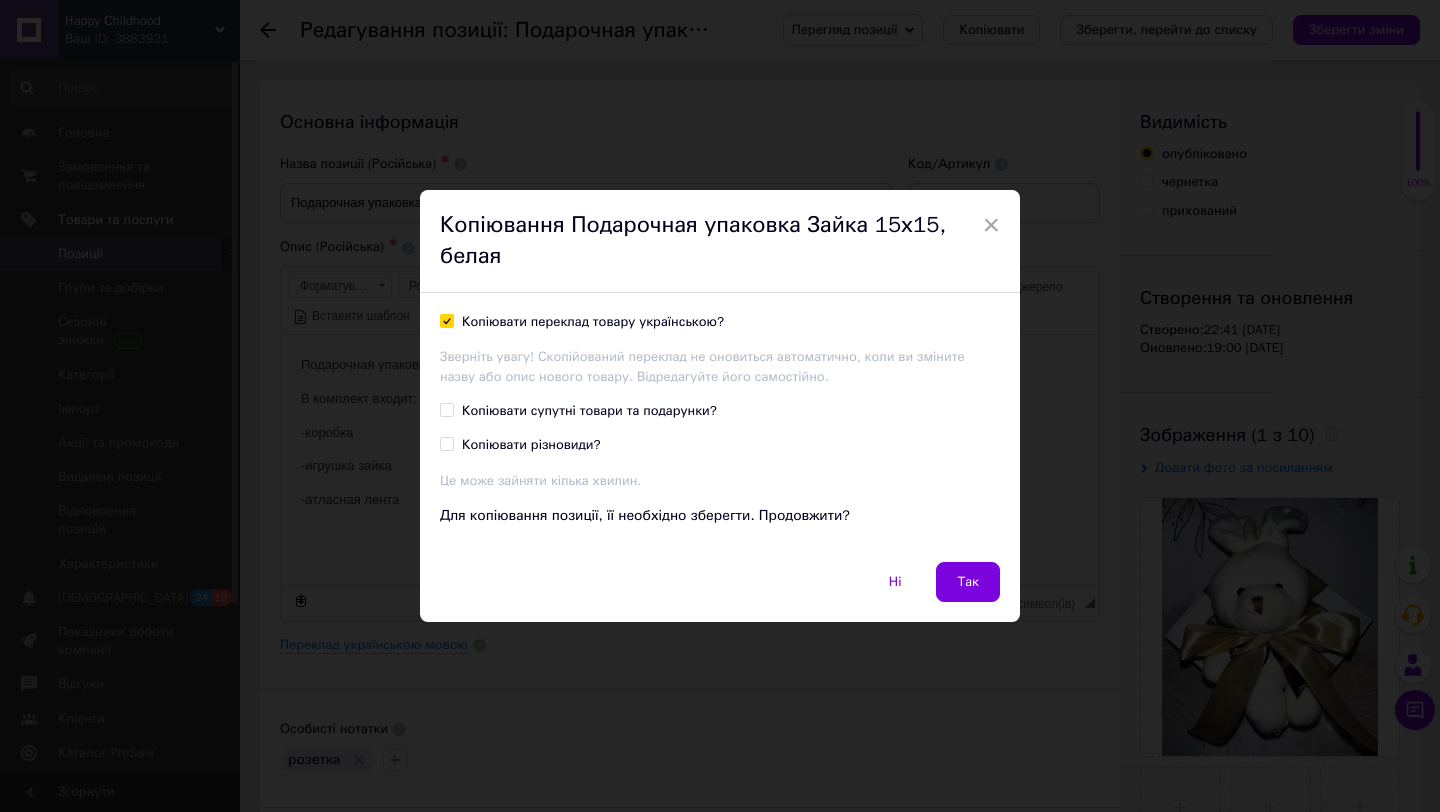 checkbox on "true" 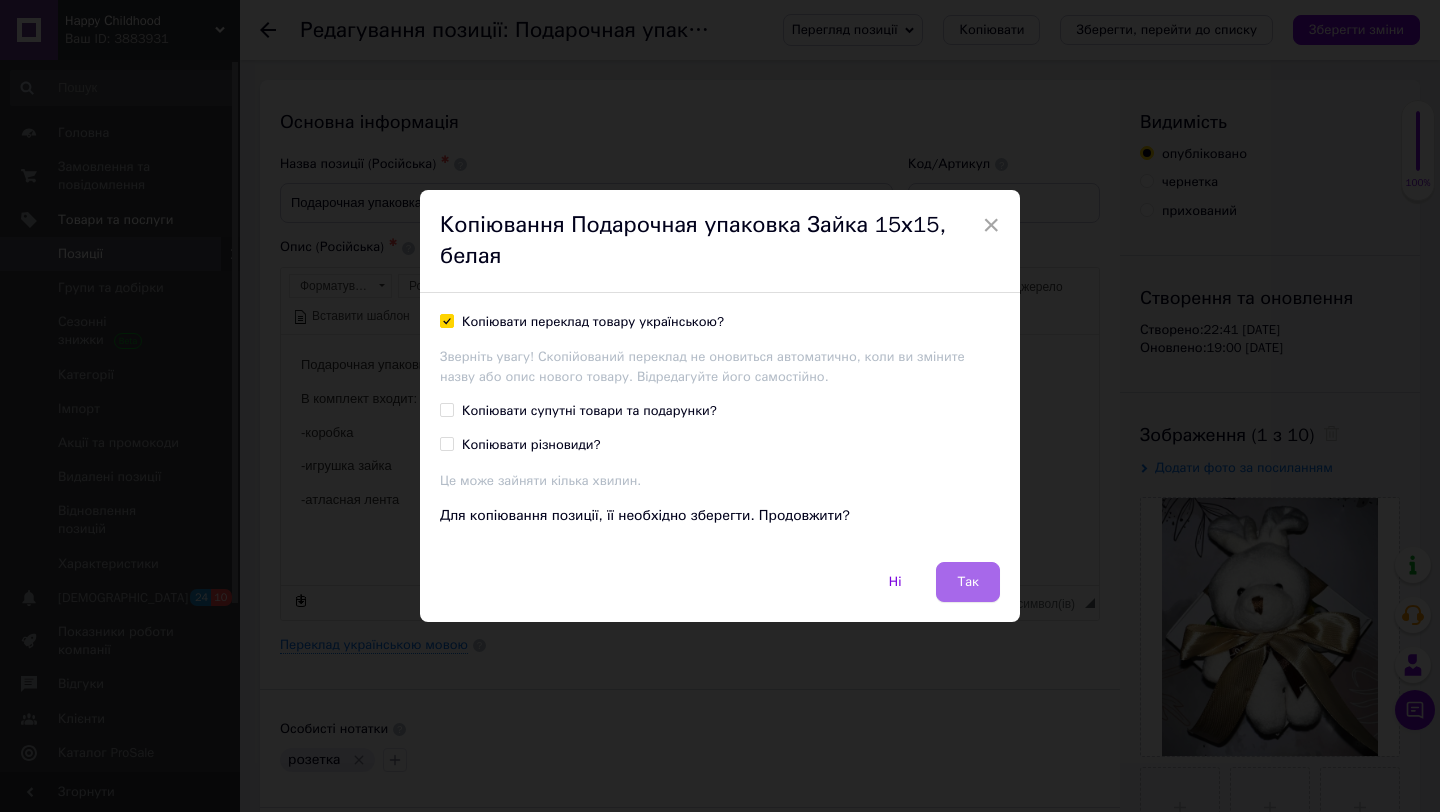 click on "Так" at bounding box center (968, 582) 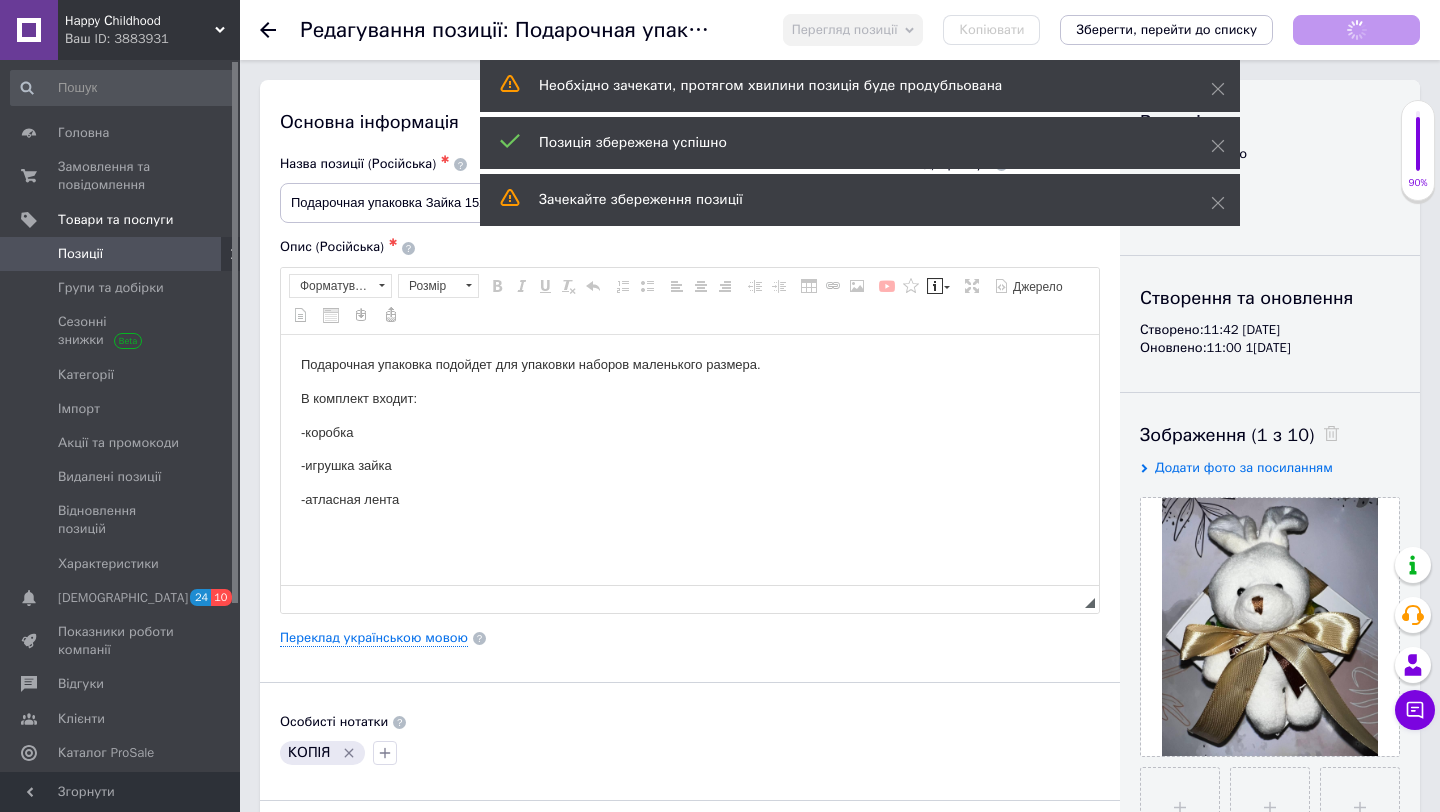 scroll, scrollTop: 0, scrollLeft: 0, axis: both 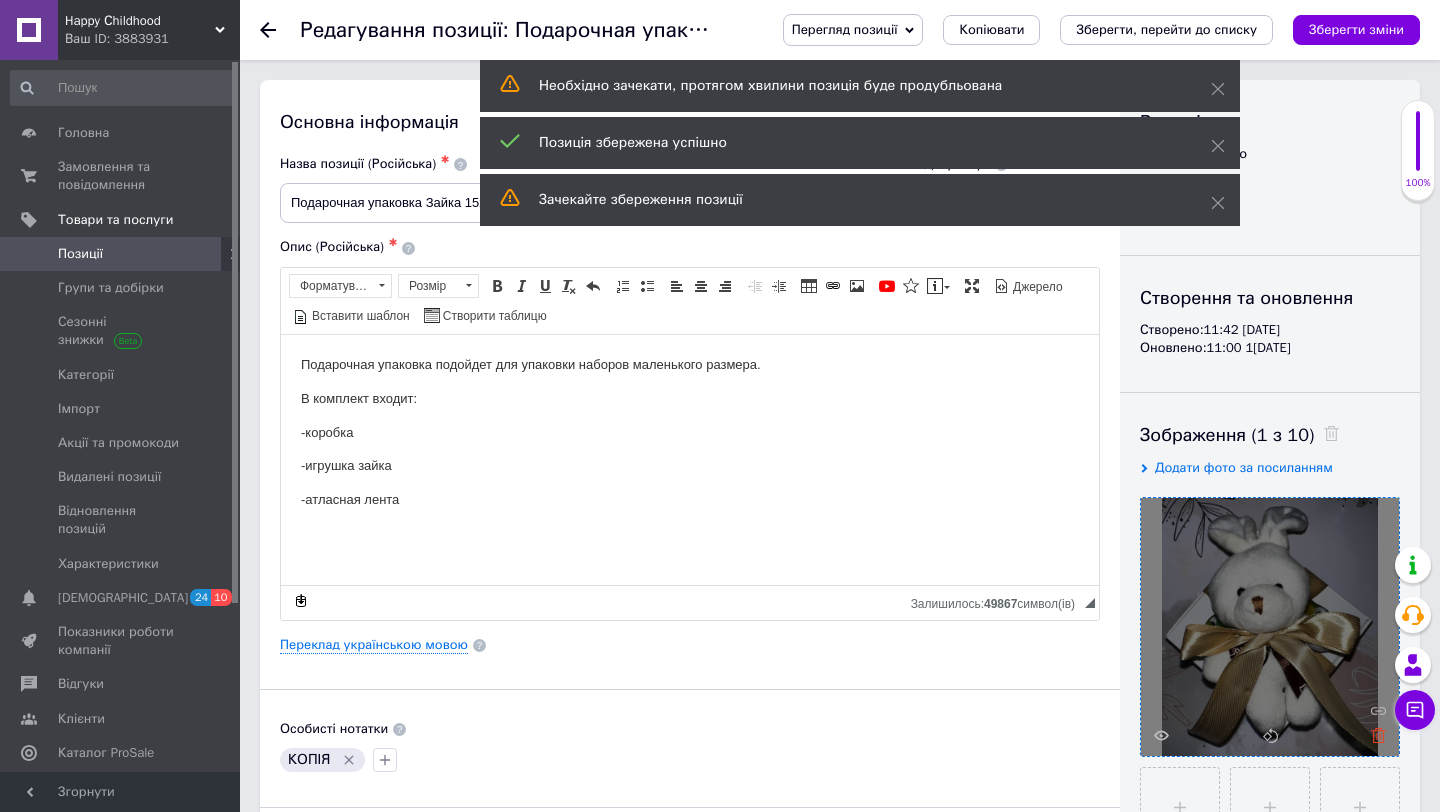 click 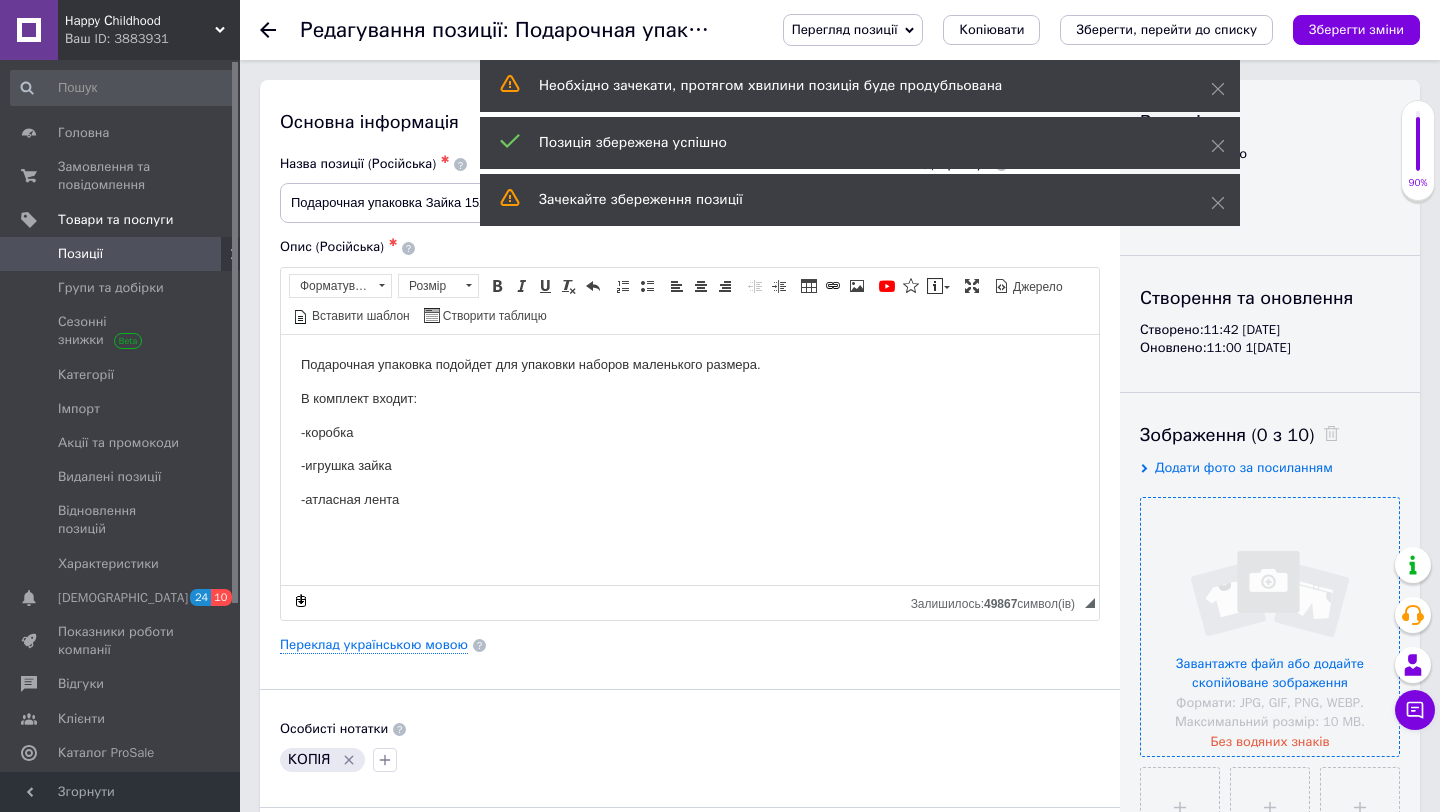 click at bounding box center [1270, 627] 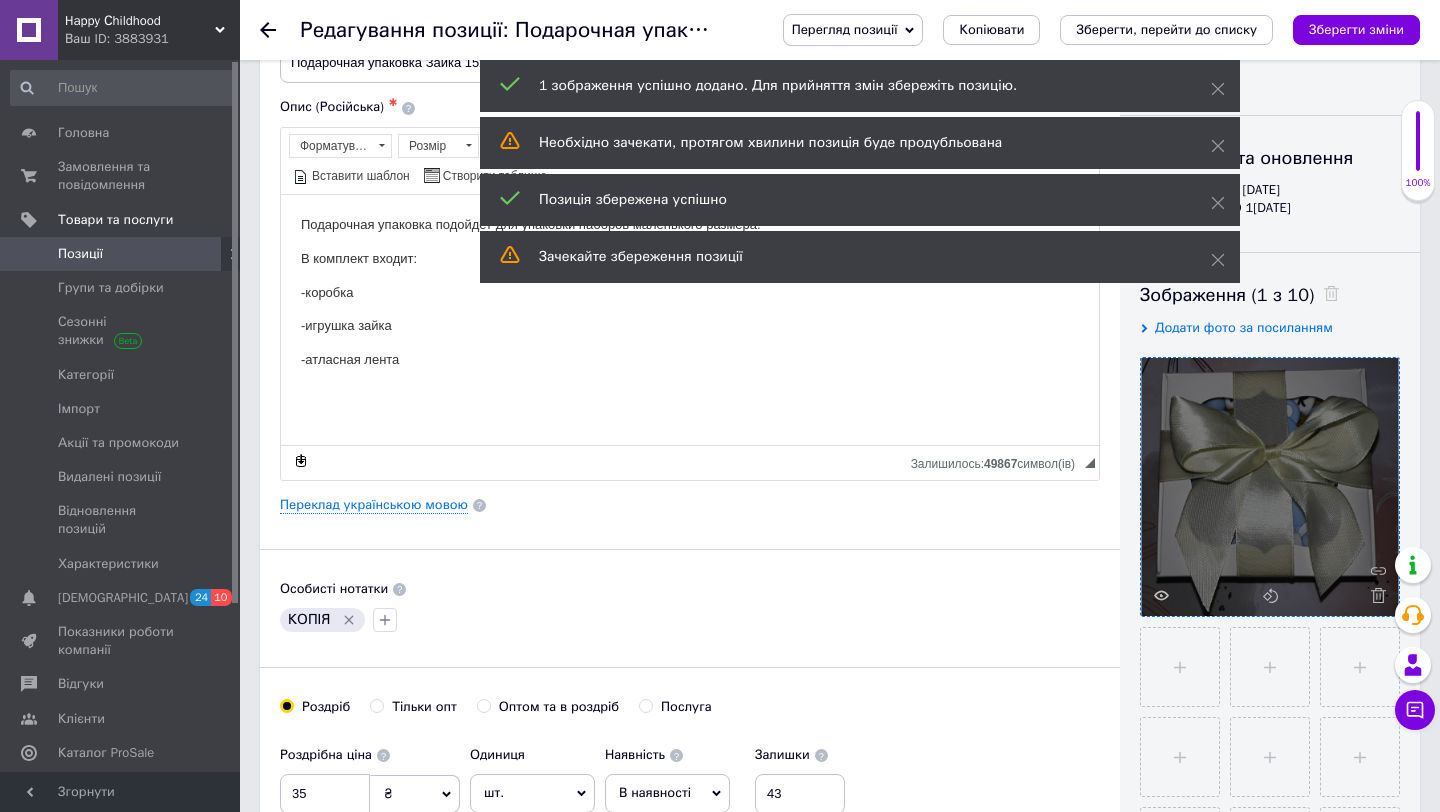 scroll, scrollTop: 0, scrollLeft: 0, axis: both 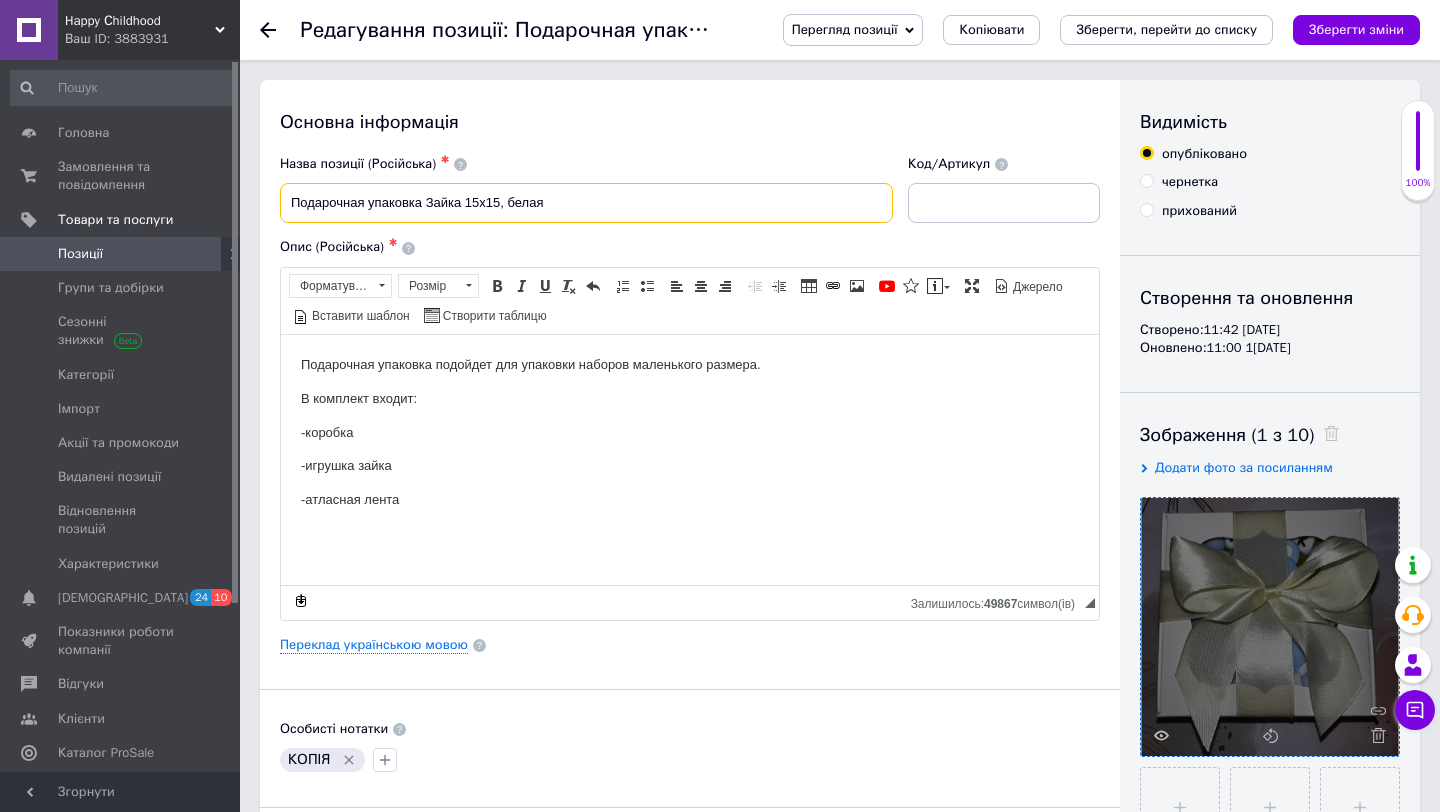 drag, startPoint x: 461, startPoint y: 202, endPoint x: 428, endPoint y: 202, distance: 33 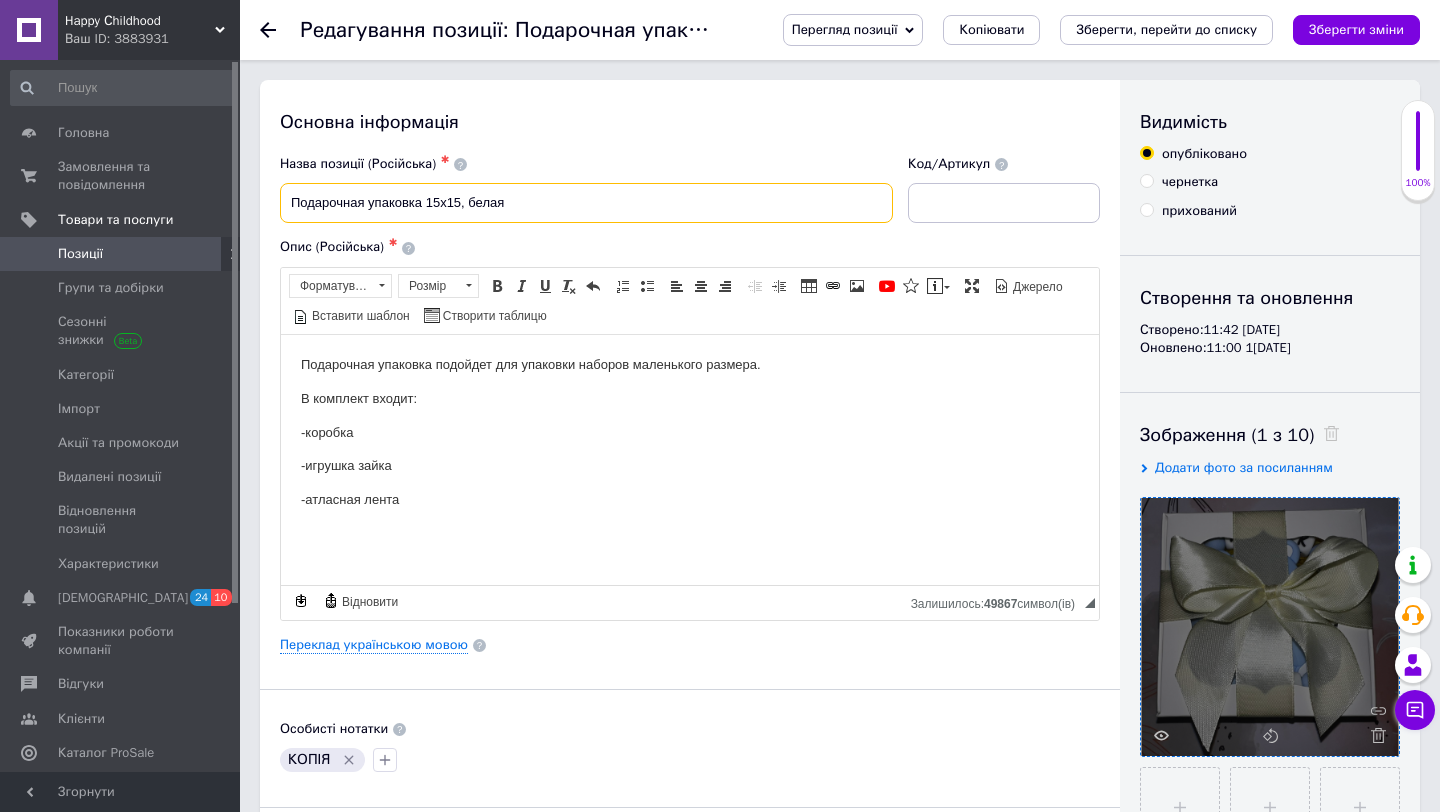 type on "Подарочная упаковка 15х15, белая" 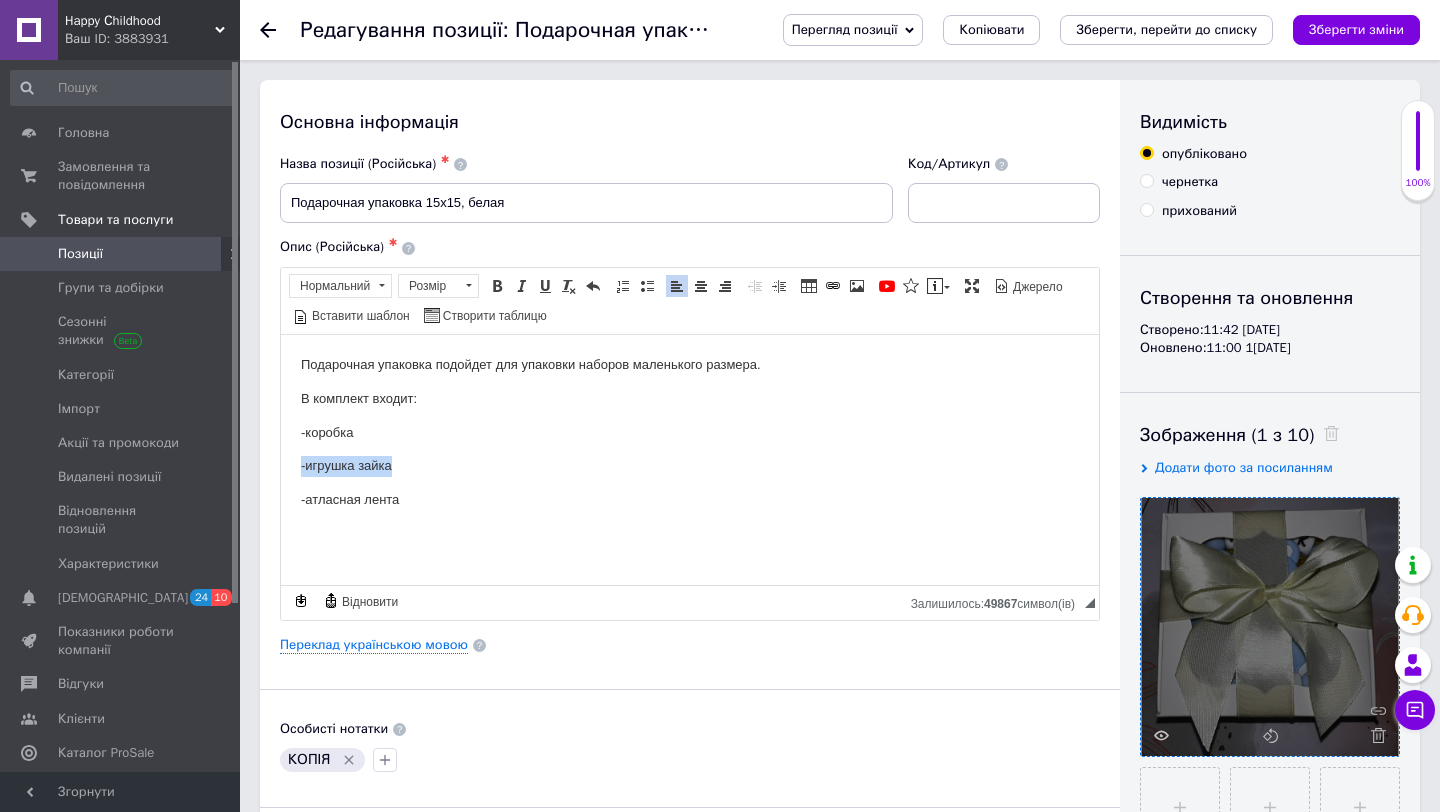 drag, startPoint x: 402, startPoint y: 466, endPoint x: 298, endPoint y: 464, distance: 104.019226 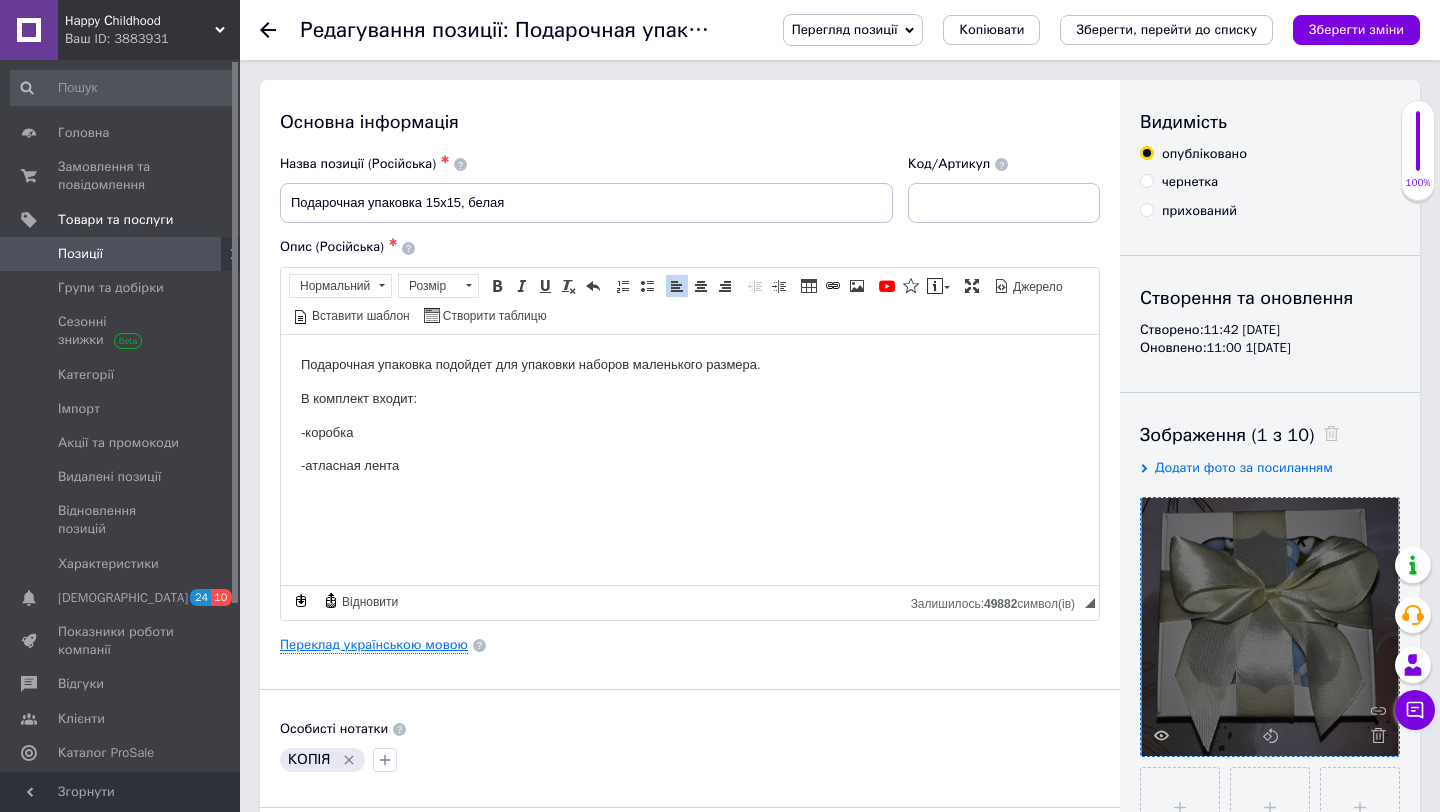 click on "Переклад українською мовою" at bounding box center [374, 645] 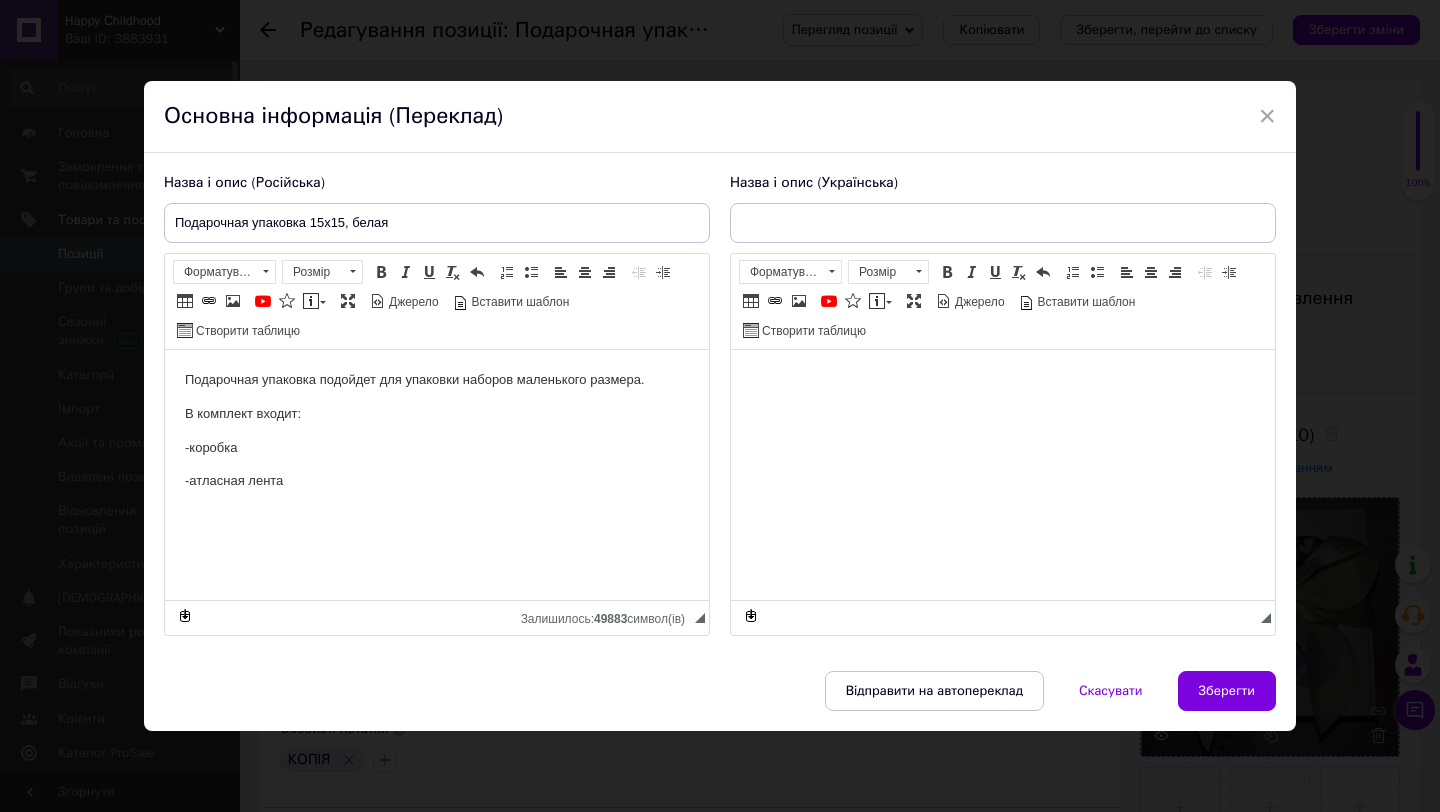 scroll, scrollTop: 0, scrollLeft: 0, axis: both 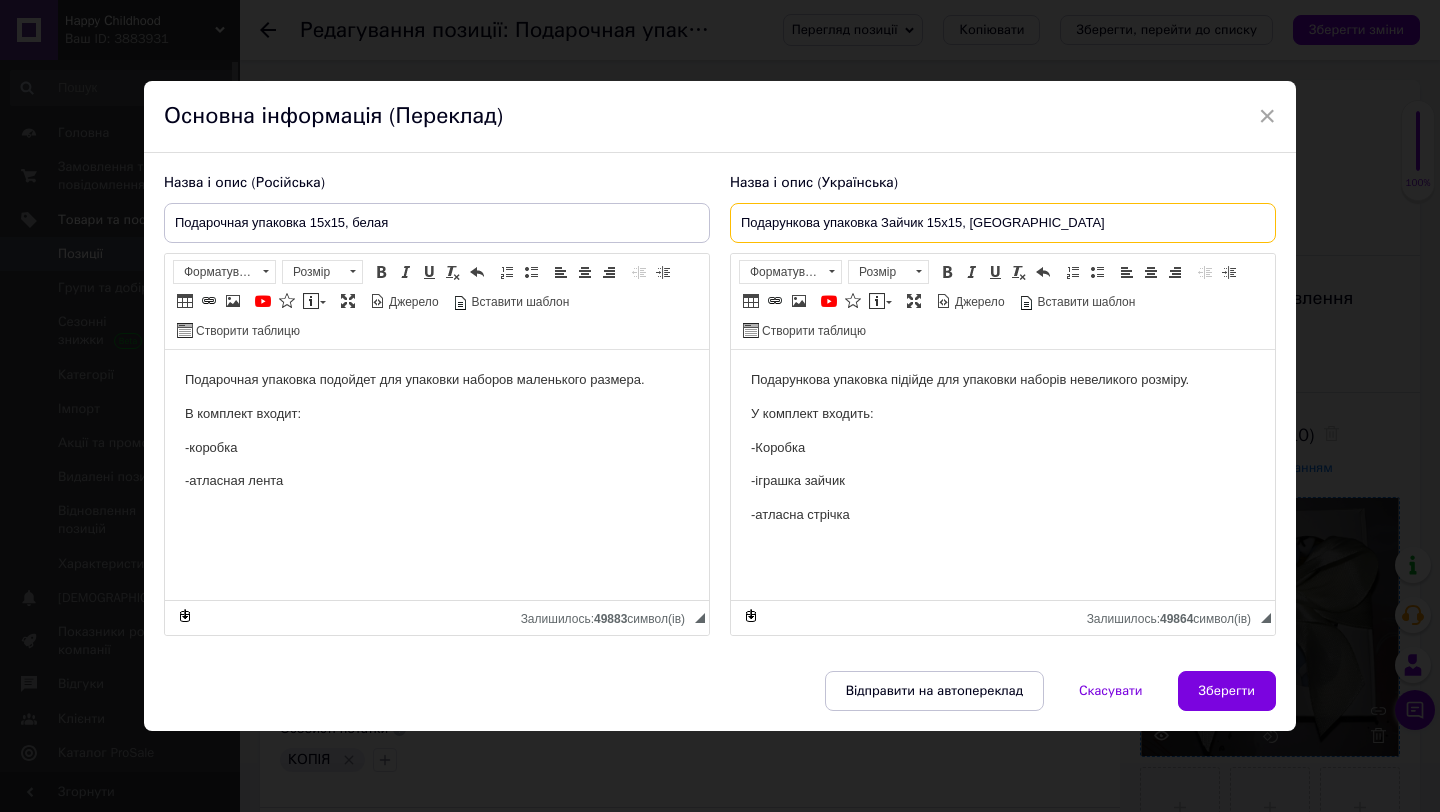 drag, startPoint x: 920, startPoint y: 220, endPoint x: 879, endPoint y: 221, distance: 41.01219 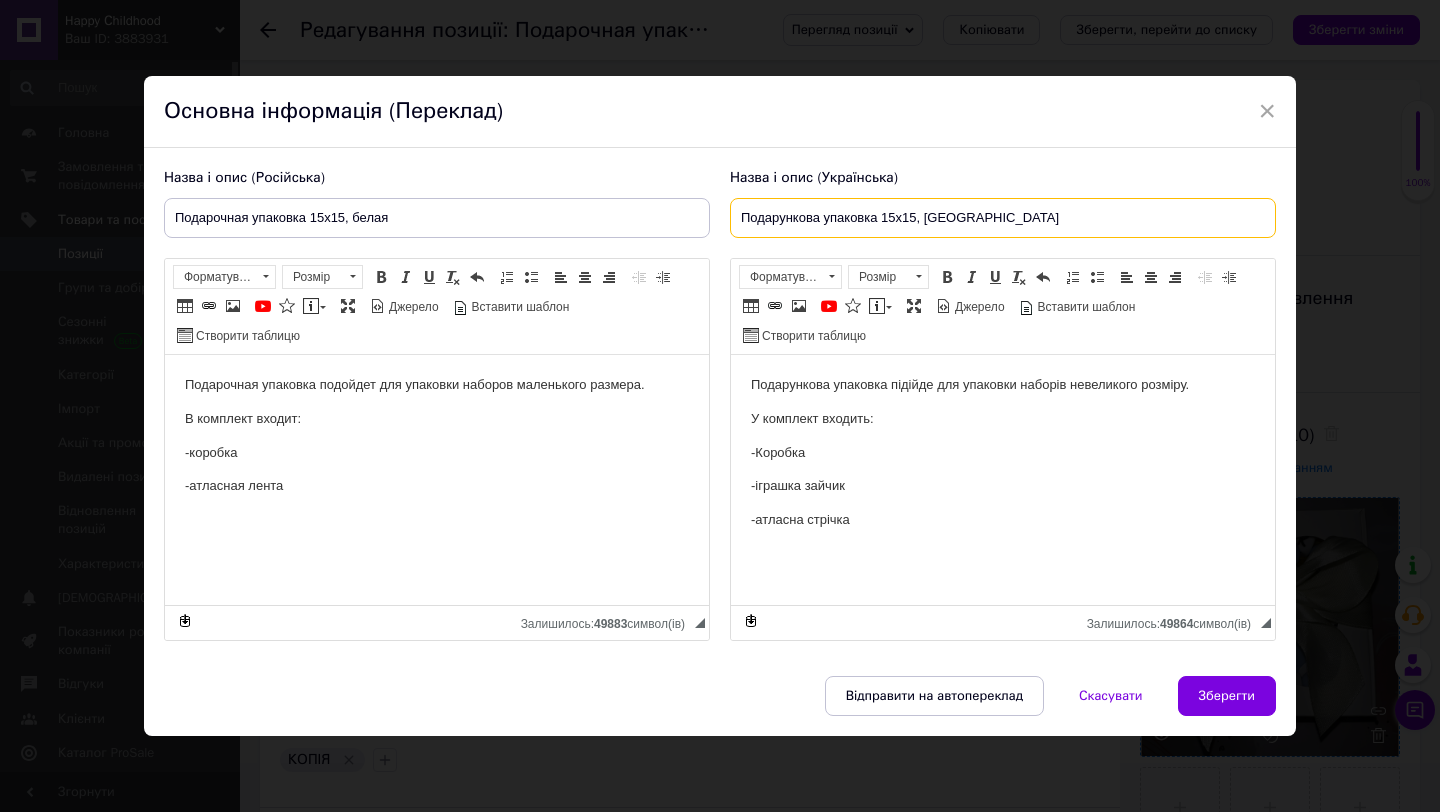 type on "Подарункова упаковка 15х15, [GEOGRAPHIC_DATA]" 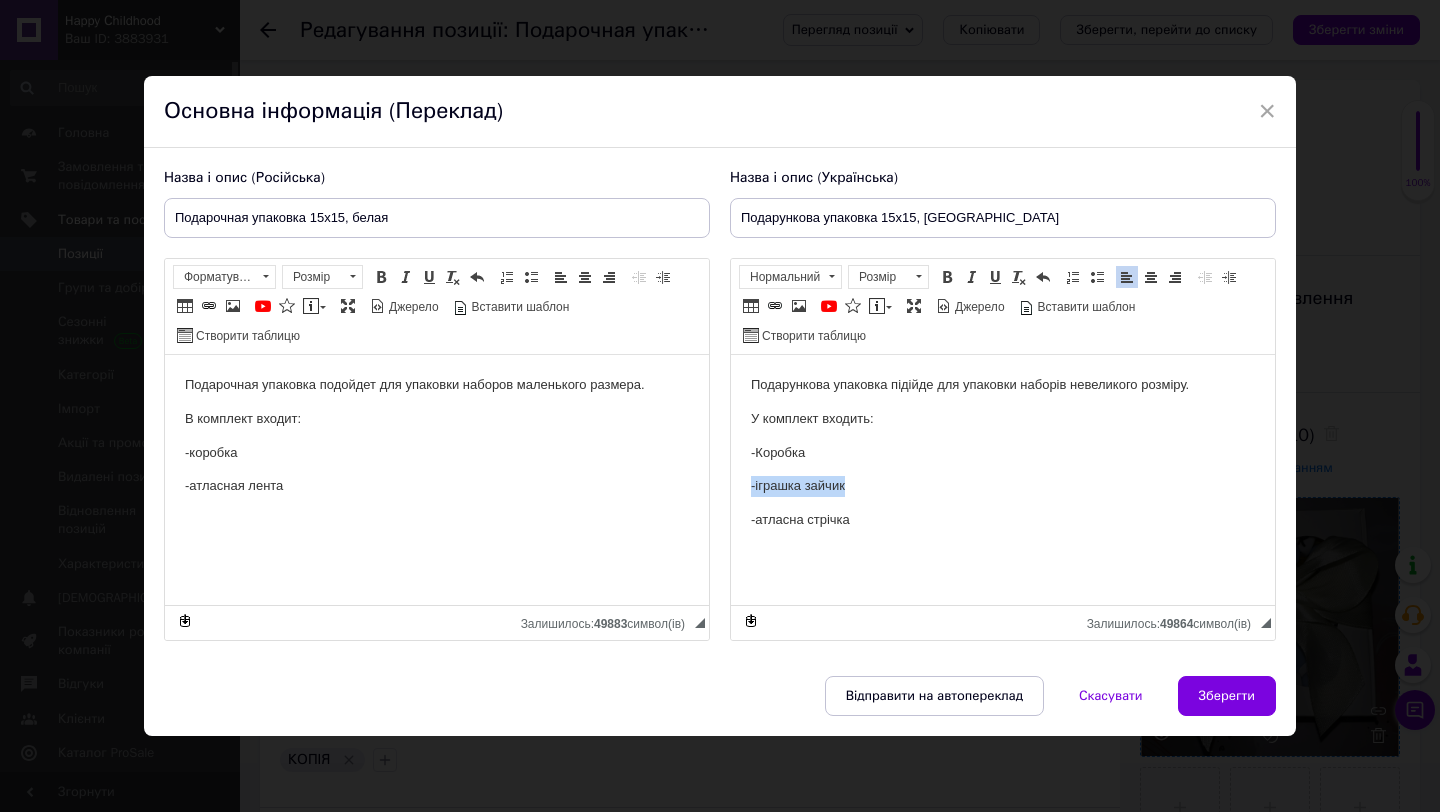 drag, startPoint x: 865, startPoint y: 494, endPoint x: 743, endPoint y: 473, distance: 123.79418 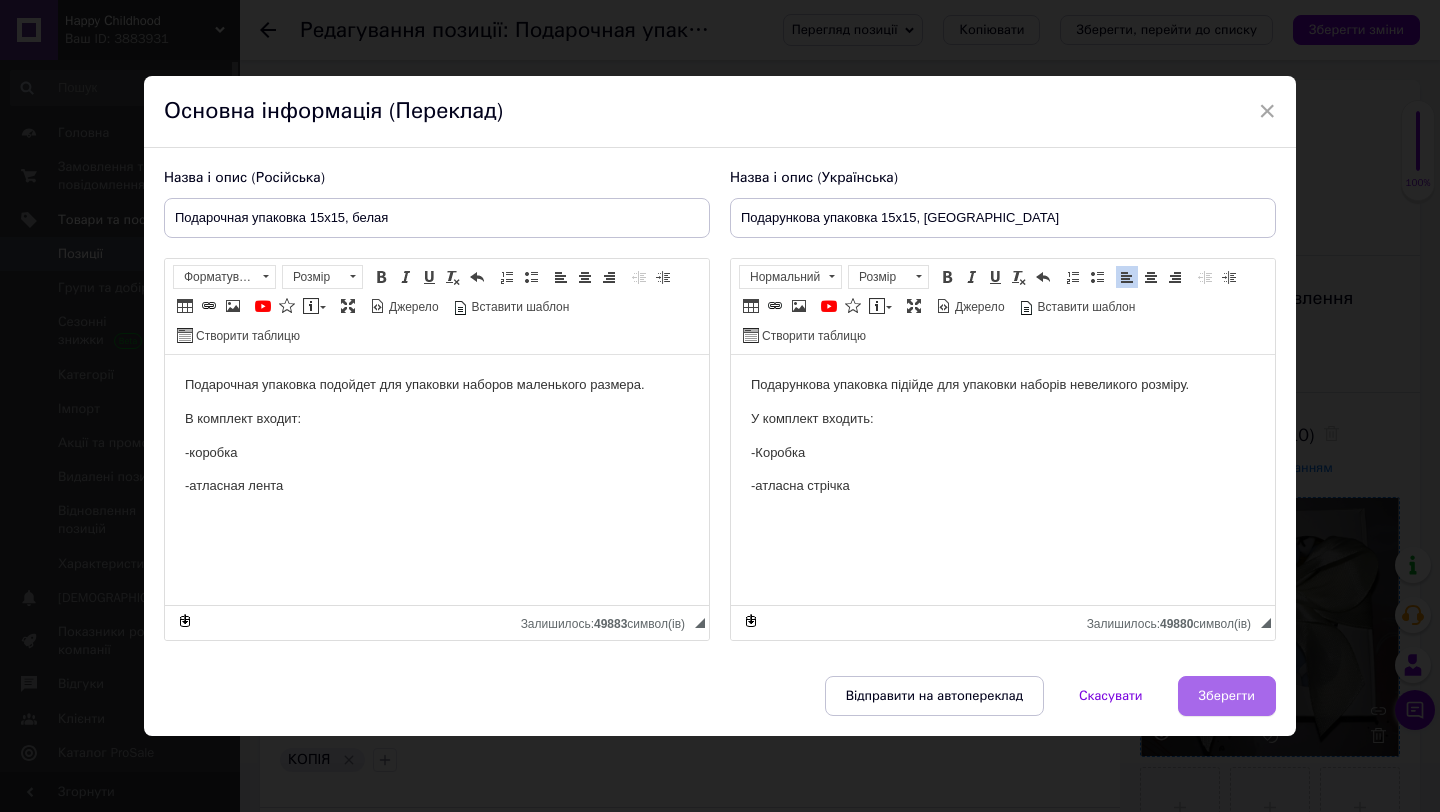 click on "Зберегти" at bounding box center [1227, 696] 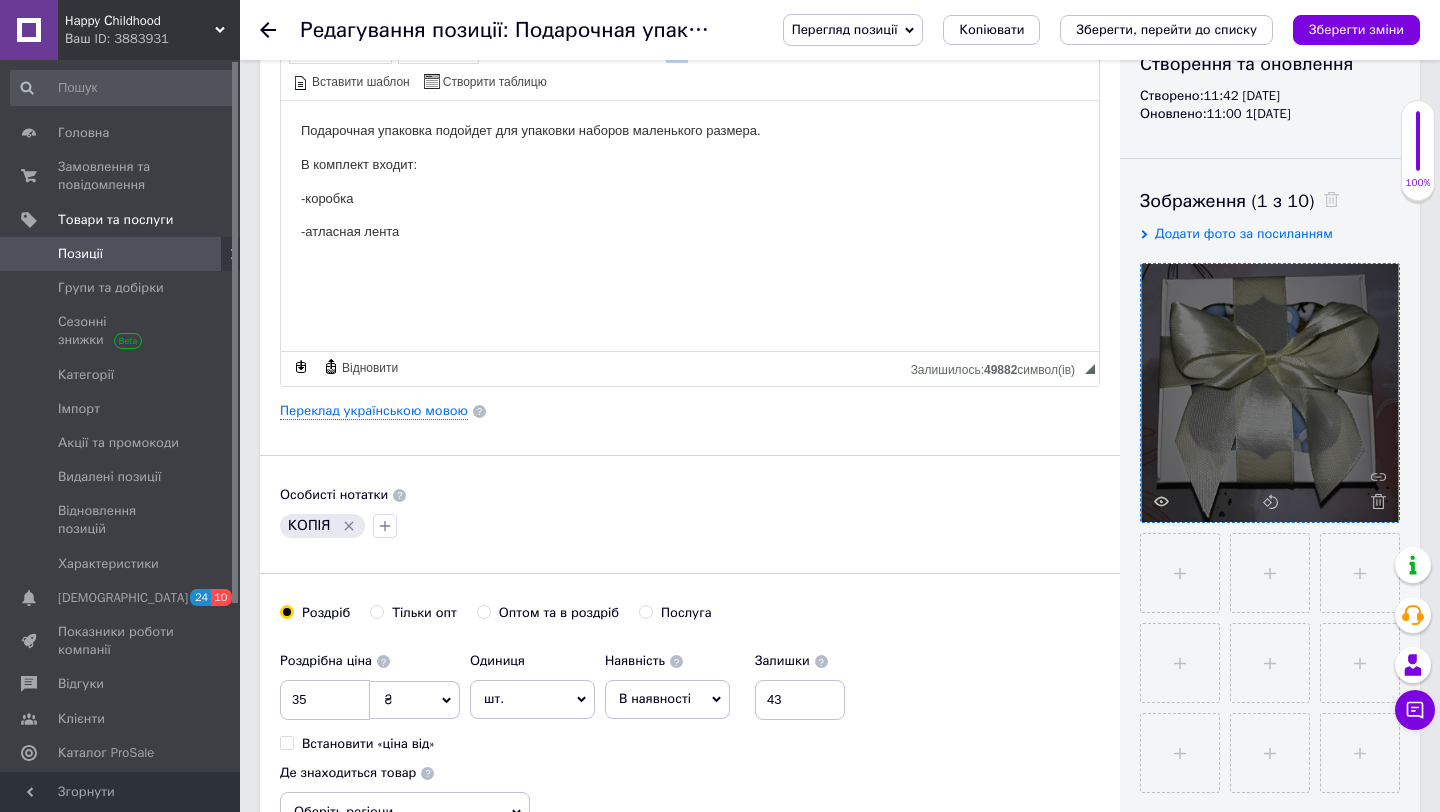 scroll, scrollTop: 260, scrollLeft: 0, axis: vertical 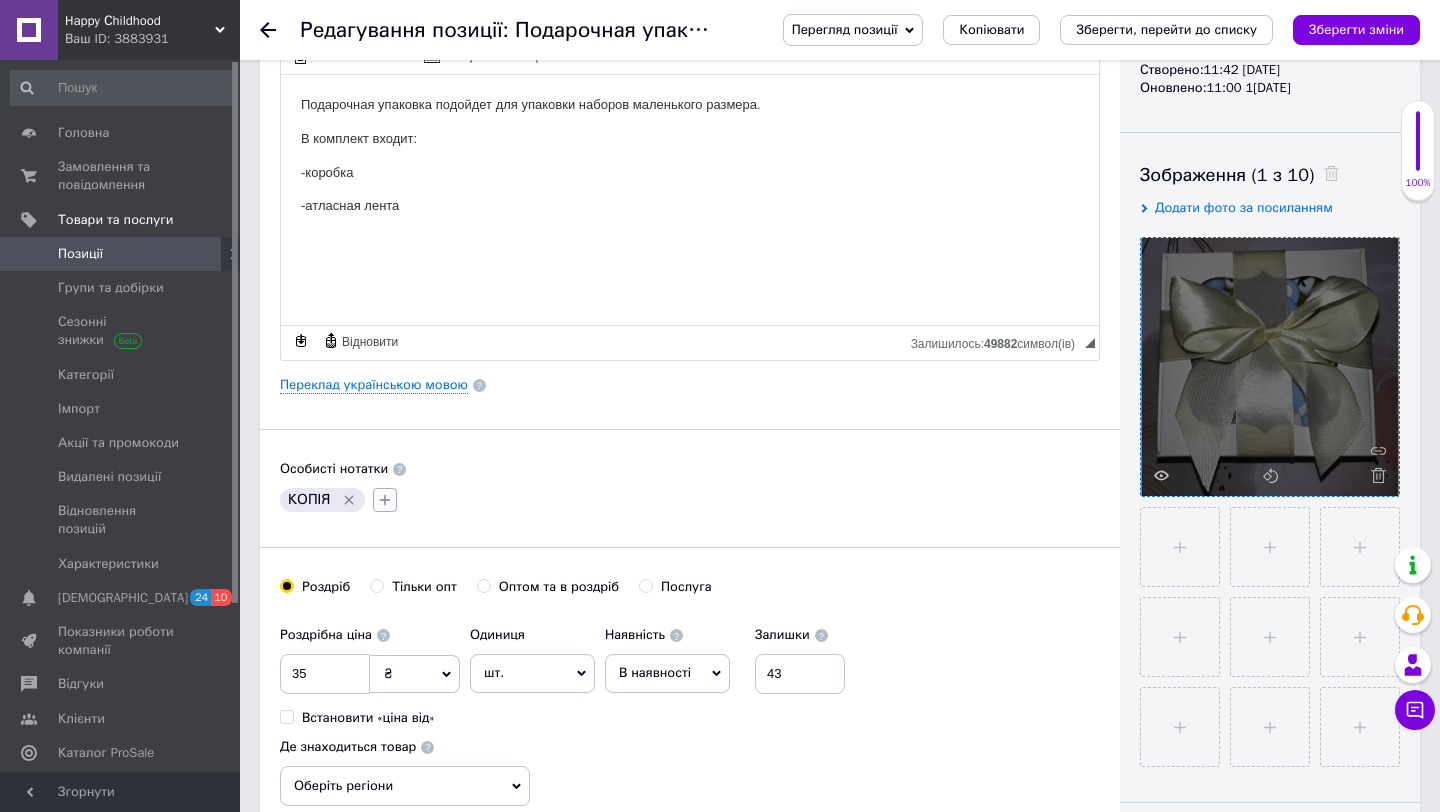 click 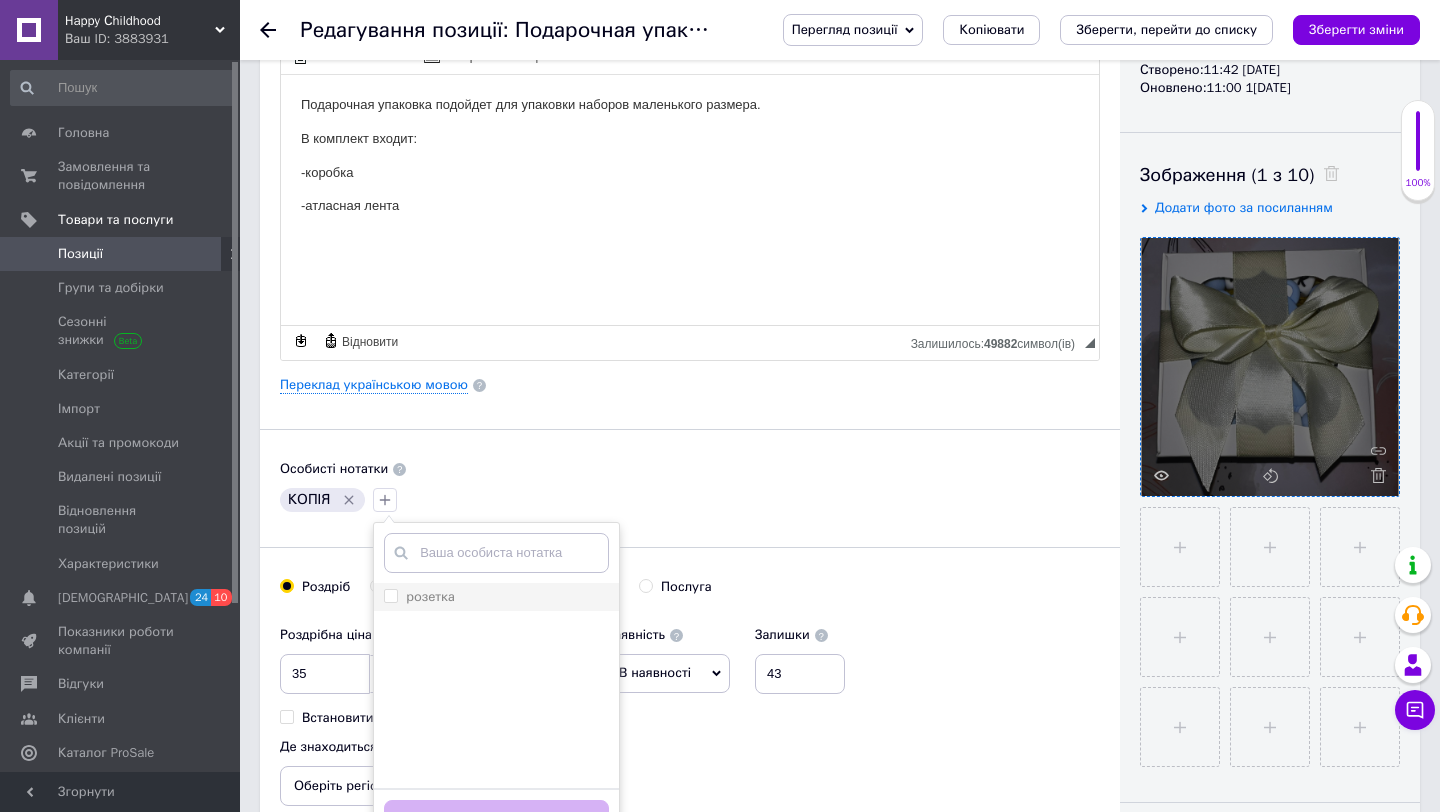 click on "розетка" at bounding box center (390, 595) 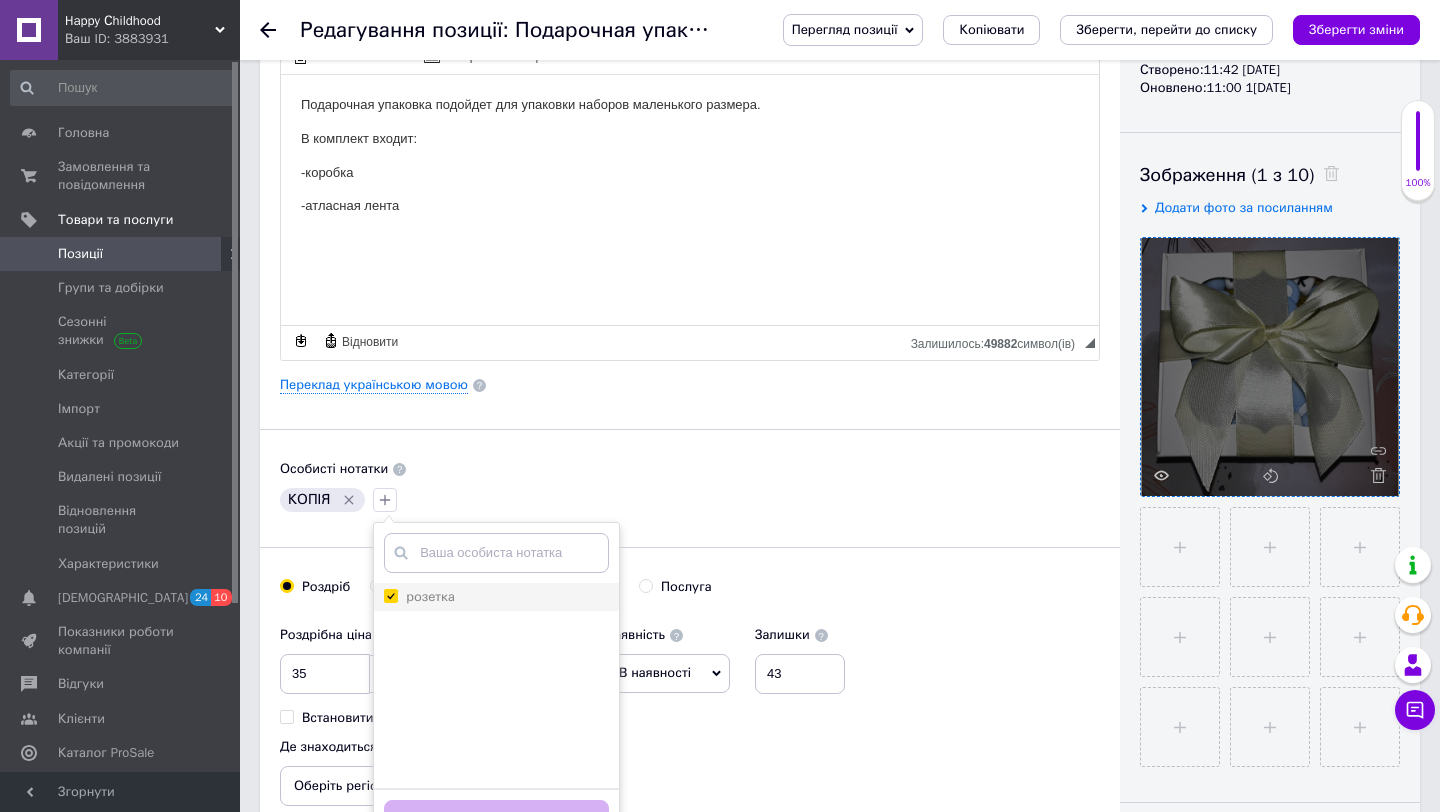 checkbox on "true" 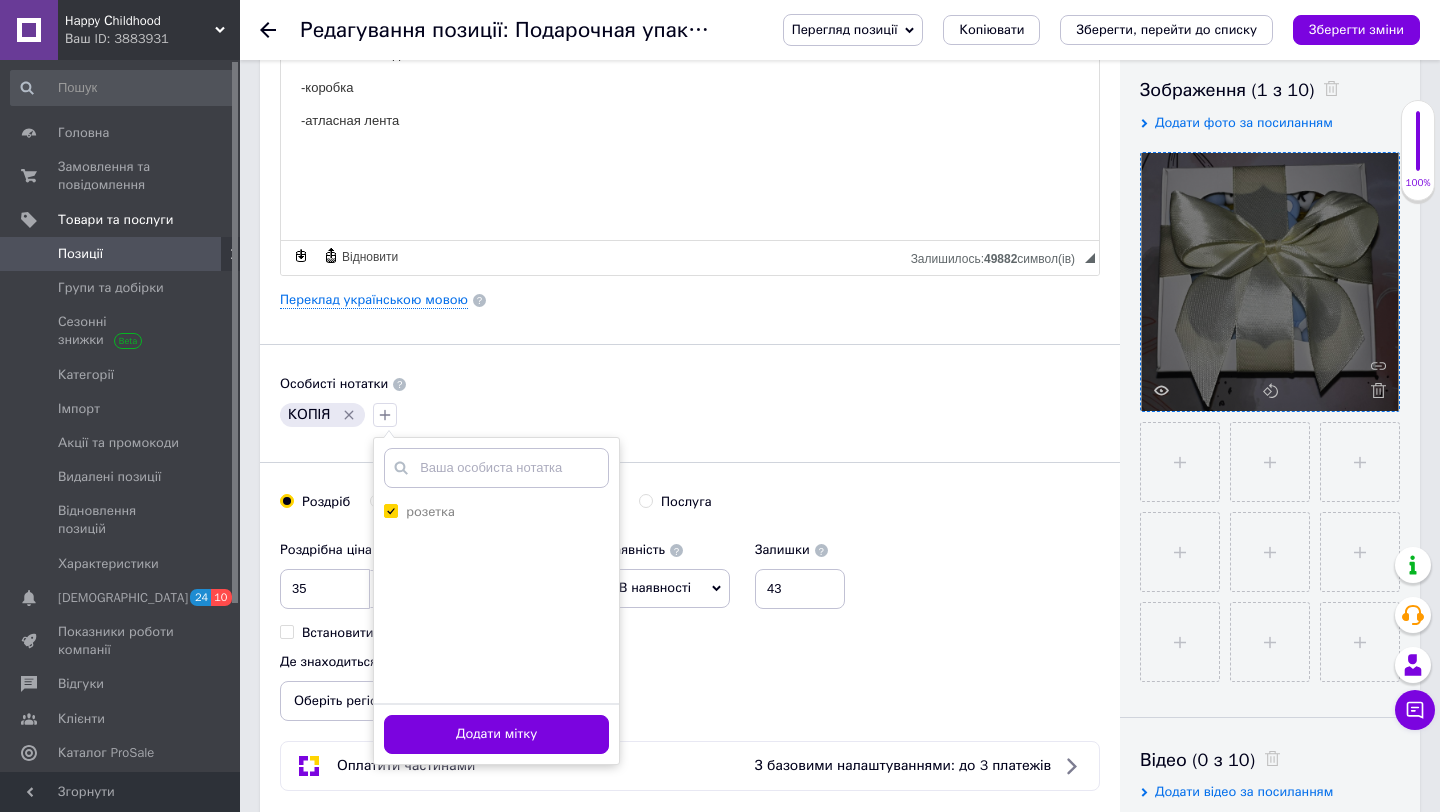scroll, scrollTop: 360, scrollLeft: 0, axis: vertical 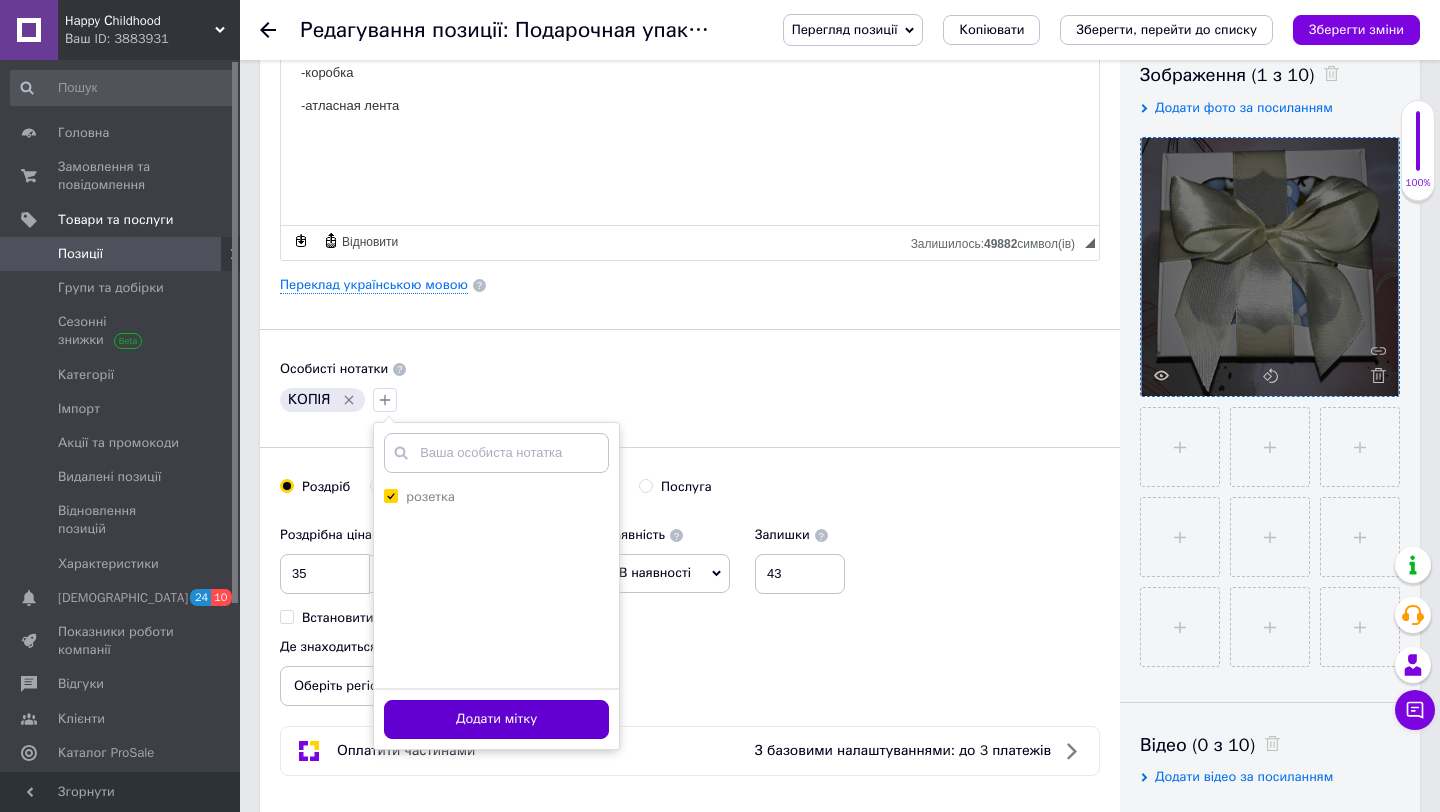 click on "Додати мітку" at bounding box center (496, 719) 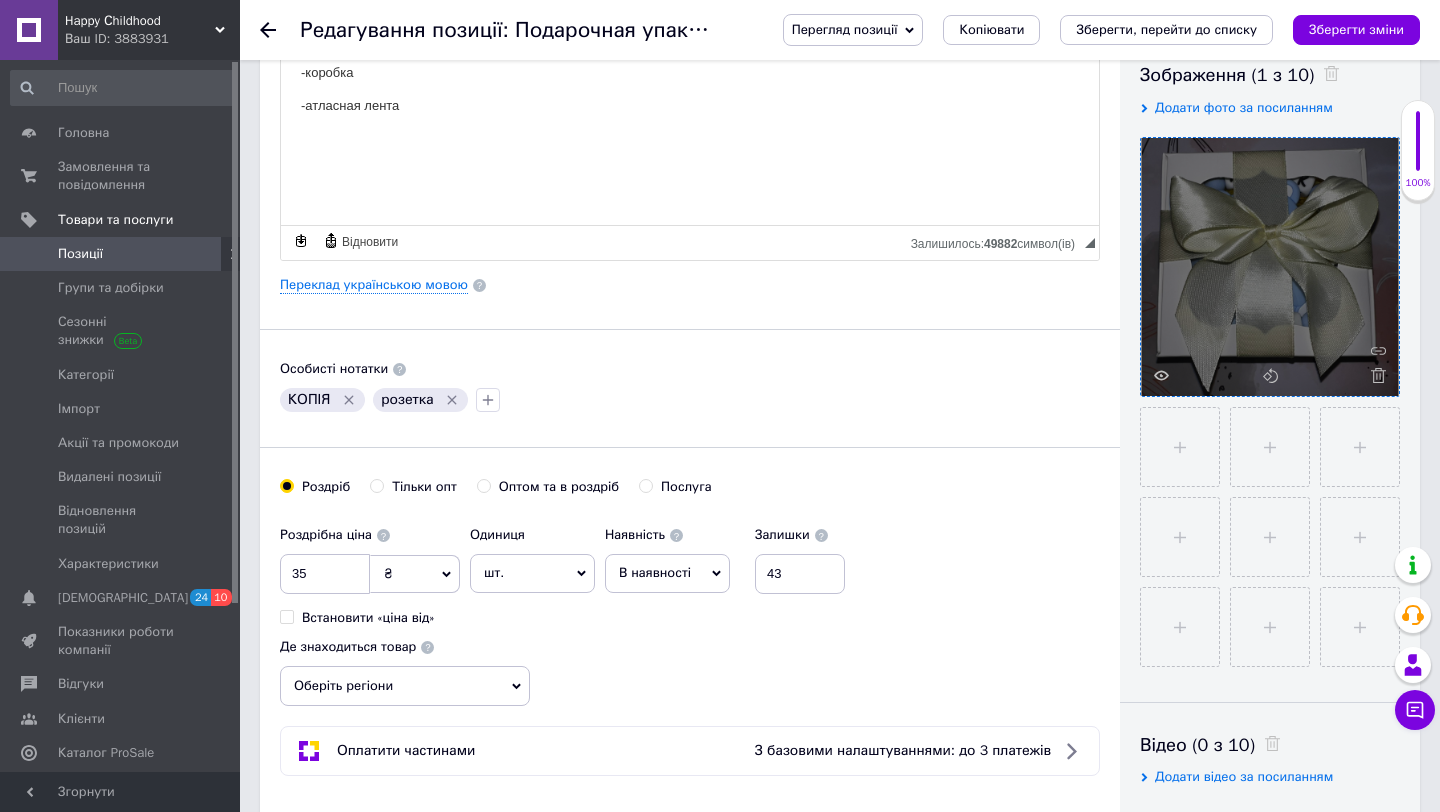 click 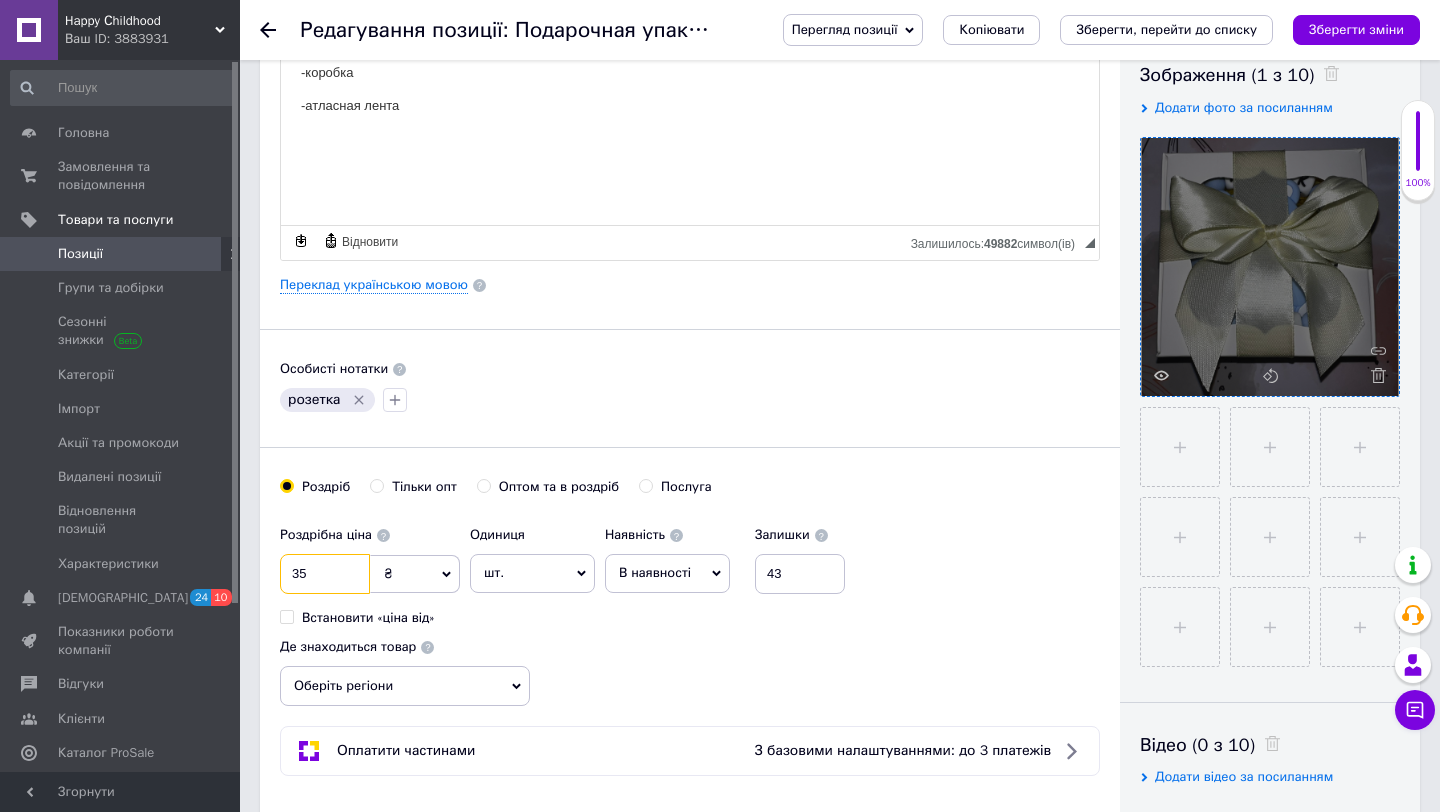 click on "35" at bounding box center (325, 574) 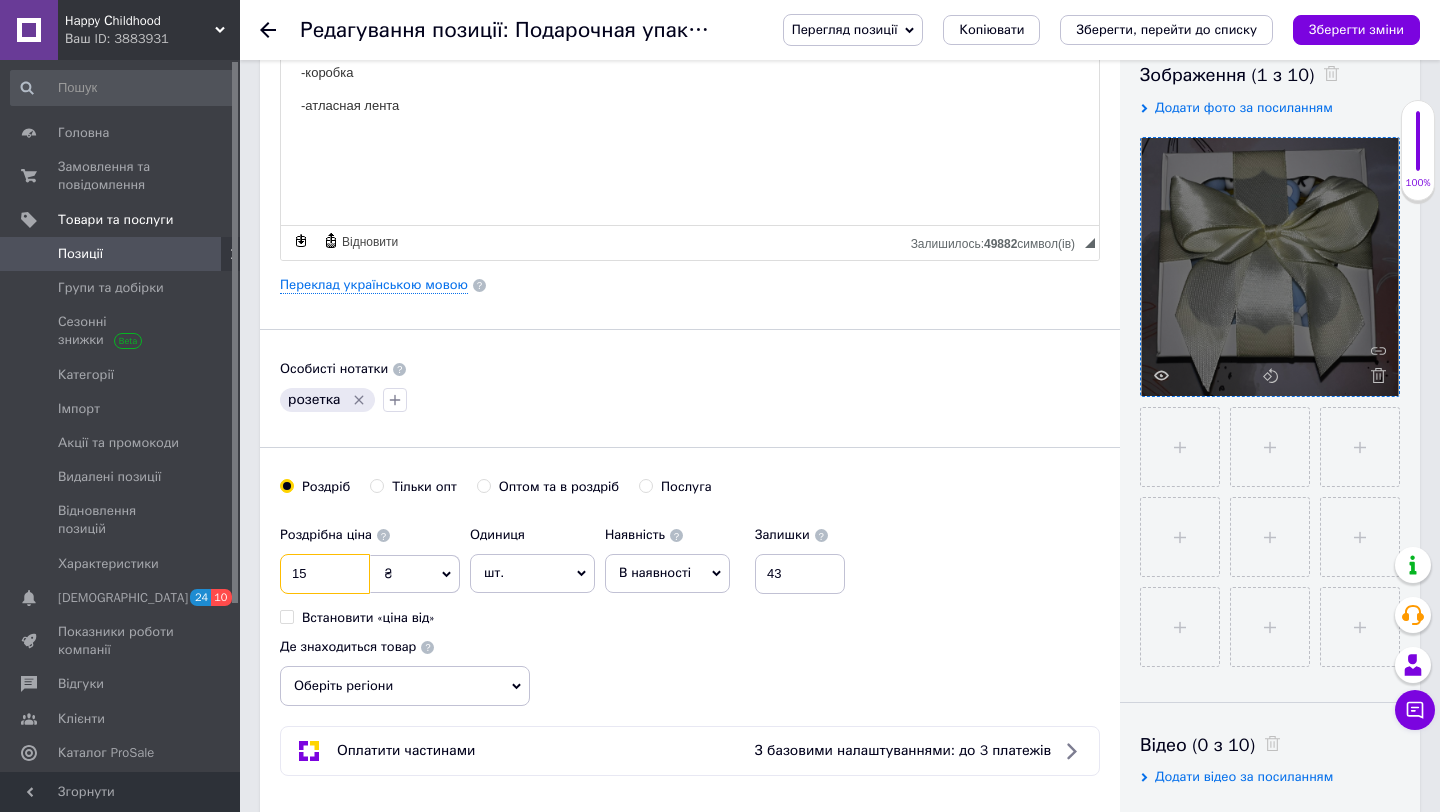 type on "15" 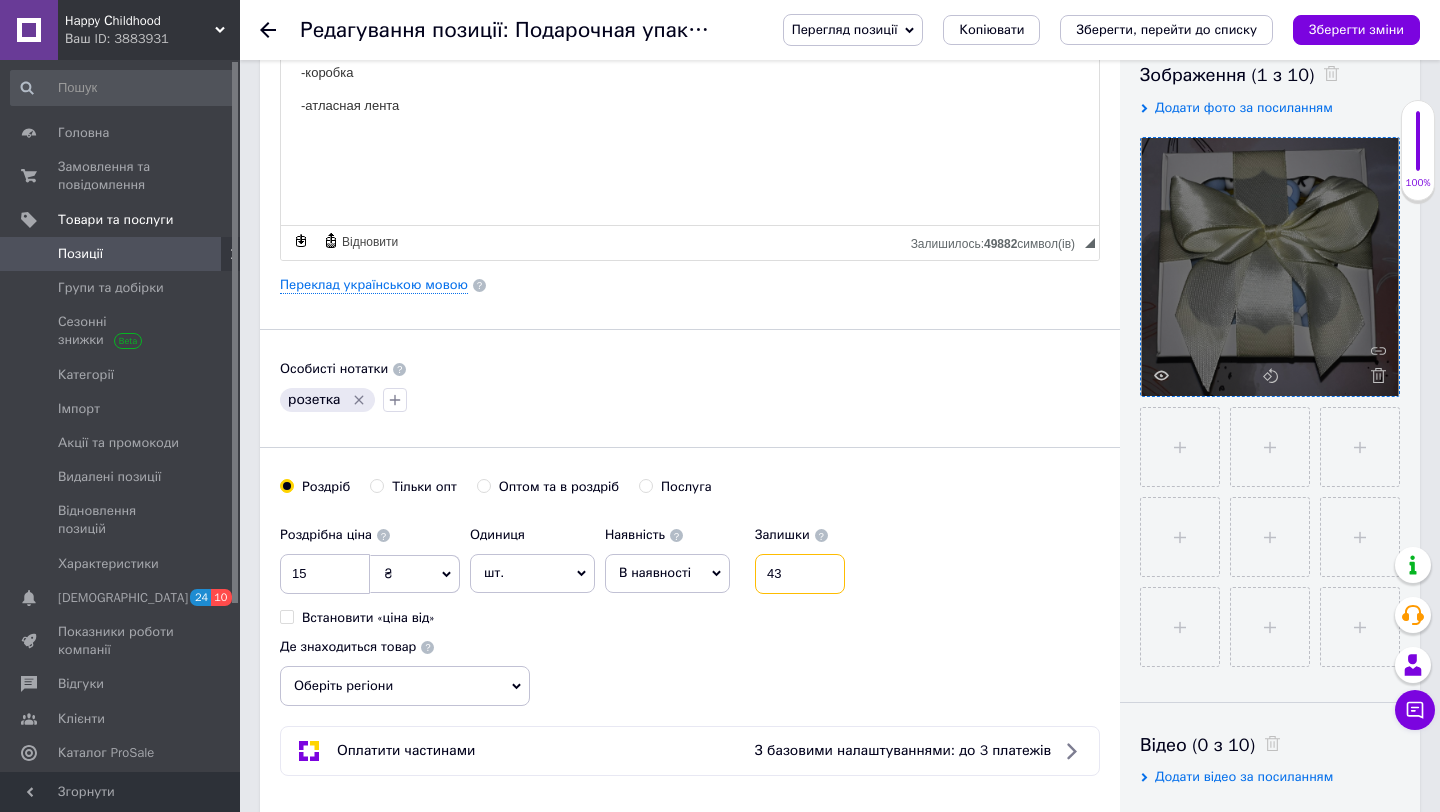 click on "43" at bounding box center [800, 574] 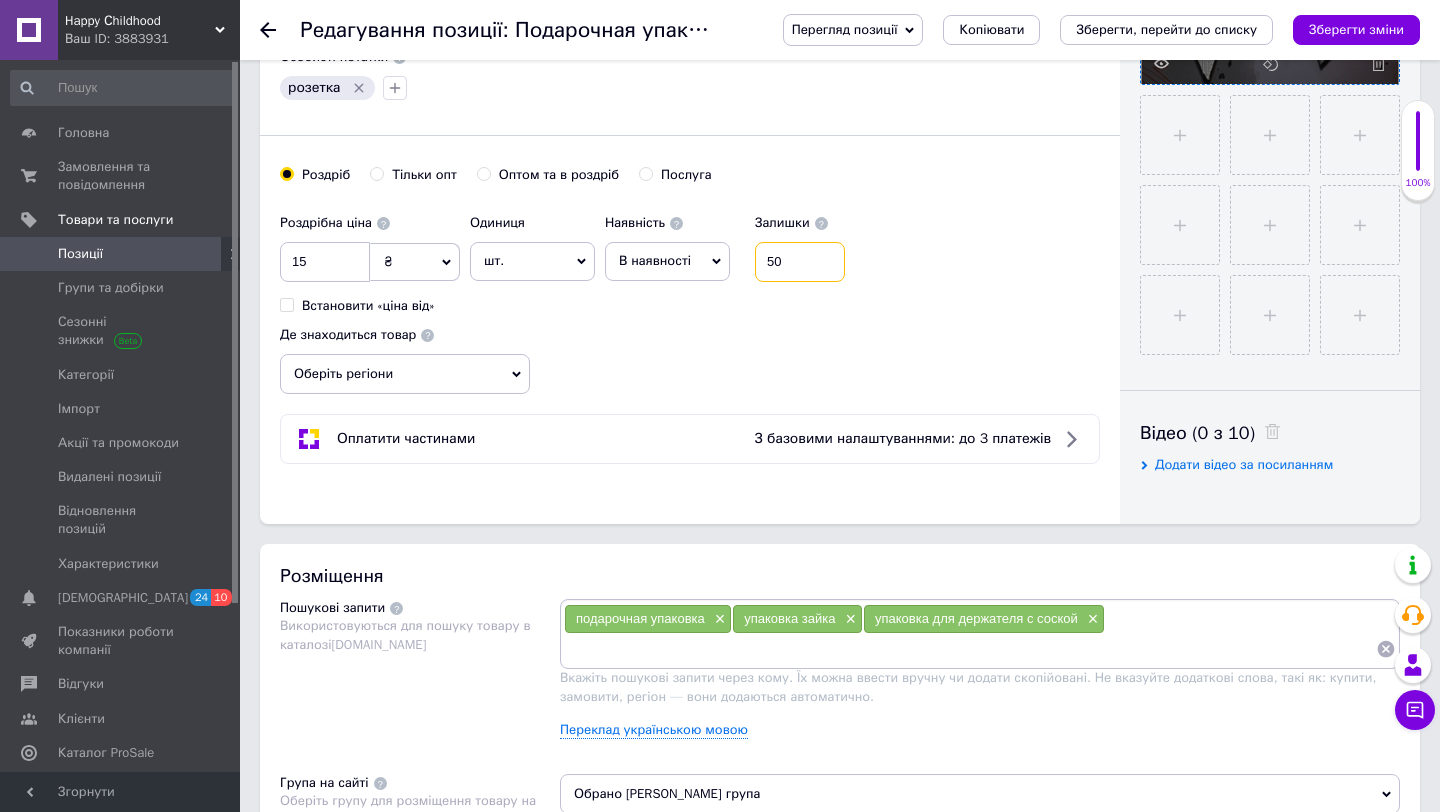 scroll, scrollTop: 712, scrollLeft: 0, axis: vertical 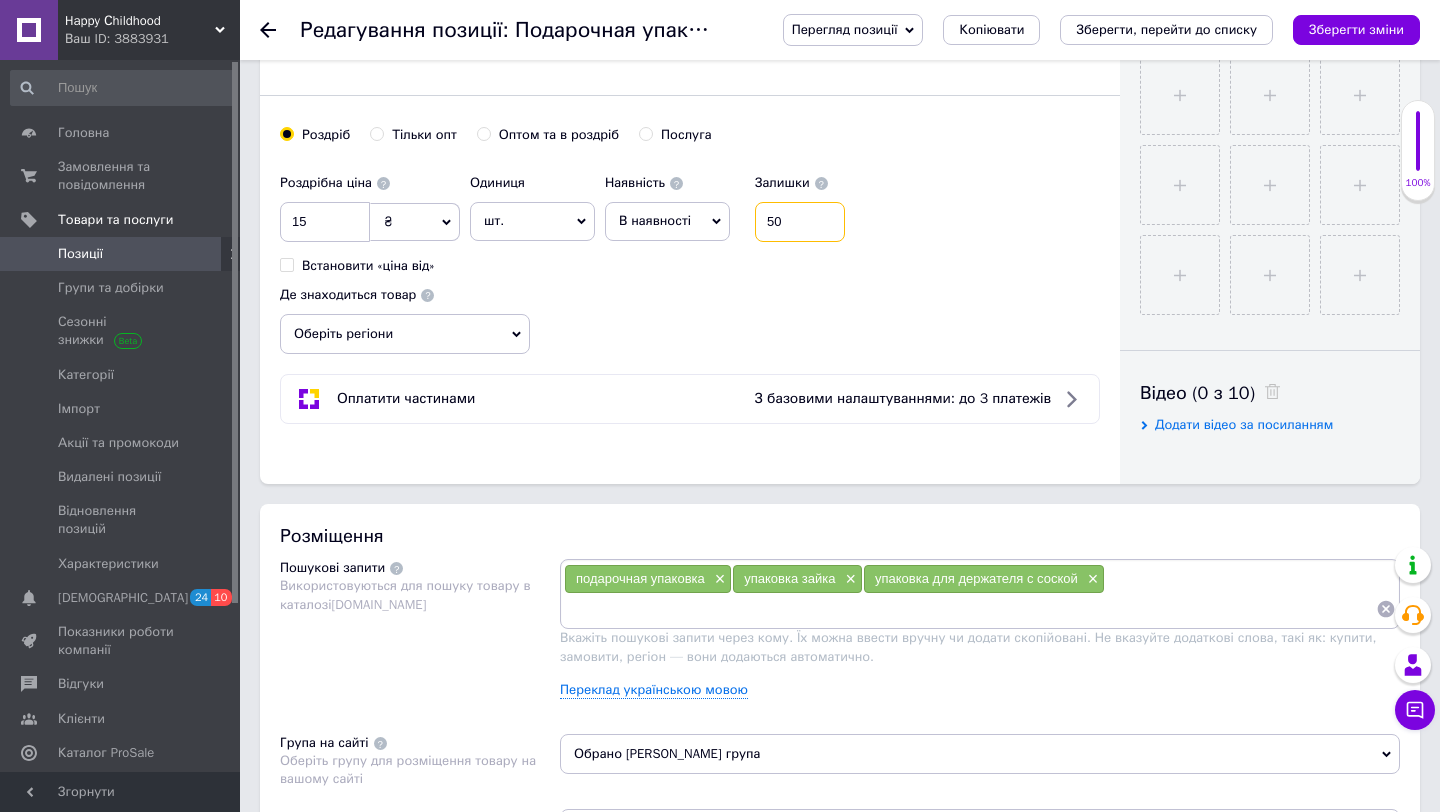 type on "50" 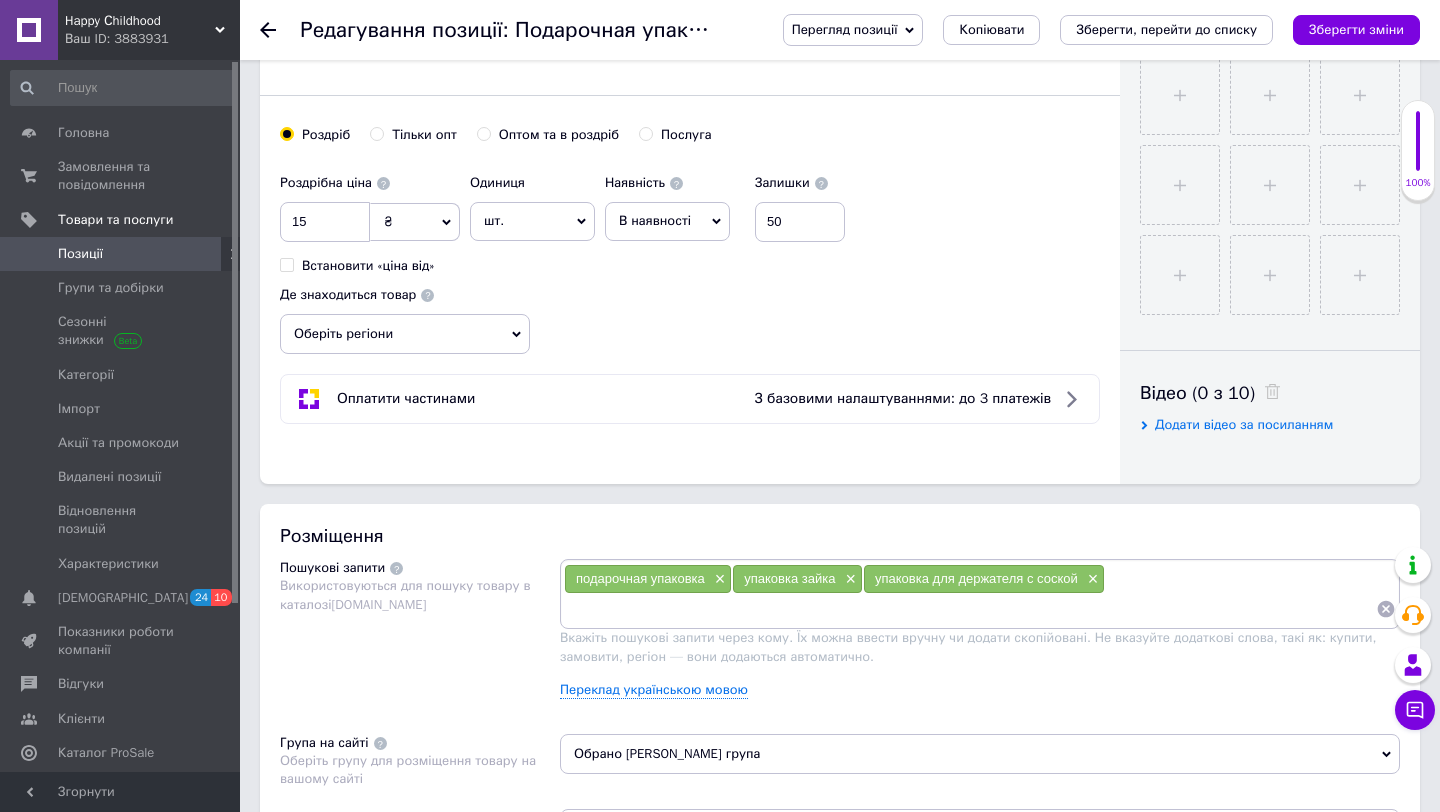 click 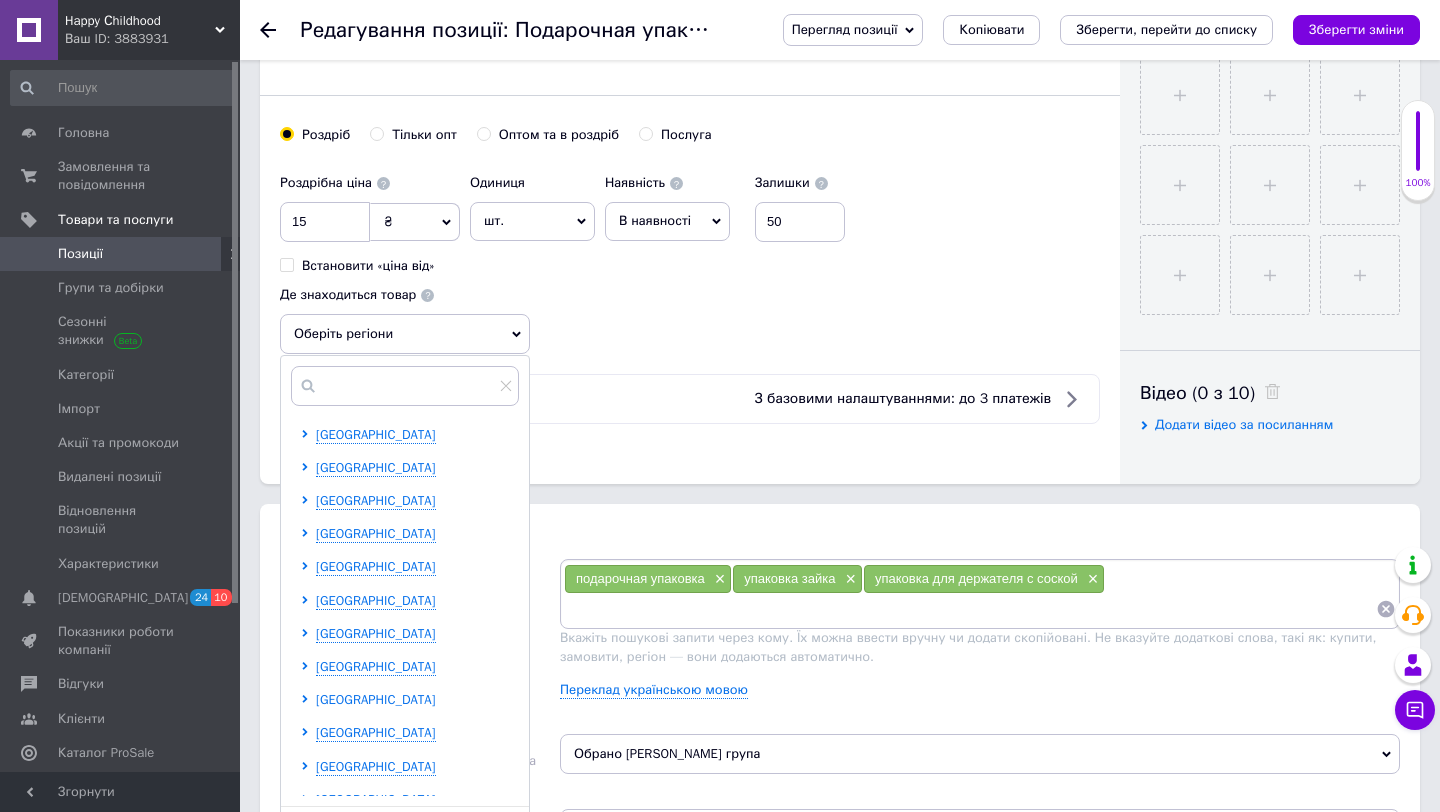 click on "[GEOGRAPHIC_DATA]" at bounding box center [376, 699] 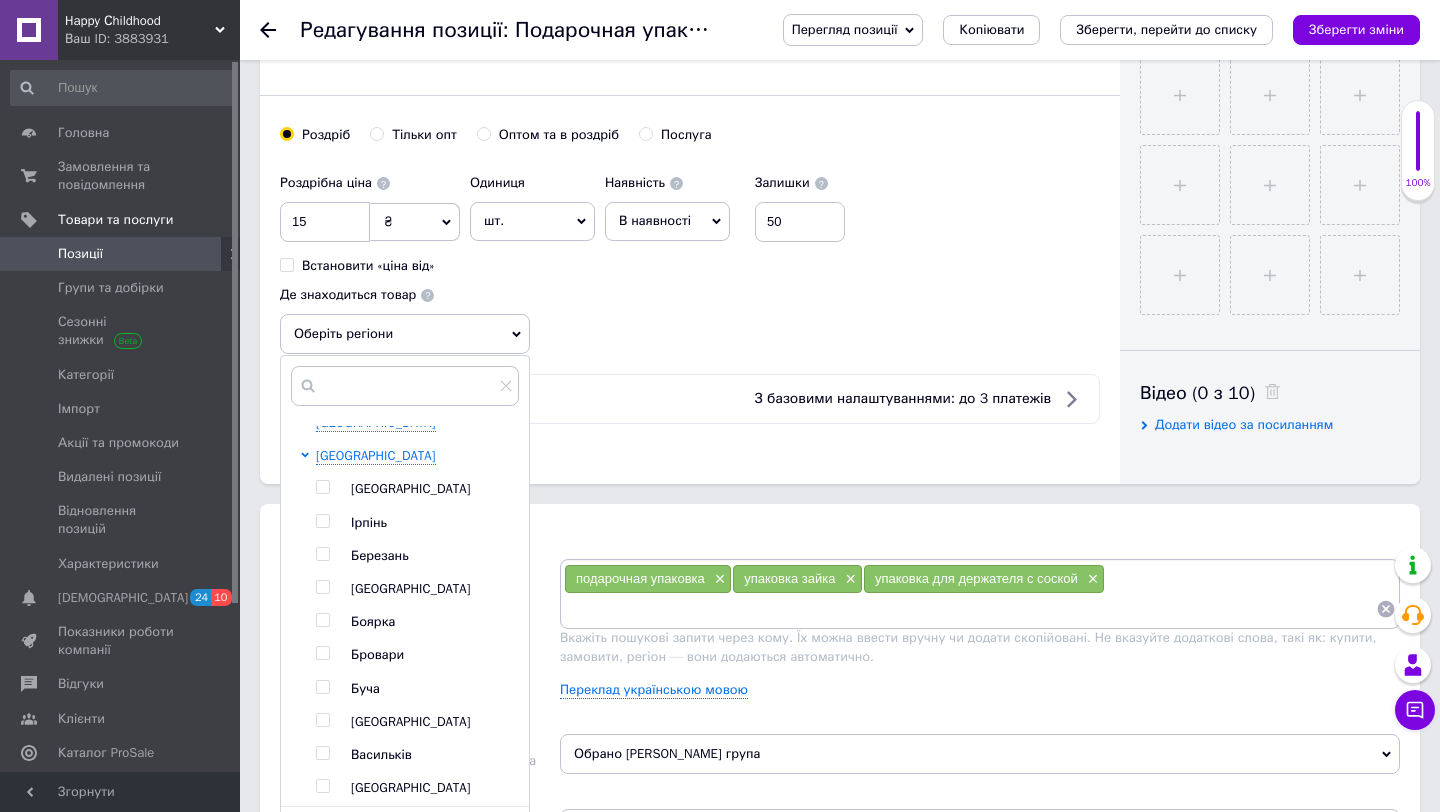 scroll, scrollTop: 260, scrollLeft: 0, axis: vertical 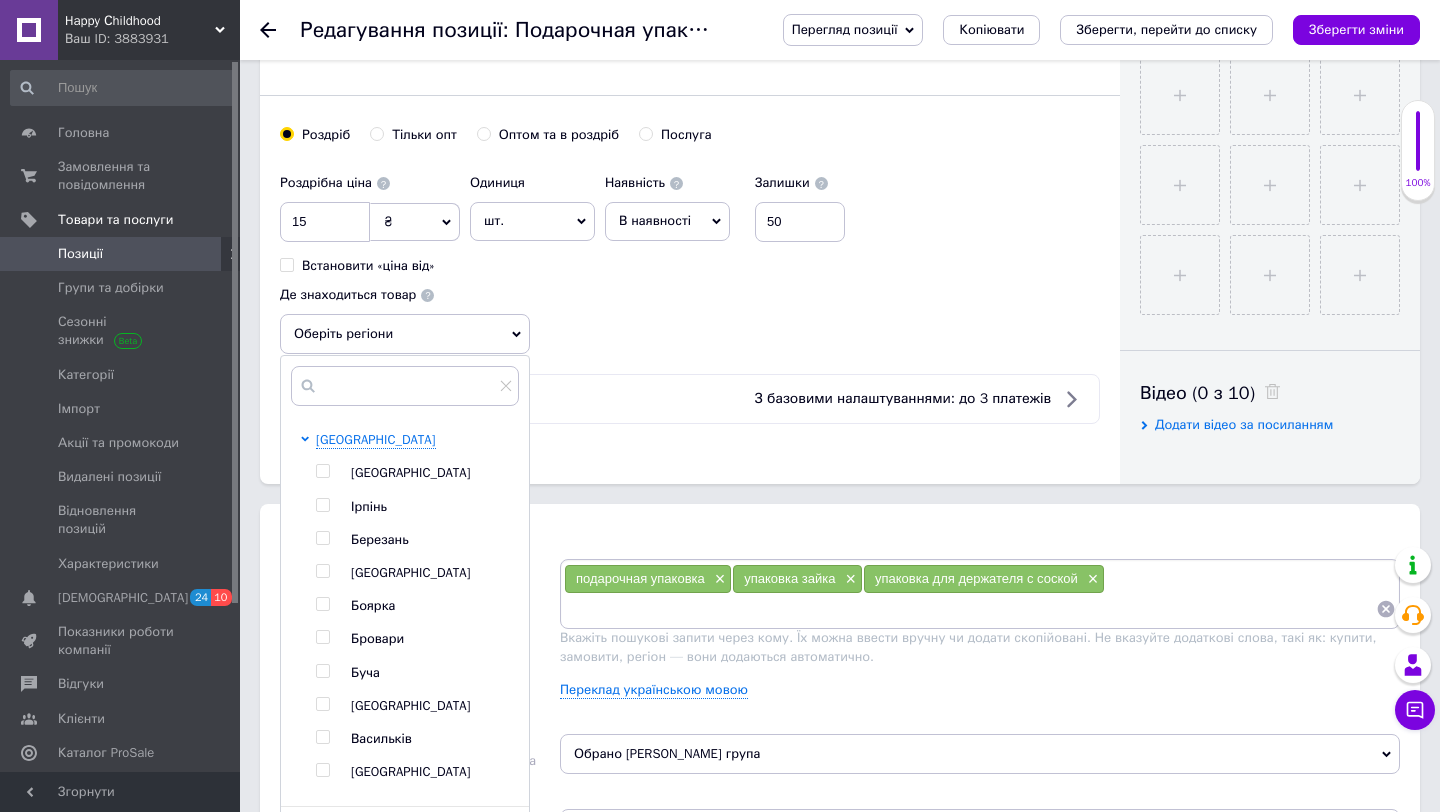 click at bounding box center (322, 471) 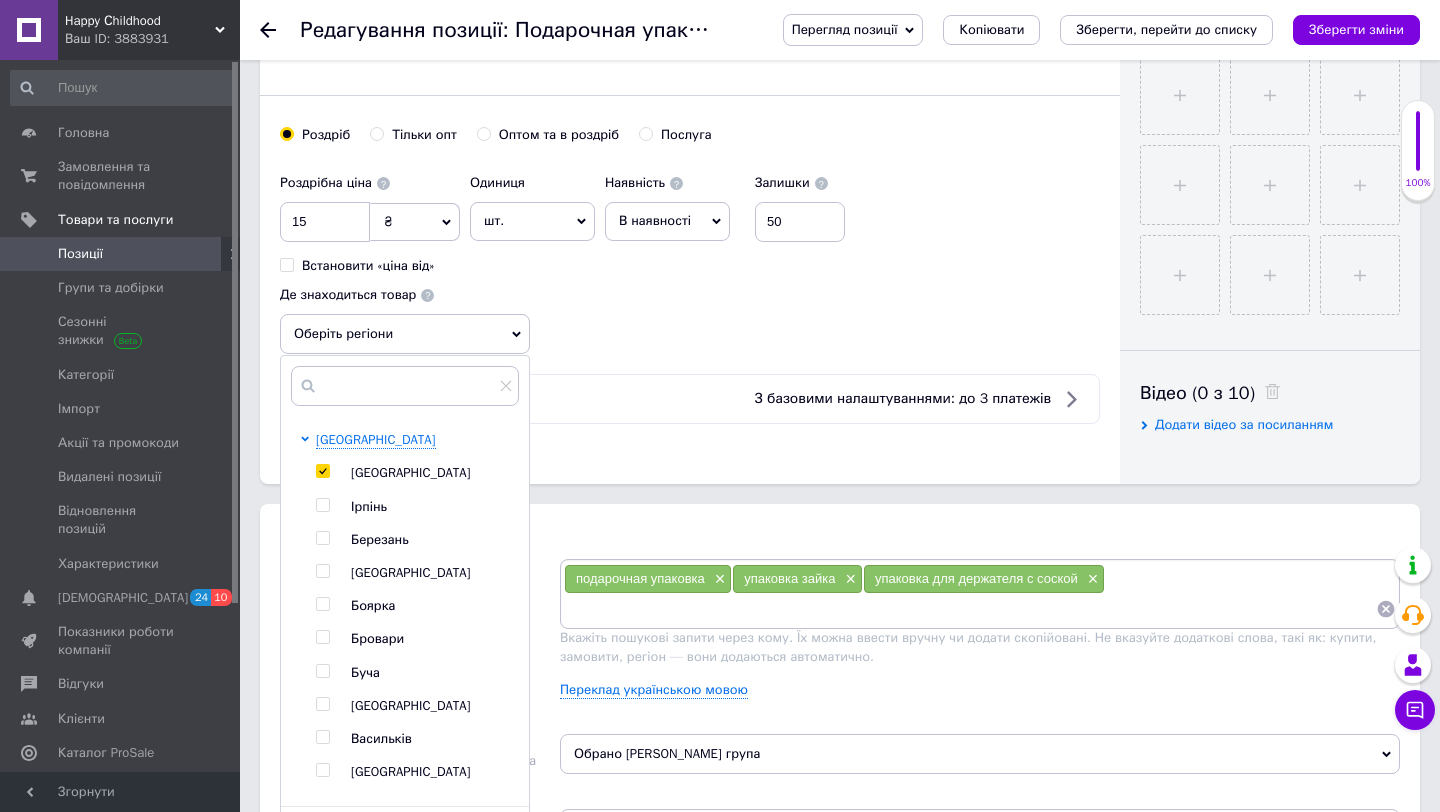 checkbox on "true" 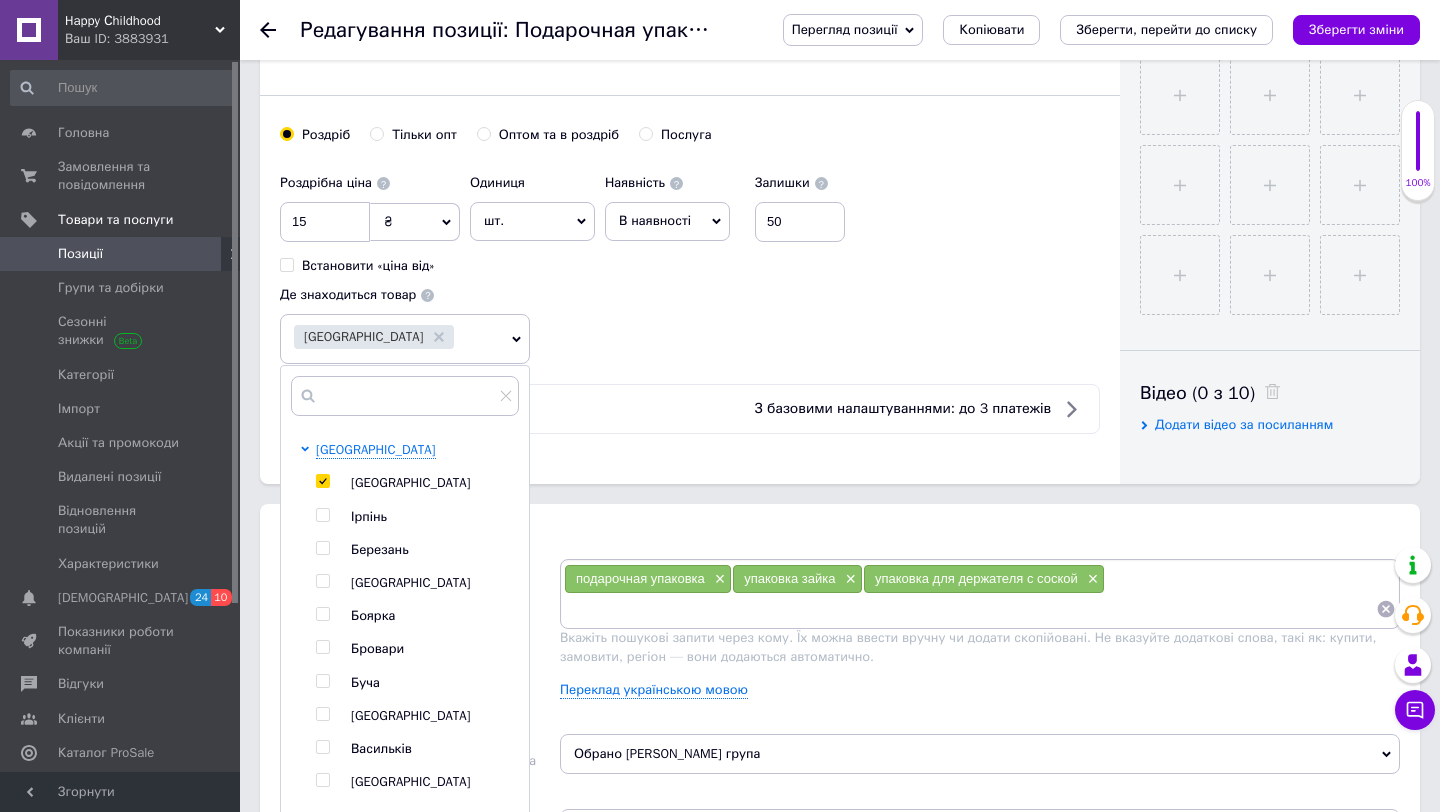 click at bounding box center [322, 647] 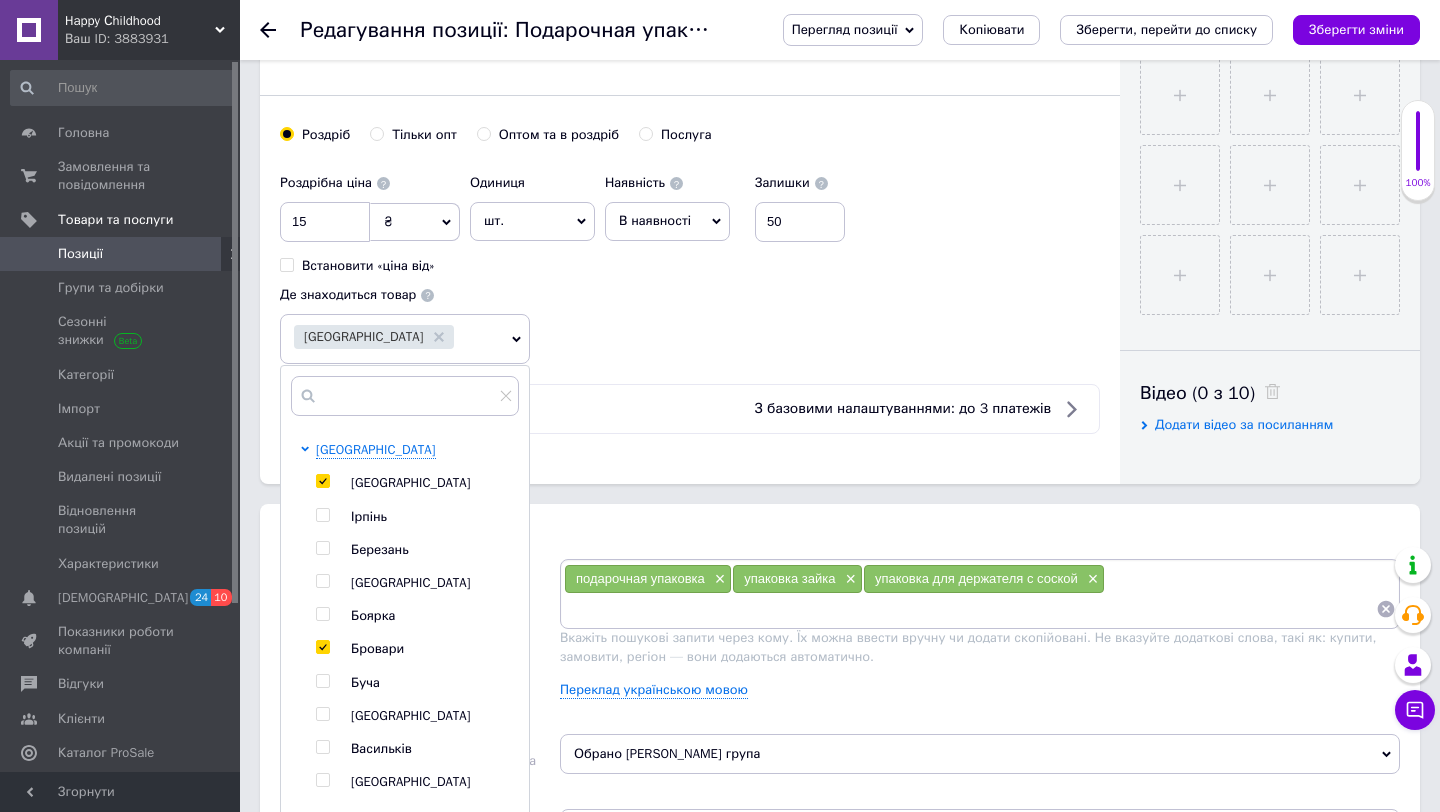 checkbox on "true" 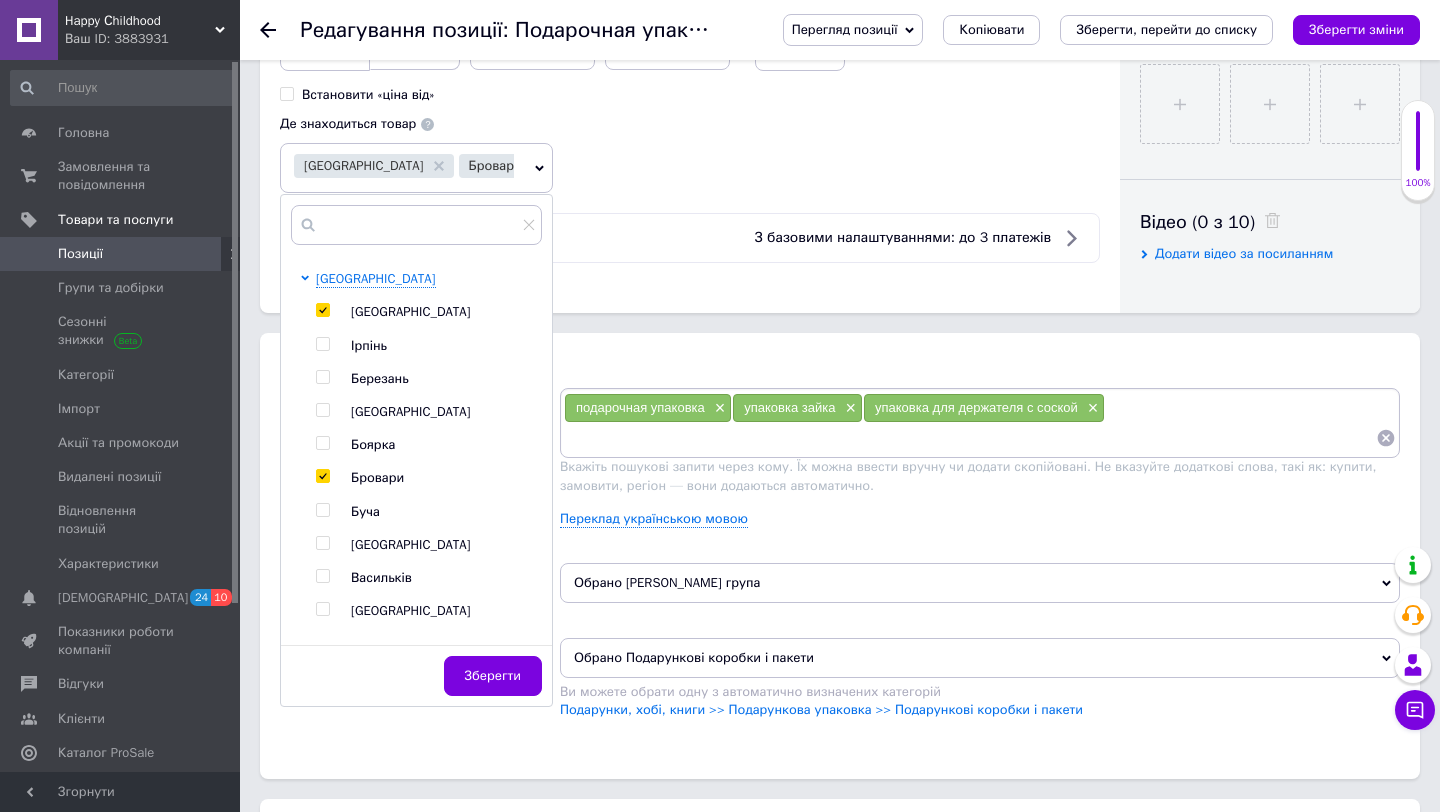 scroll, scrollTop: 979, scrollLeft: 0, axis: vertical 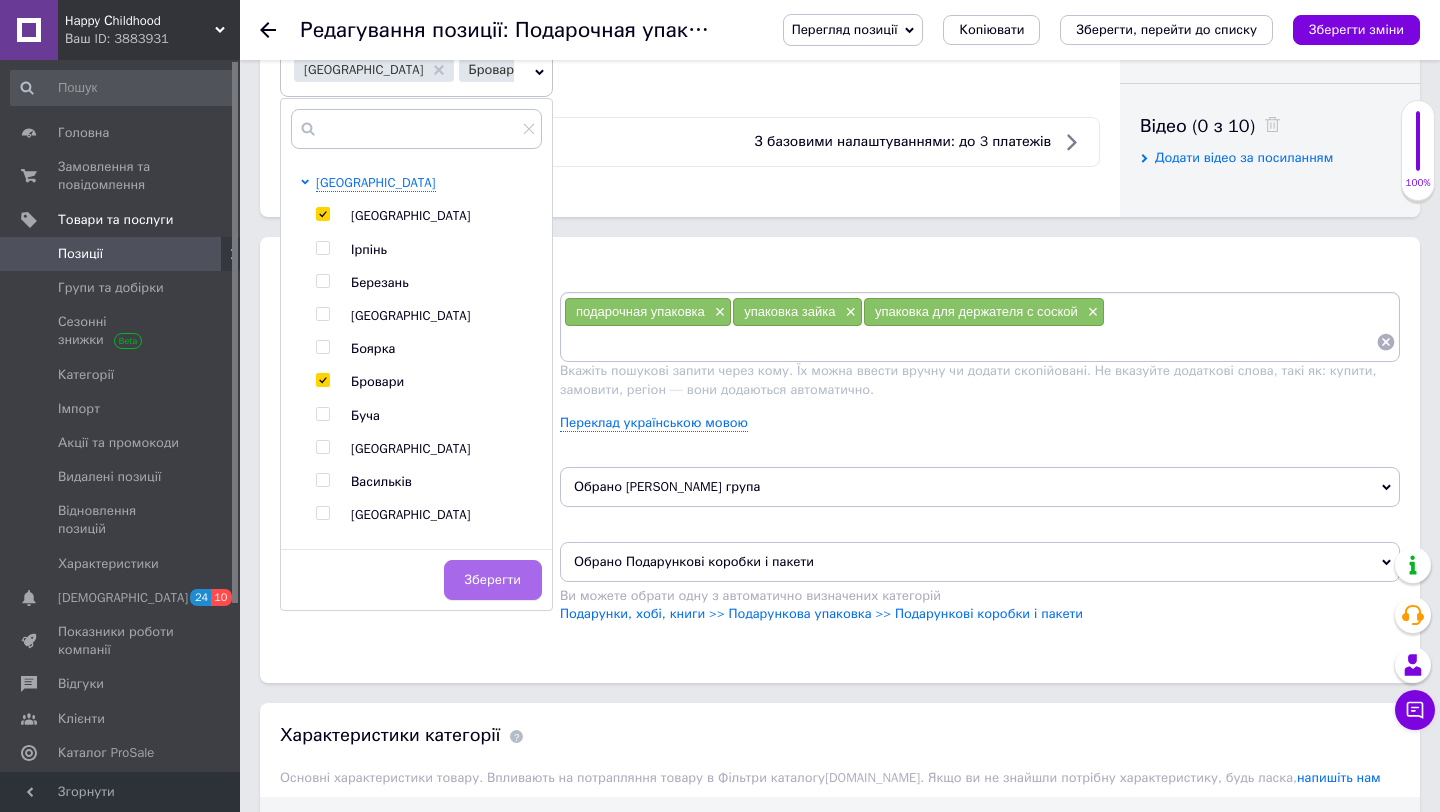 click on "Зберегти" at bounding box center [493, 580] 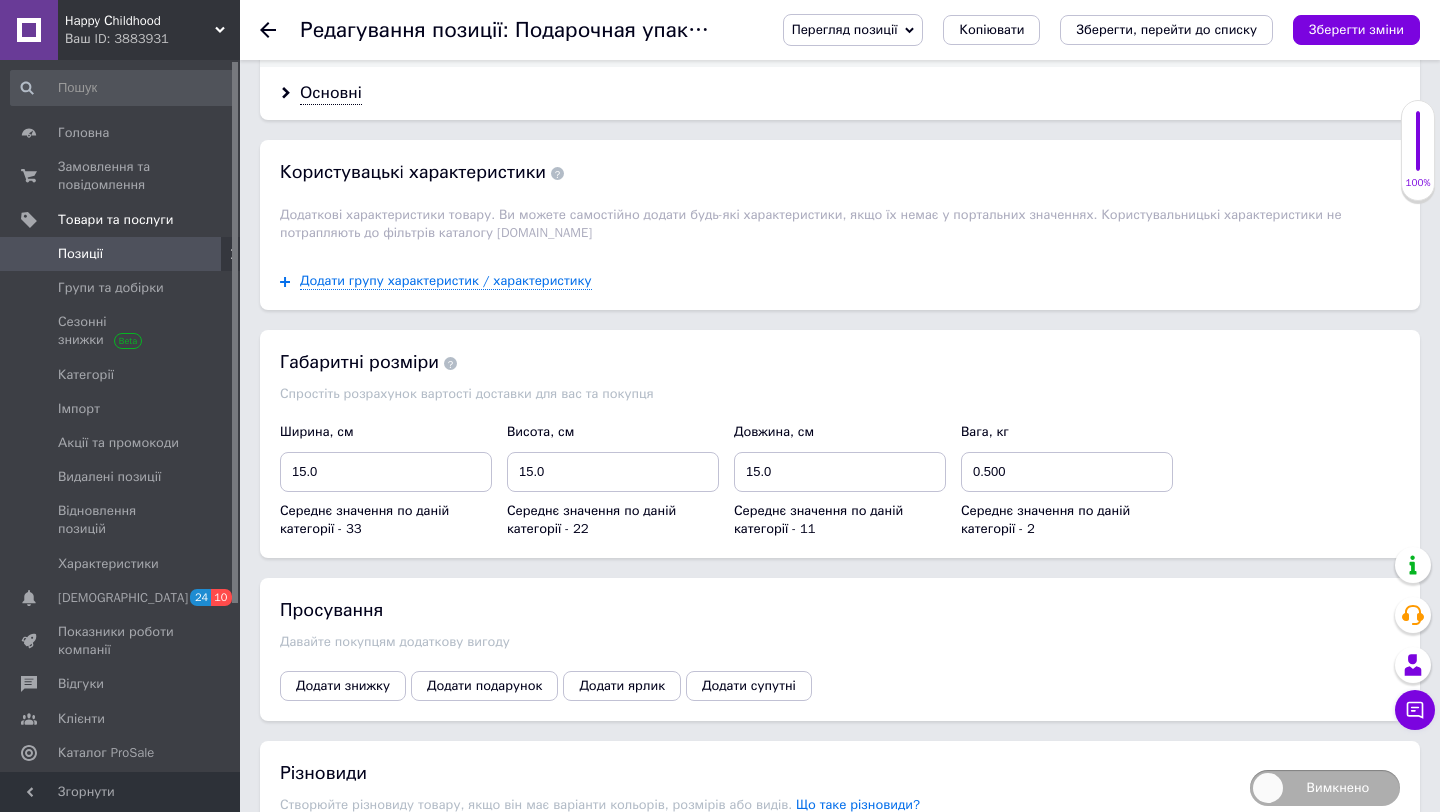 scroll, scrollTop: 2280, scrollLeft: 0, axis: vertical 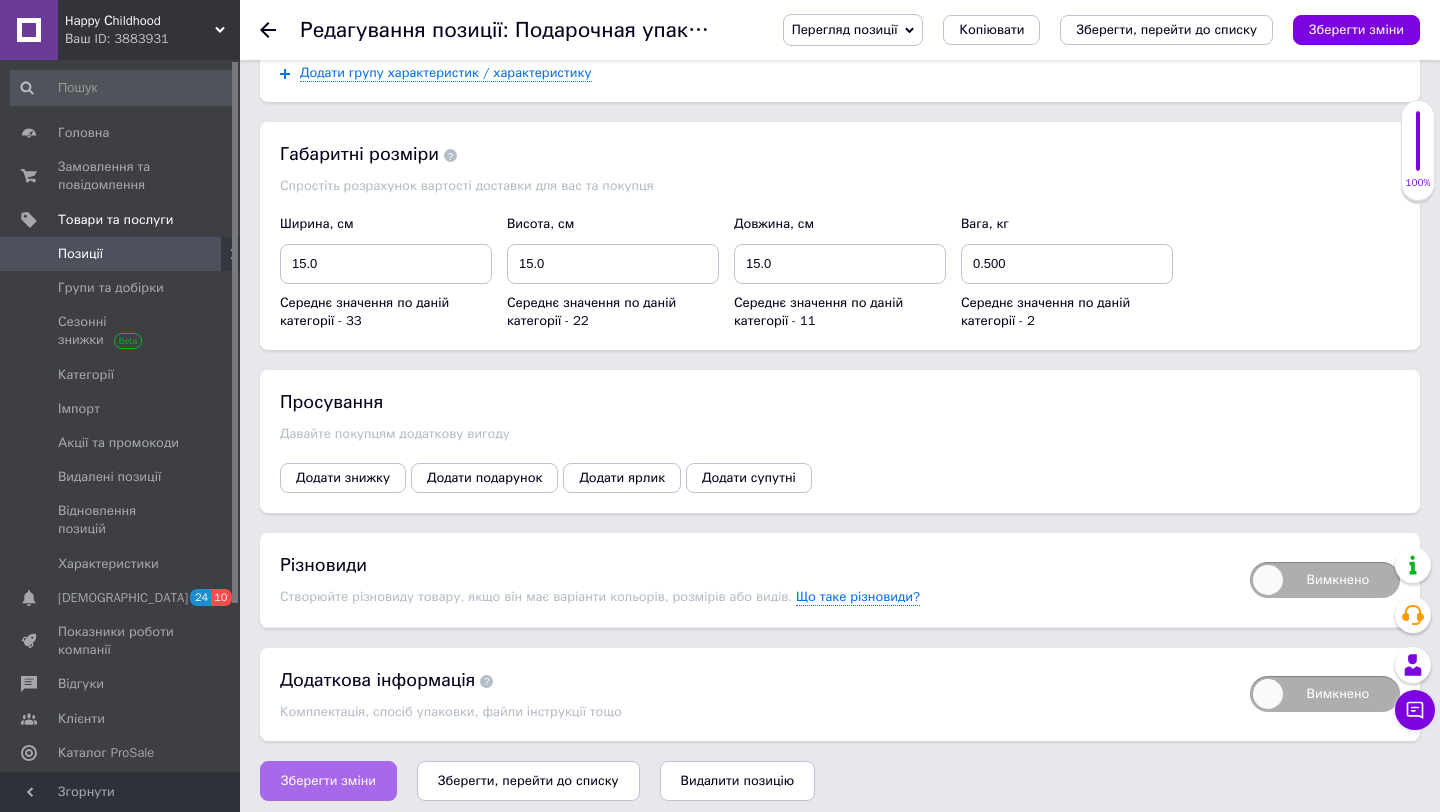 click on "Зберегти зміни" at bounding box center (328, 781) 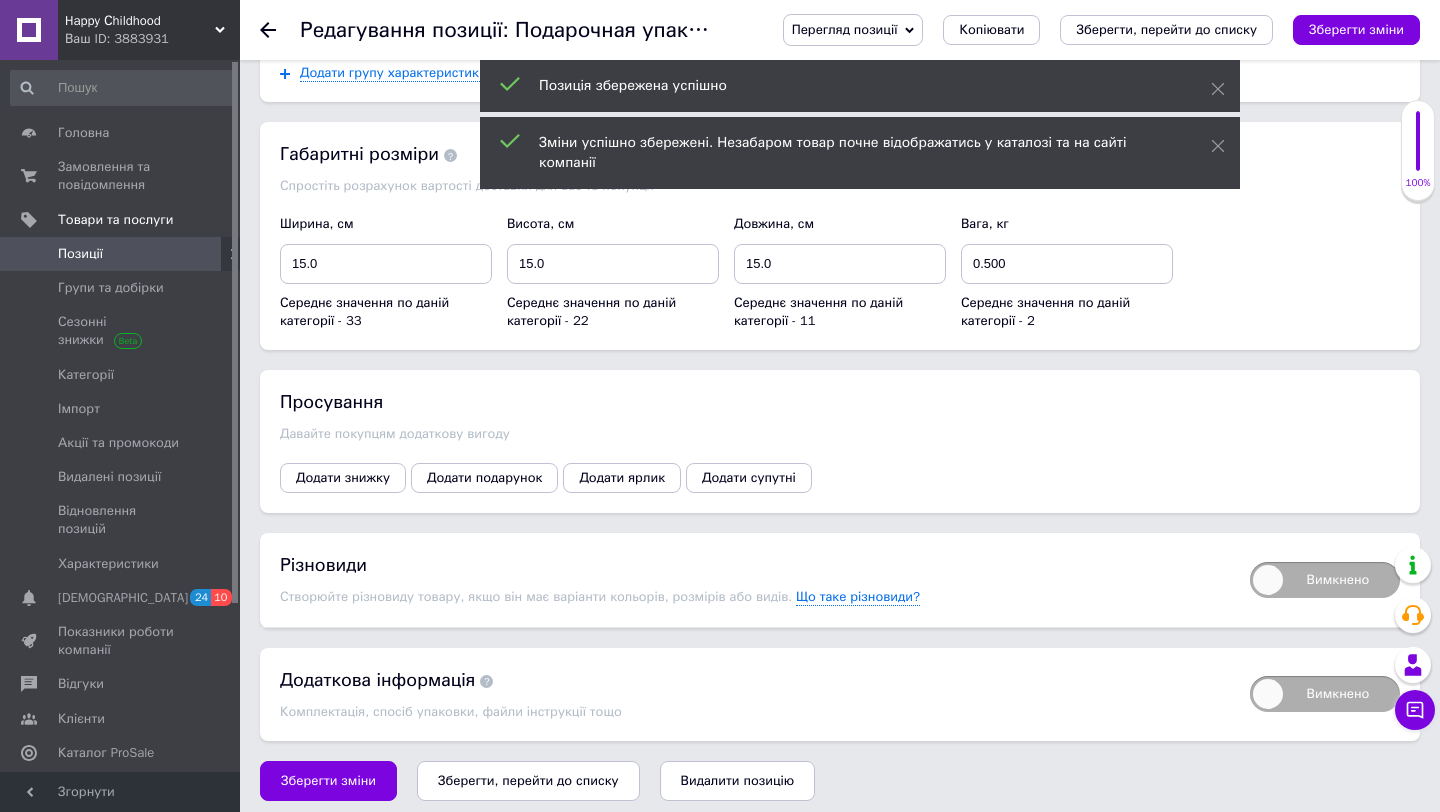 click on "Позиції" at bounding box center (80, 254) 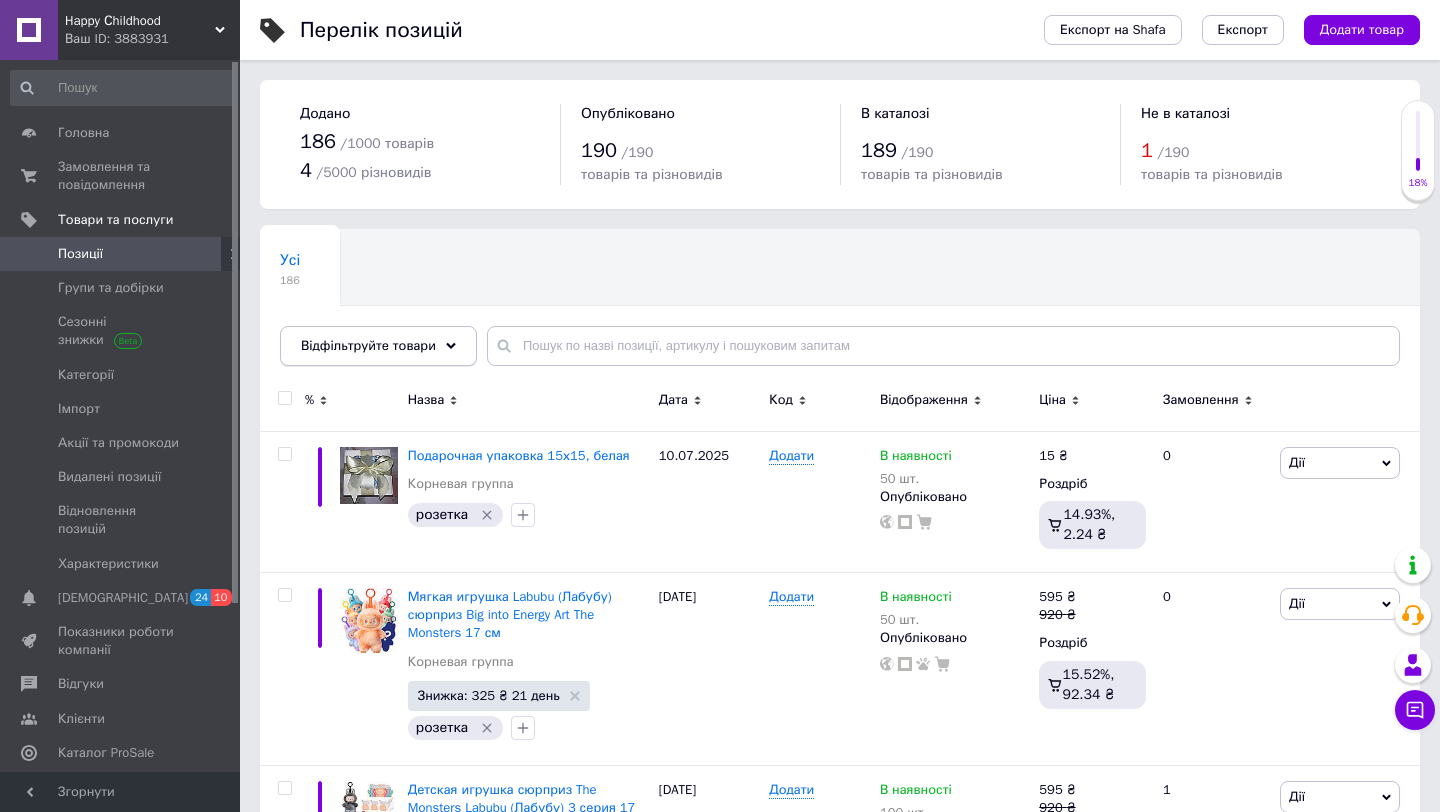 click on "Відфільтруйте товари" at bounding box center [378, 346] 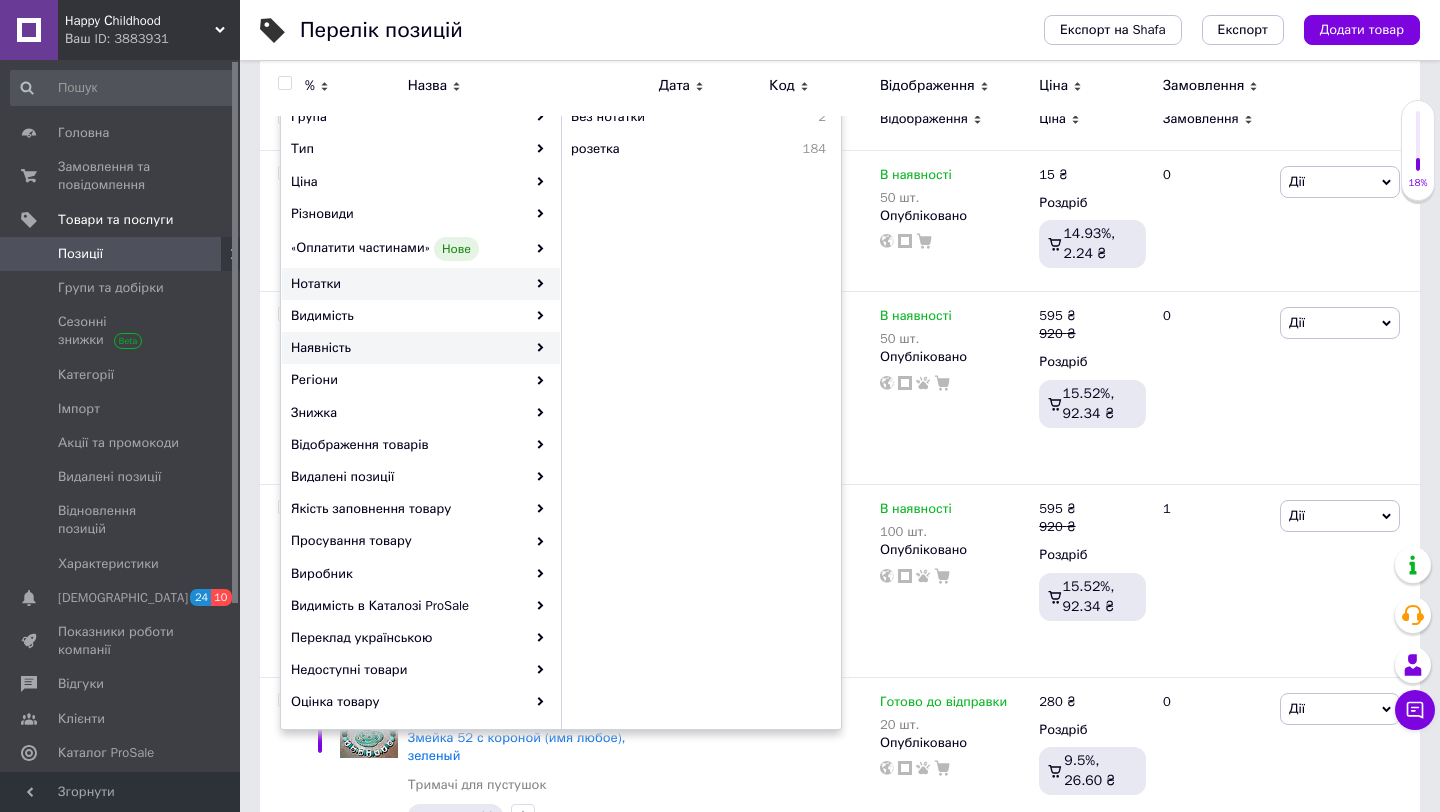 scroll, scrollTop: 282, scrollLeft: 0, axis: vertical 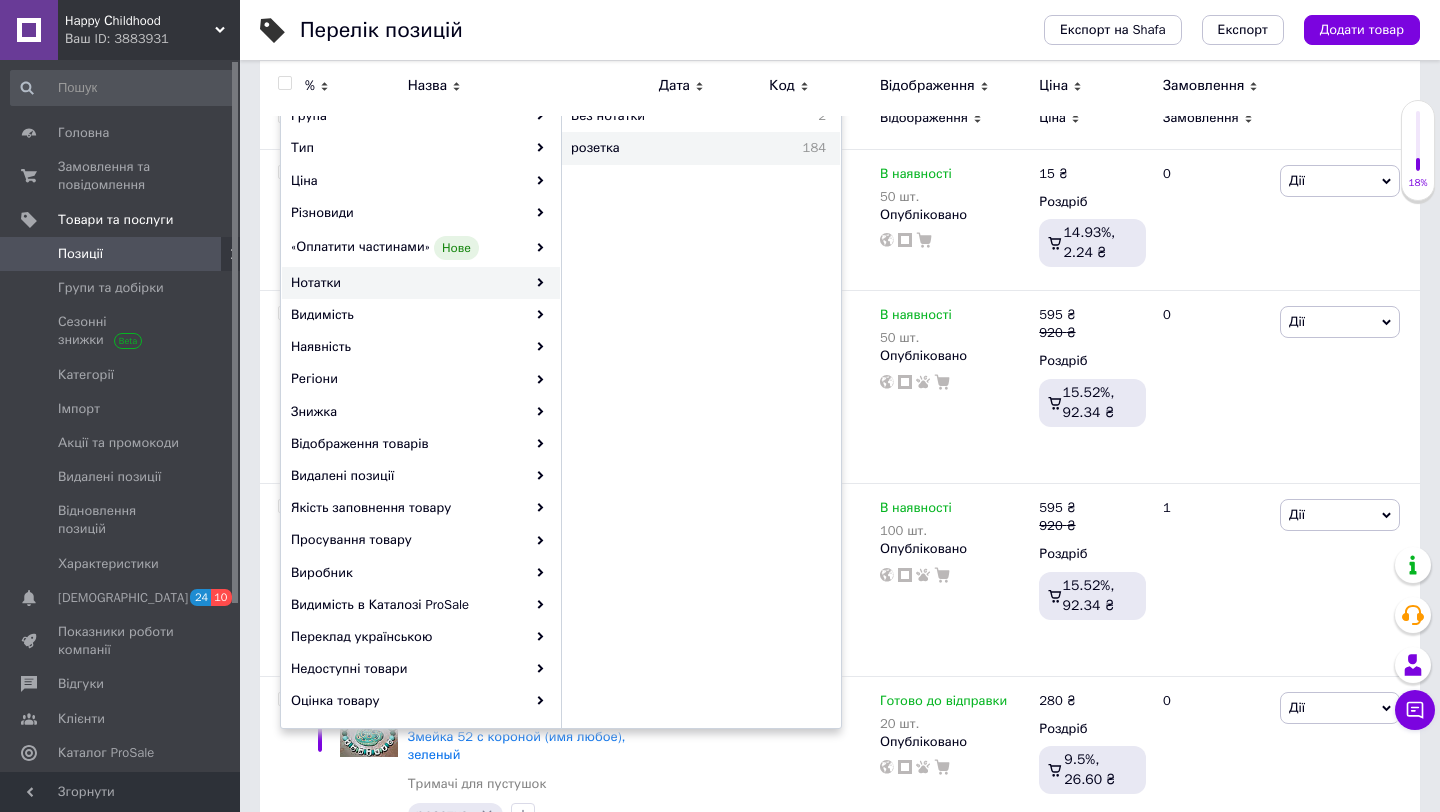 click on "розетка" at bounding box center [646, 148] 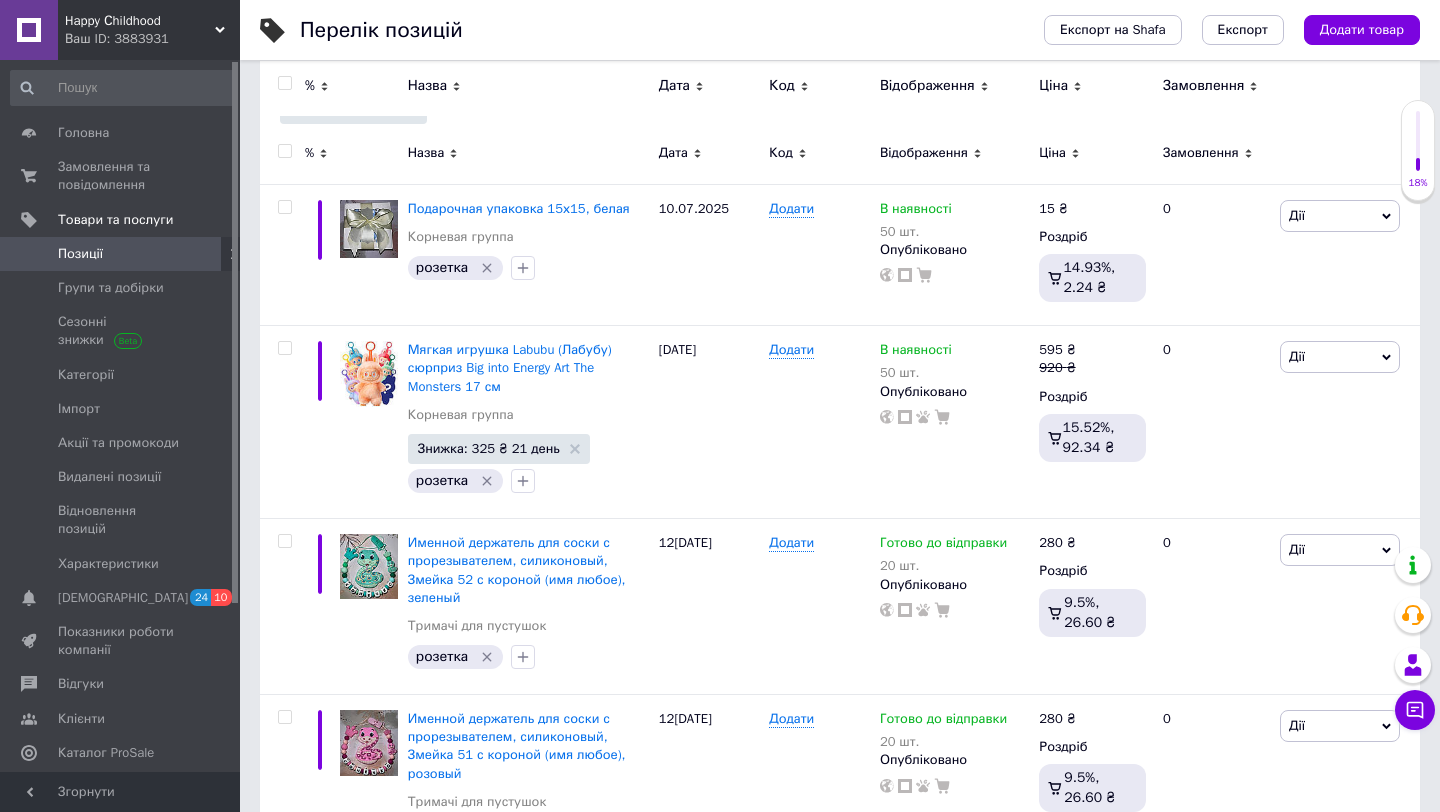 click on "Позиції" at bounding box center [121, 254] 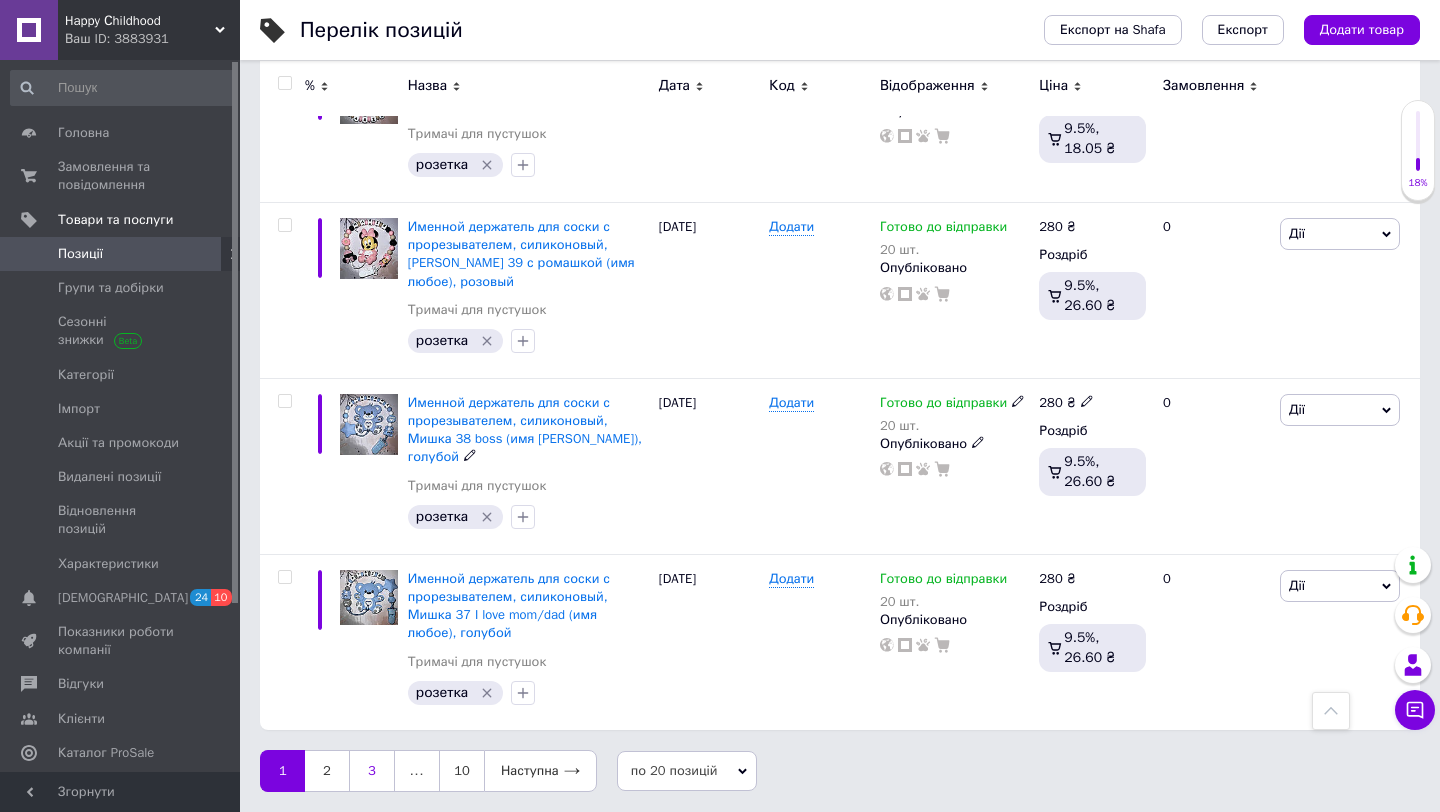 scroll, scrollTop: 3042, scrollLeft: 0, axis: vertical 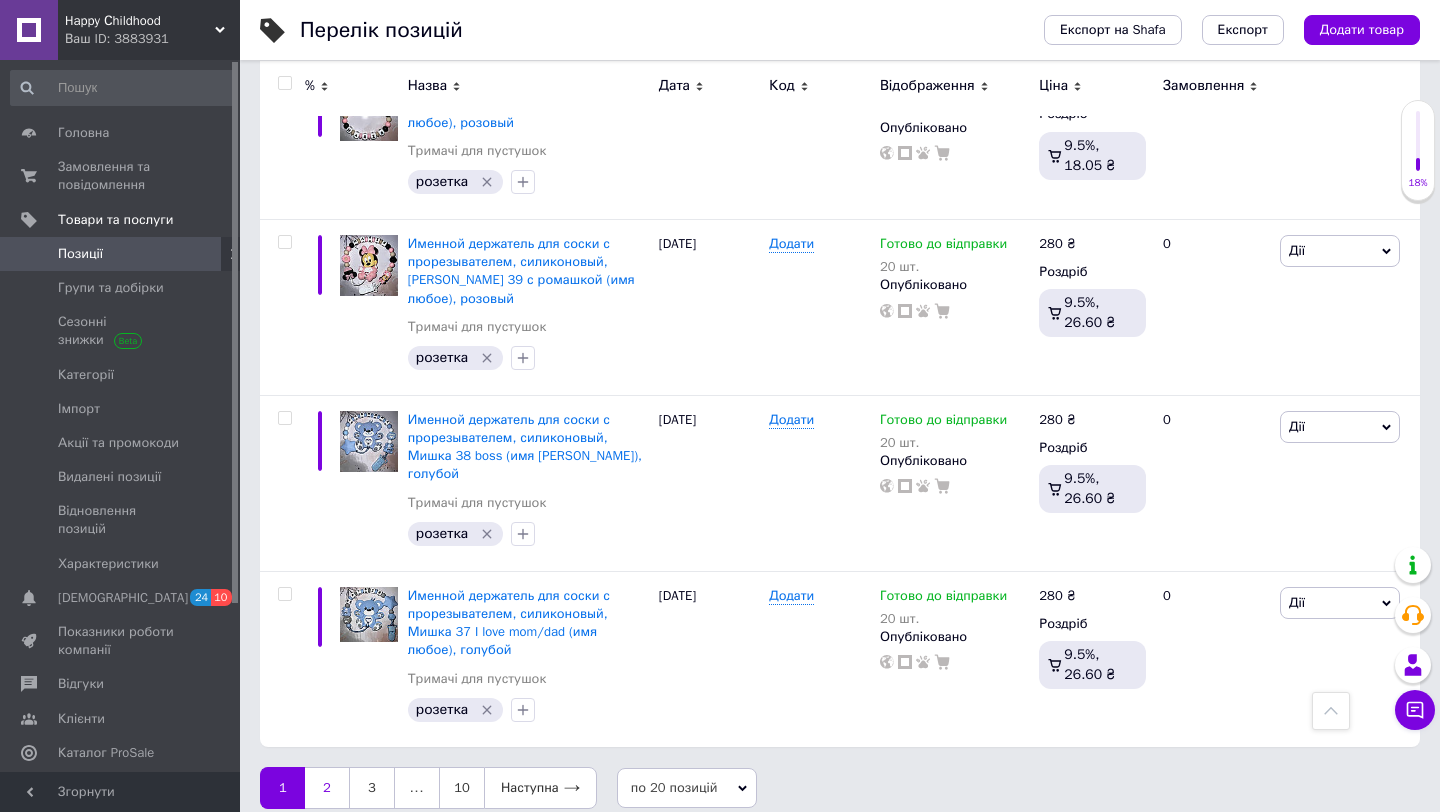 click on "2" at bounding box center (327, 788) 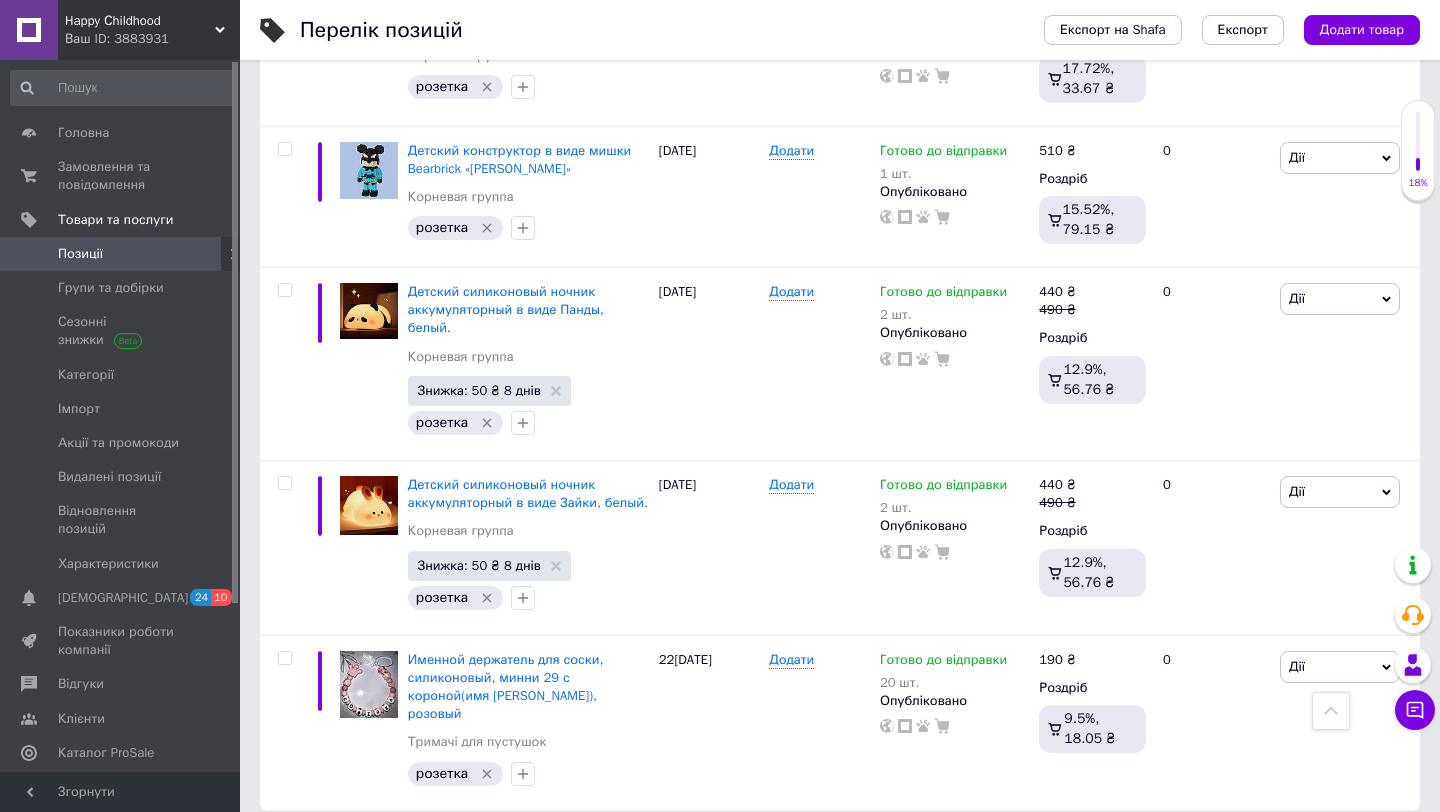 scroll, scrollTop: 2988, scrollLeft: 0, axis: vertical 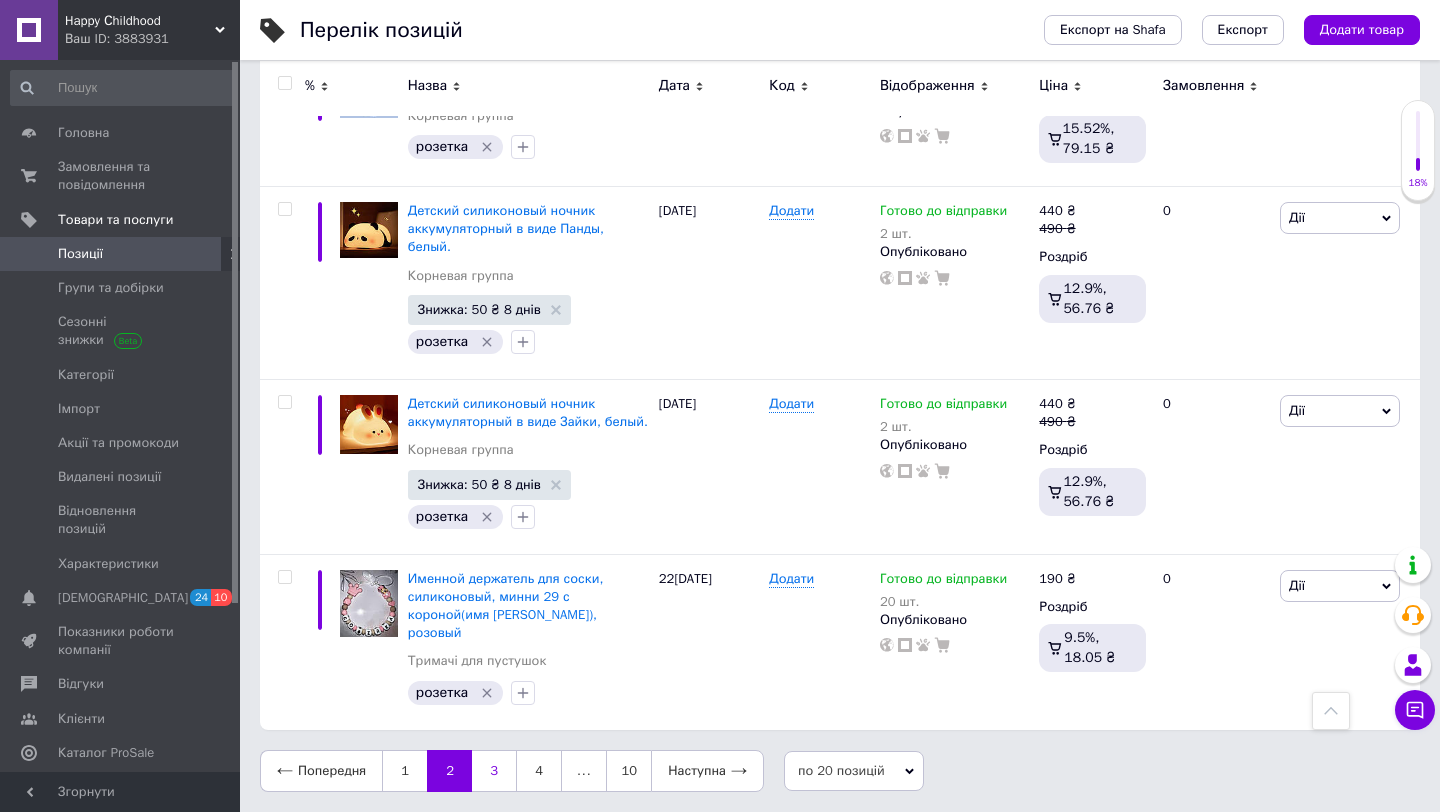click on "3" at bounding box center [494, 771] 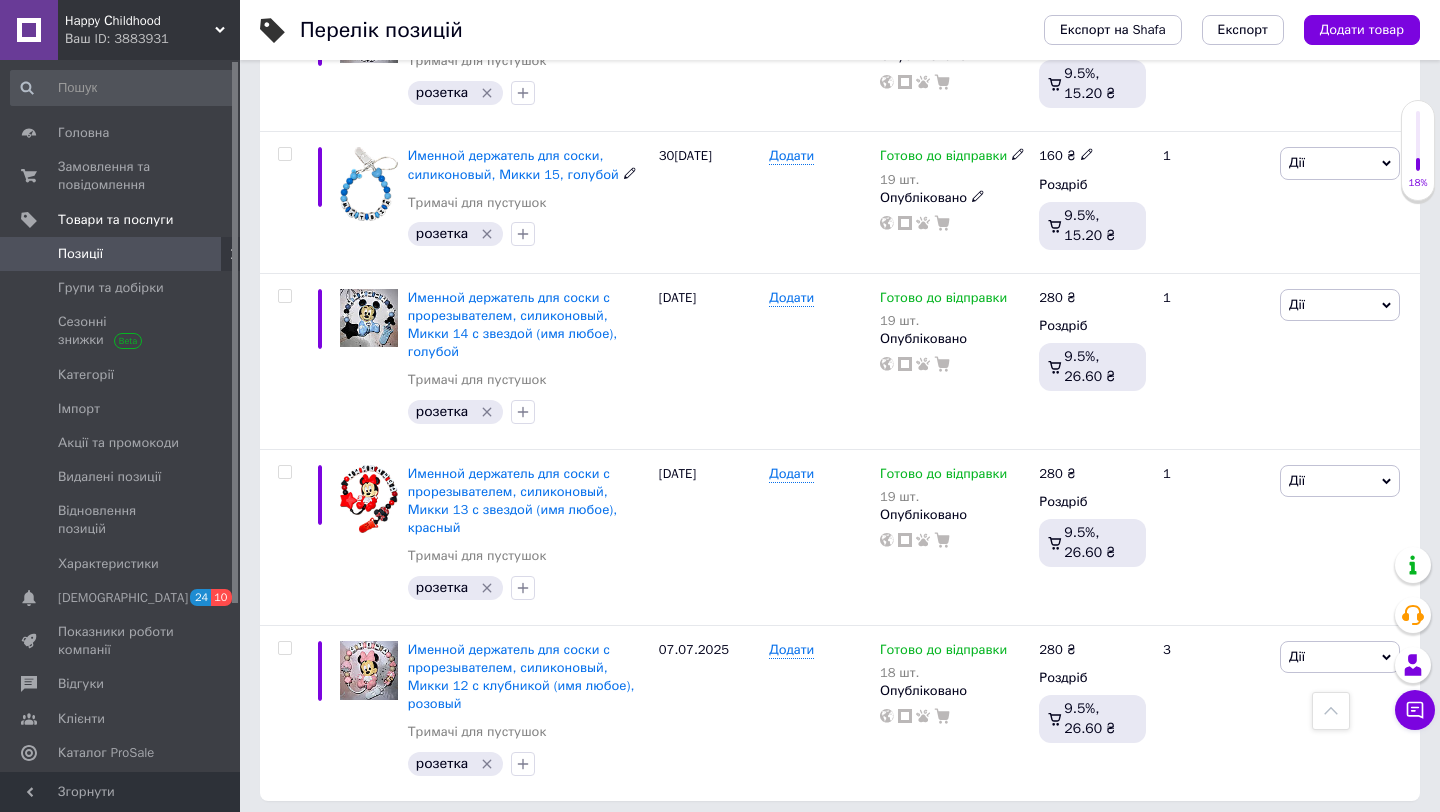 scroll, scrollTop: 3112, scrollLeft: 0, axis: vertical 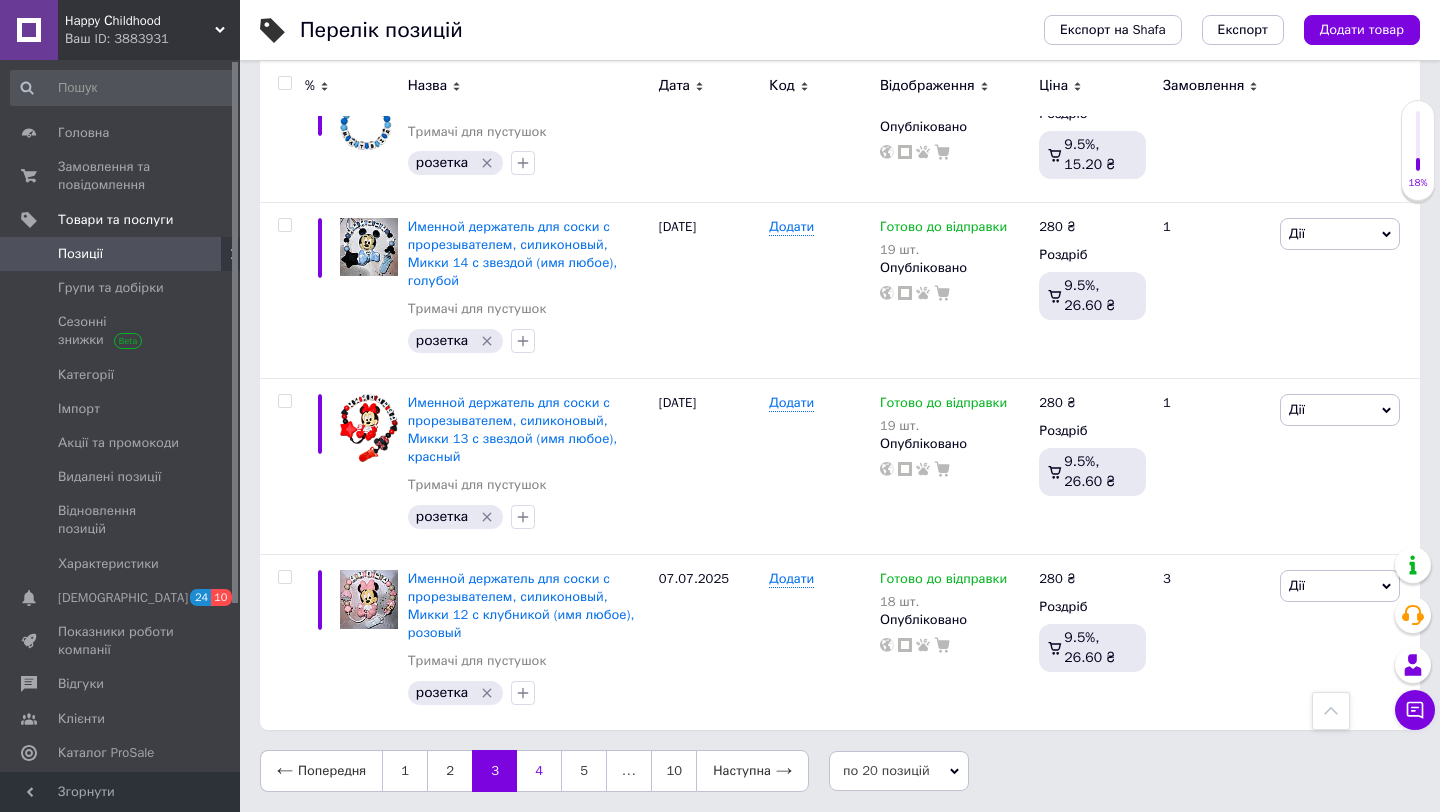 click on "4" at bounding box center [539, 771] 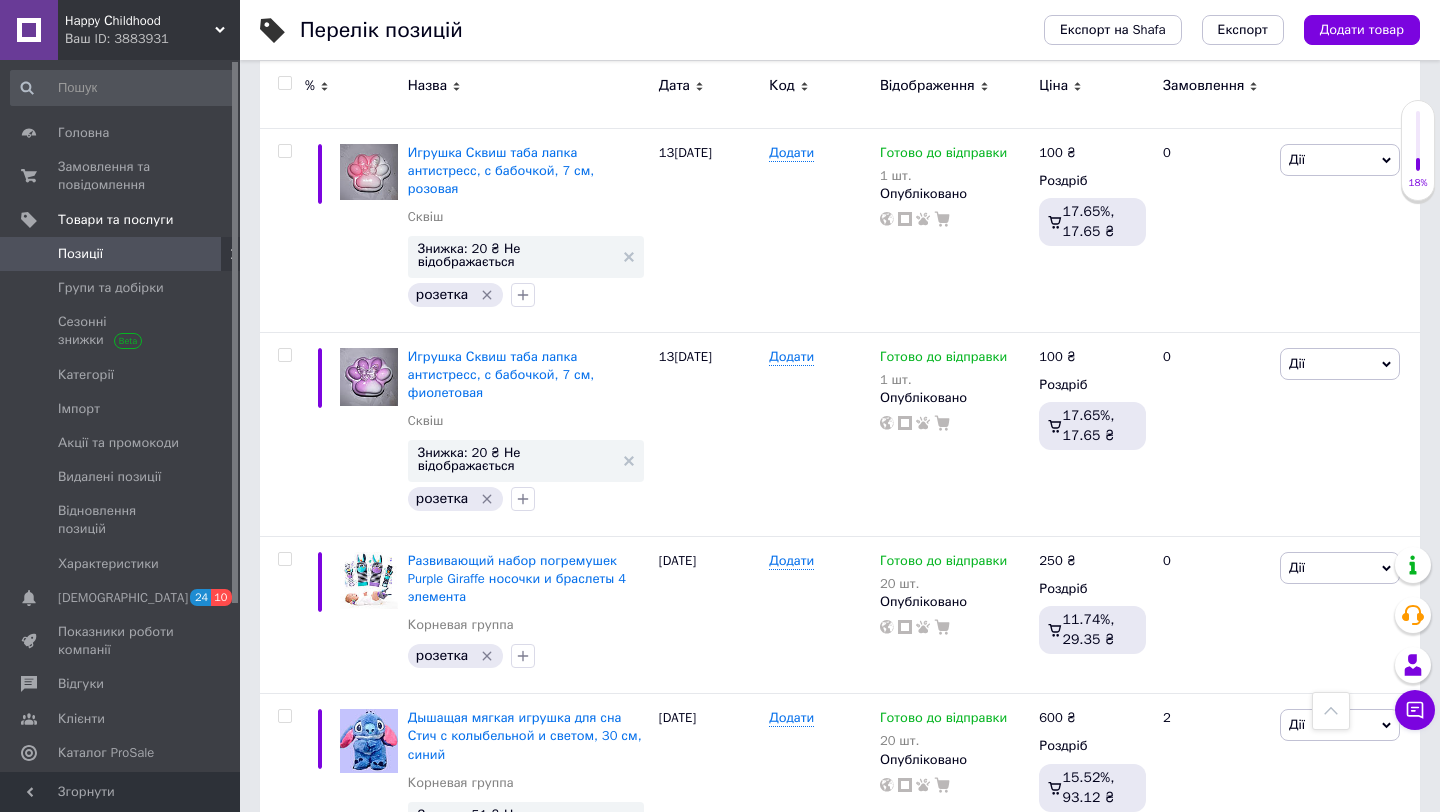 scroll, scrollTop: 3360, scrollLeft: 0, axis: vertical 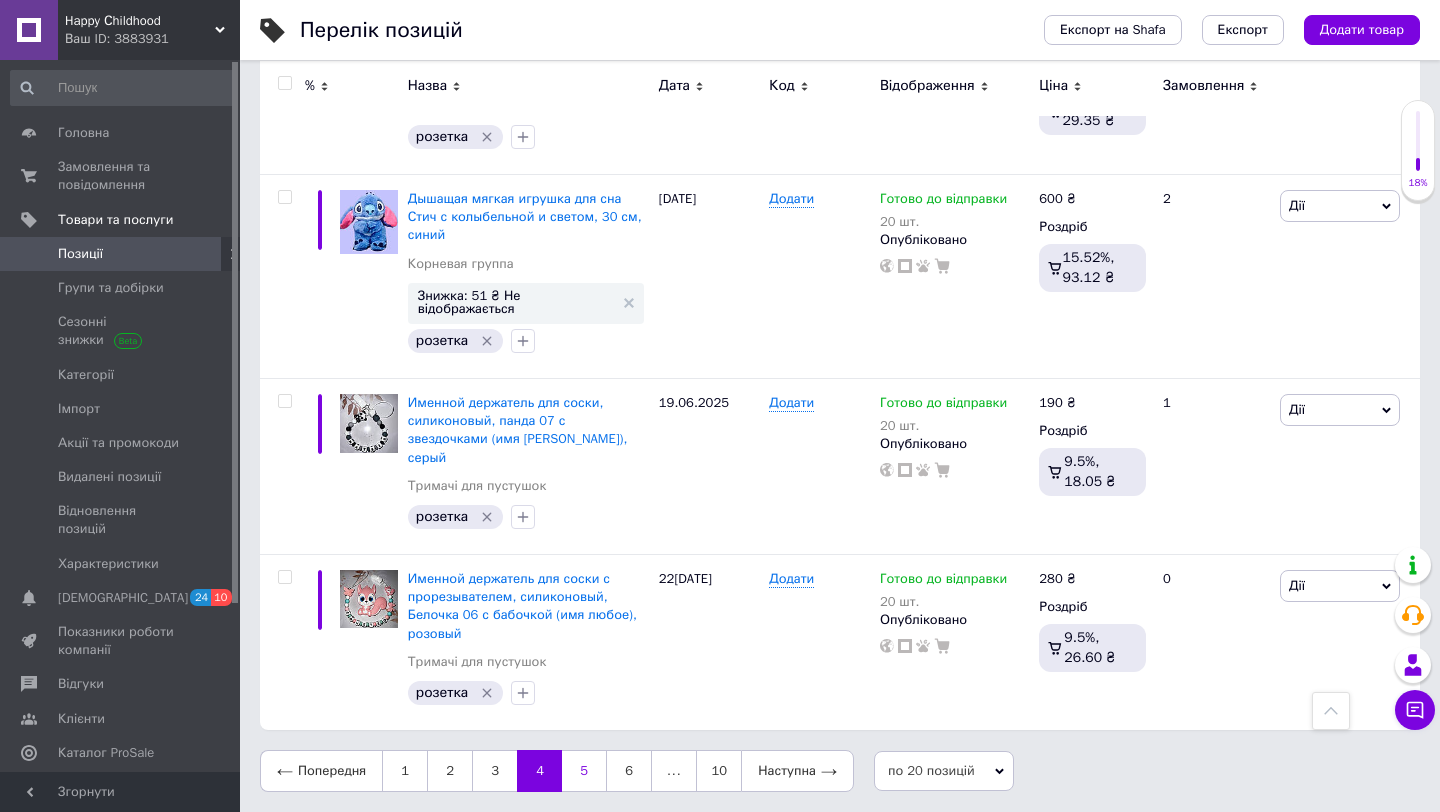 click on "5" at bounding box center (584, 771) 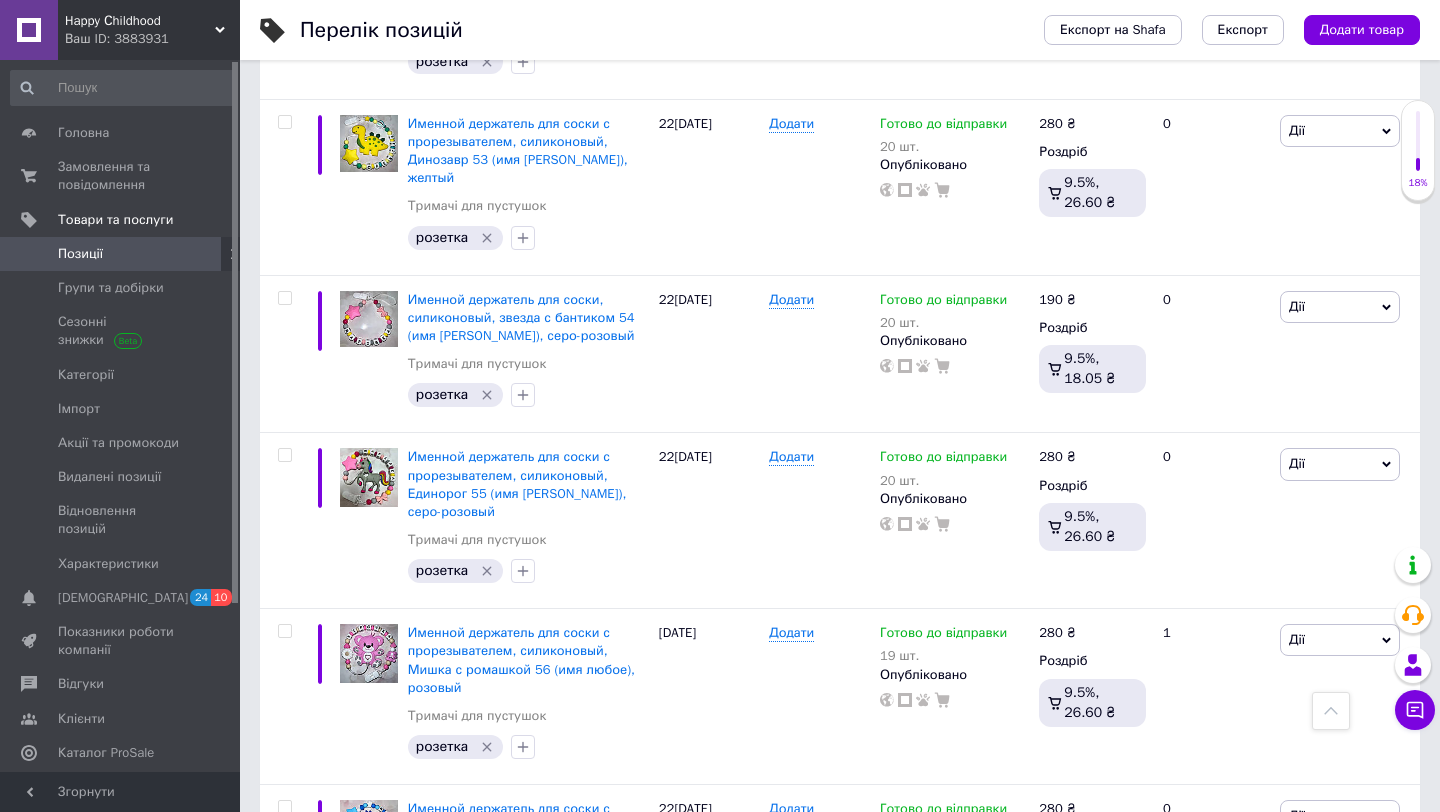 scroll, scrollTop: 3075, scrollLeft: 0, axis: vertical 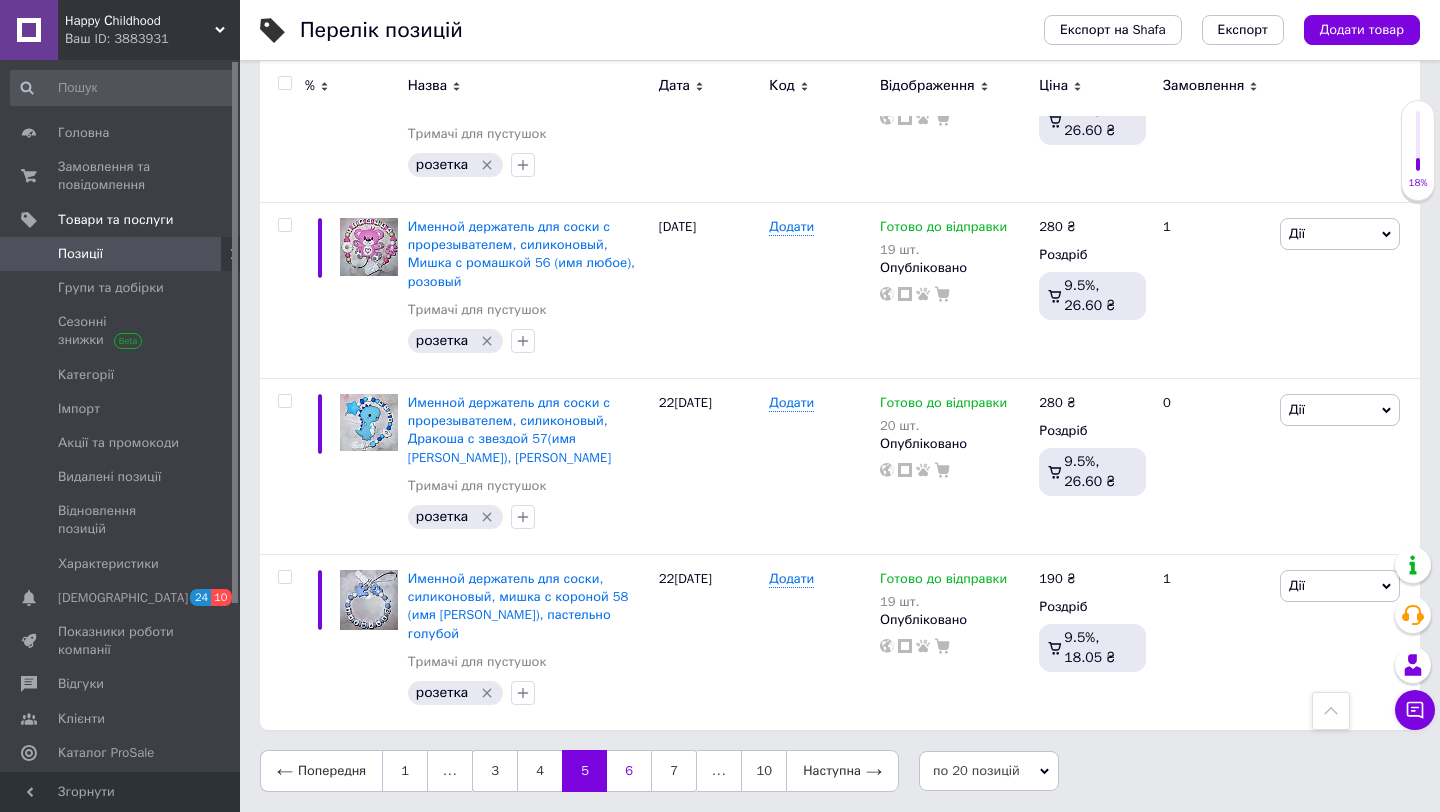 click on "6" at bounding box center [629, 771] 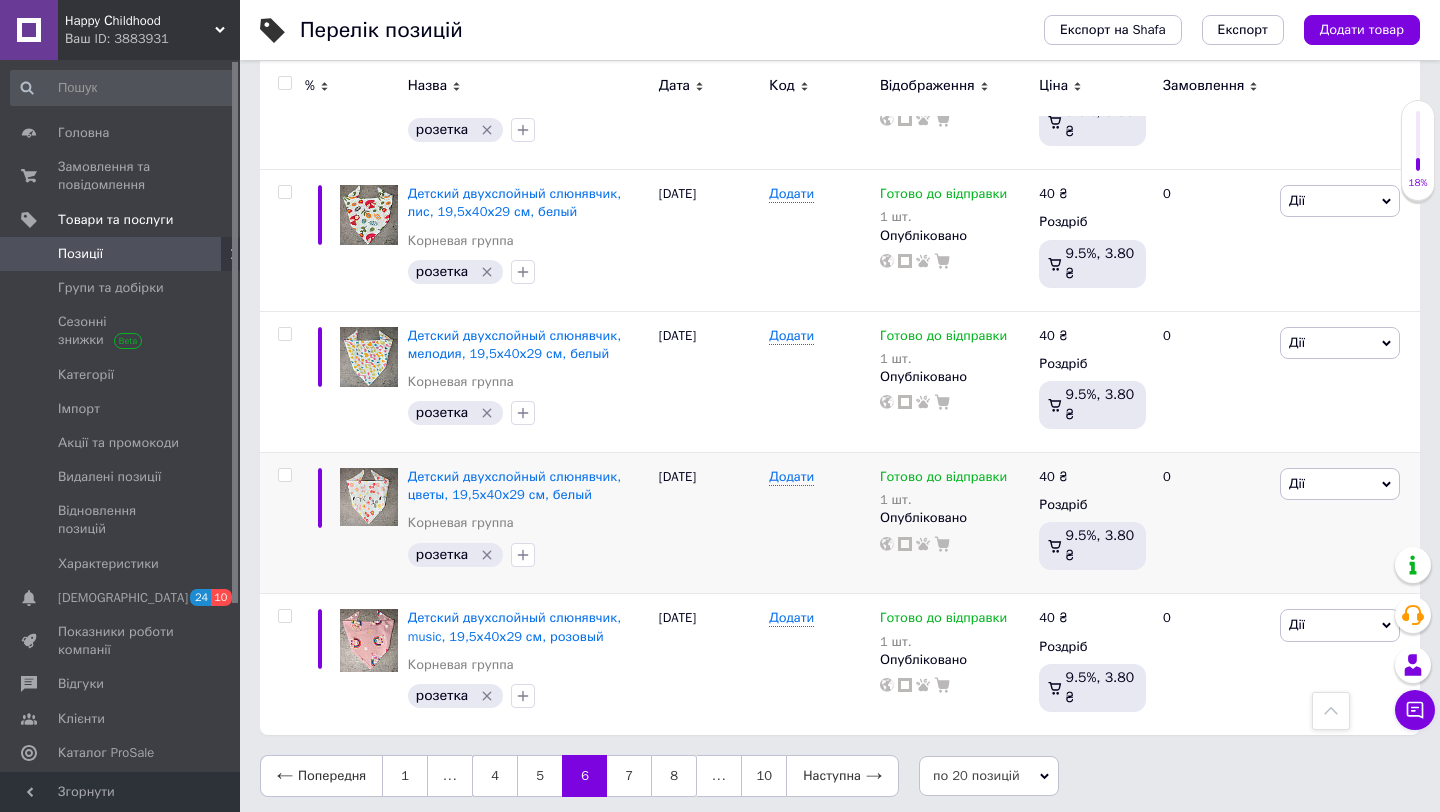 scroll, scrollTop: 3150, scrollLeft: 0, axis: vertical 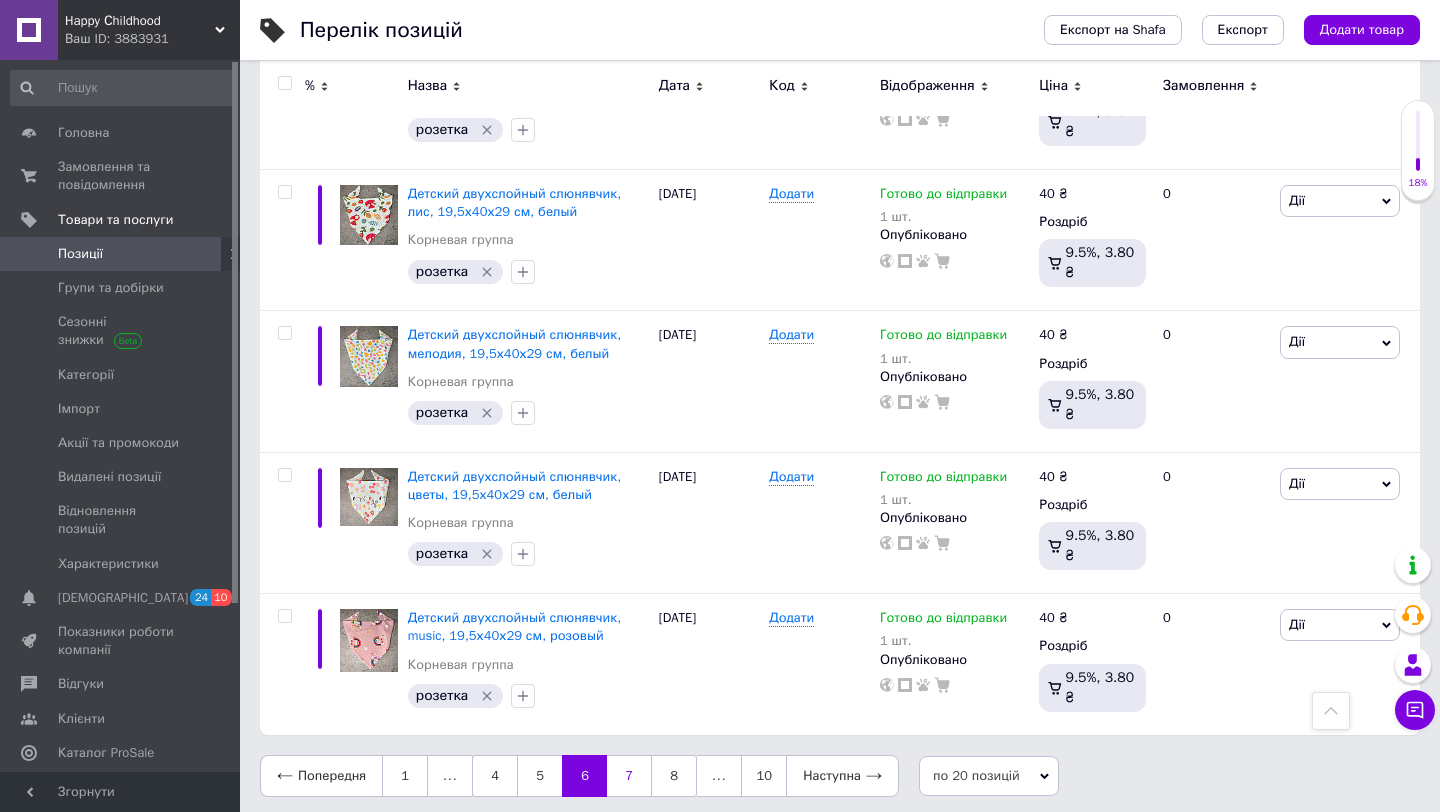 click on "7" at bounding box center [629, 776] 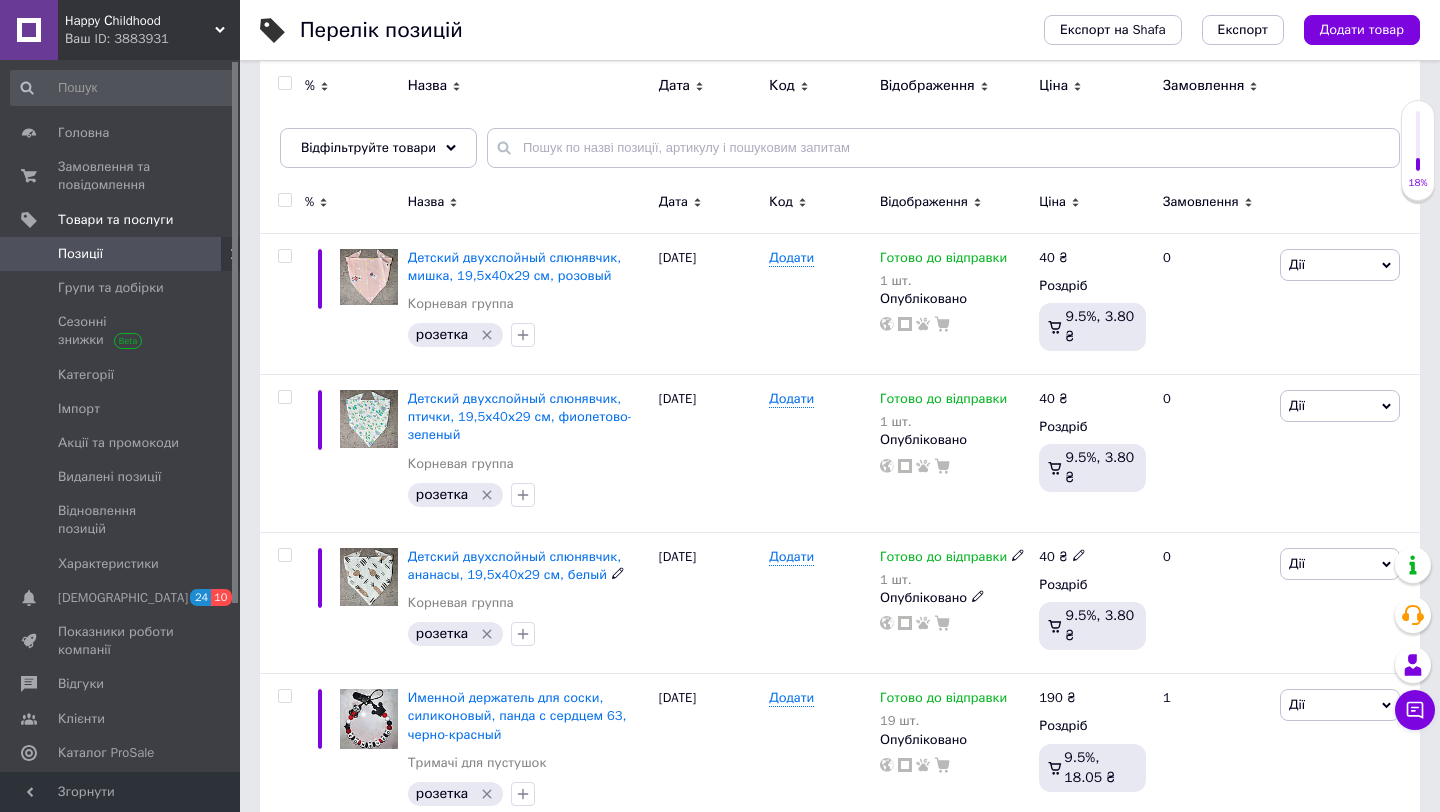 scroll, scrollTop: 0, scrollLeft: 0, axis: both 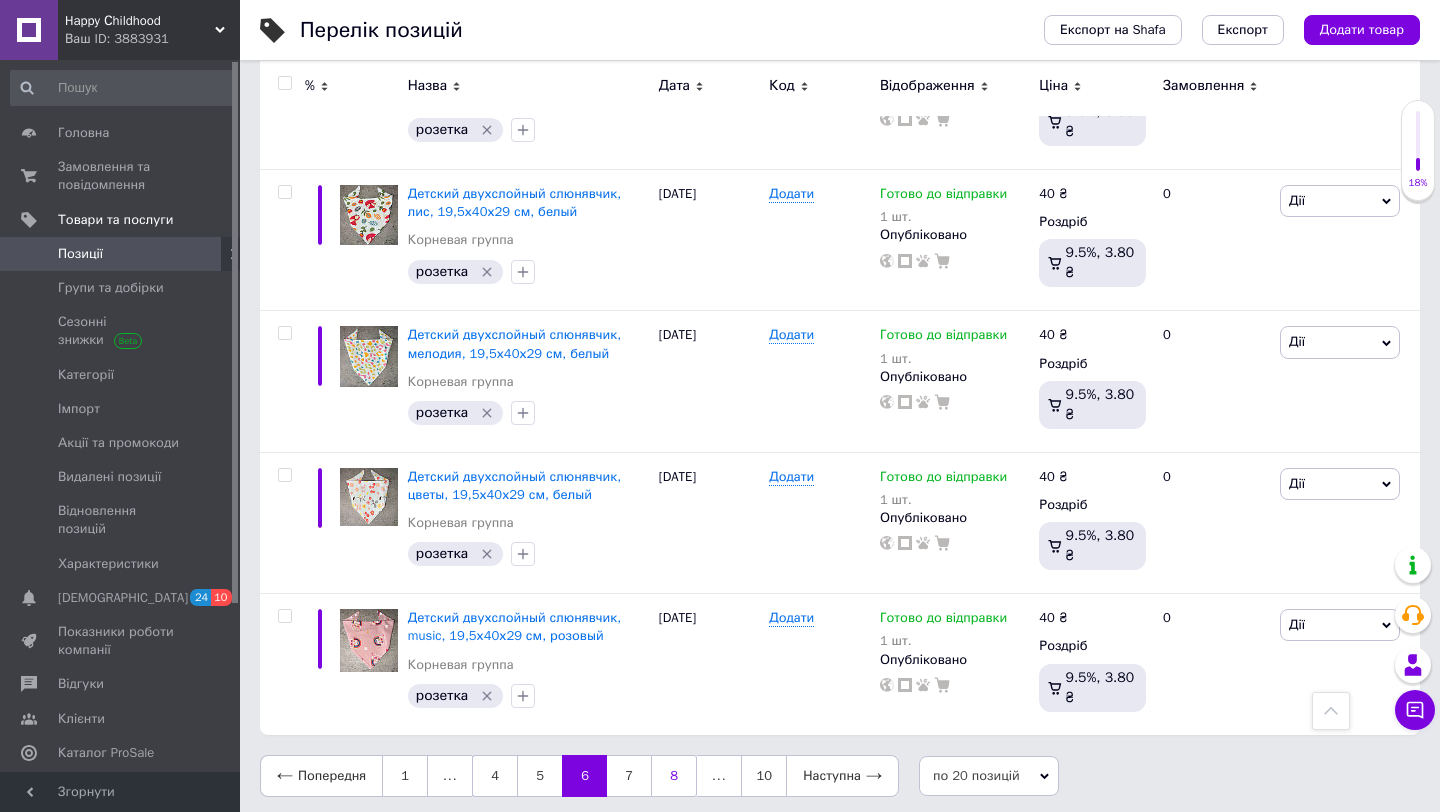 click on "8" at bounding box center [674, 776] 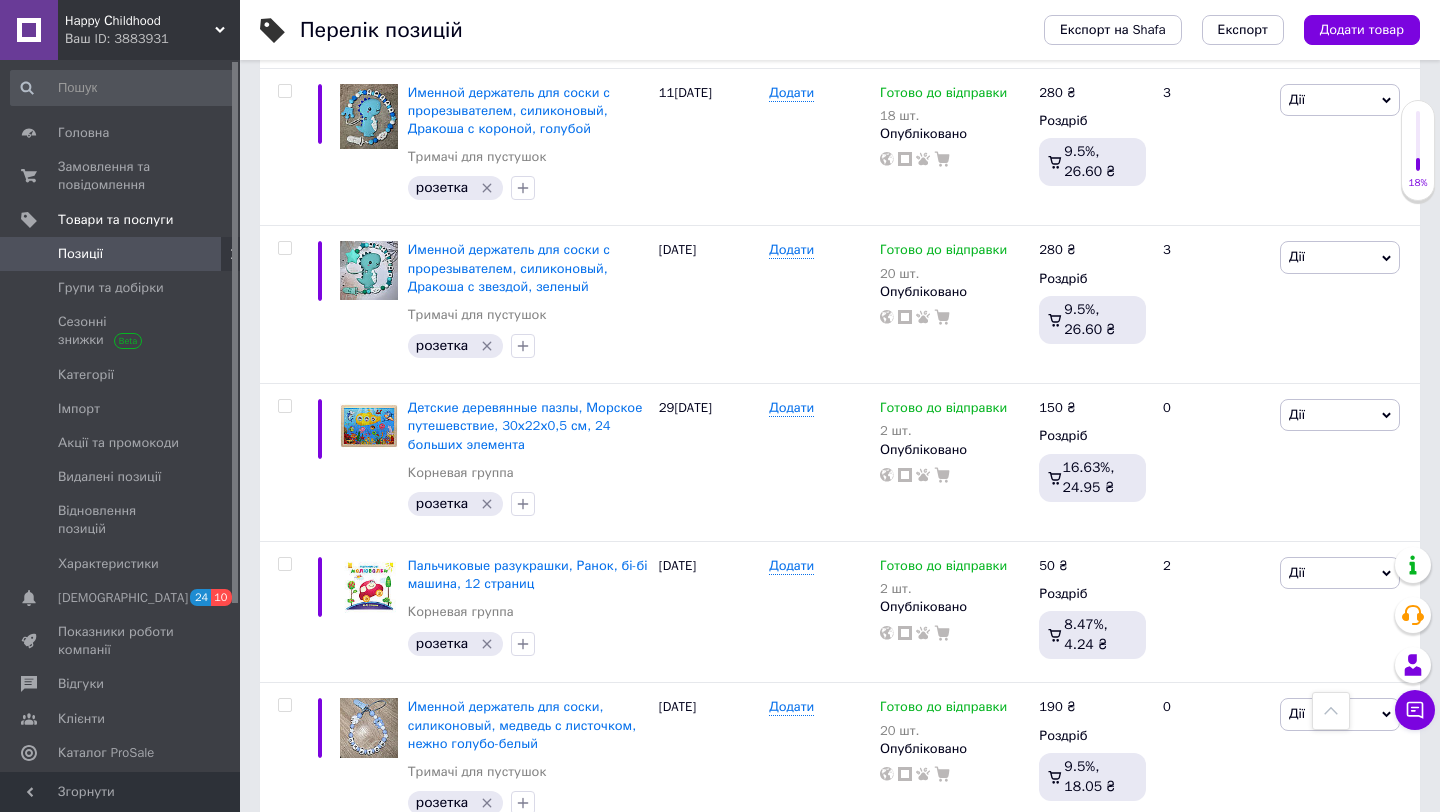 scroll, scrollTop: 2890, scrollLeft: 0, axis: vertical 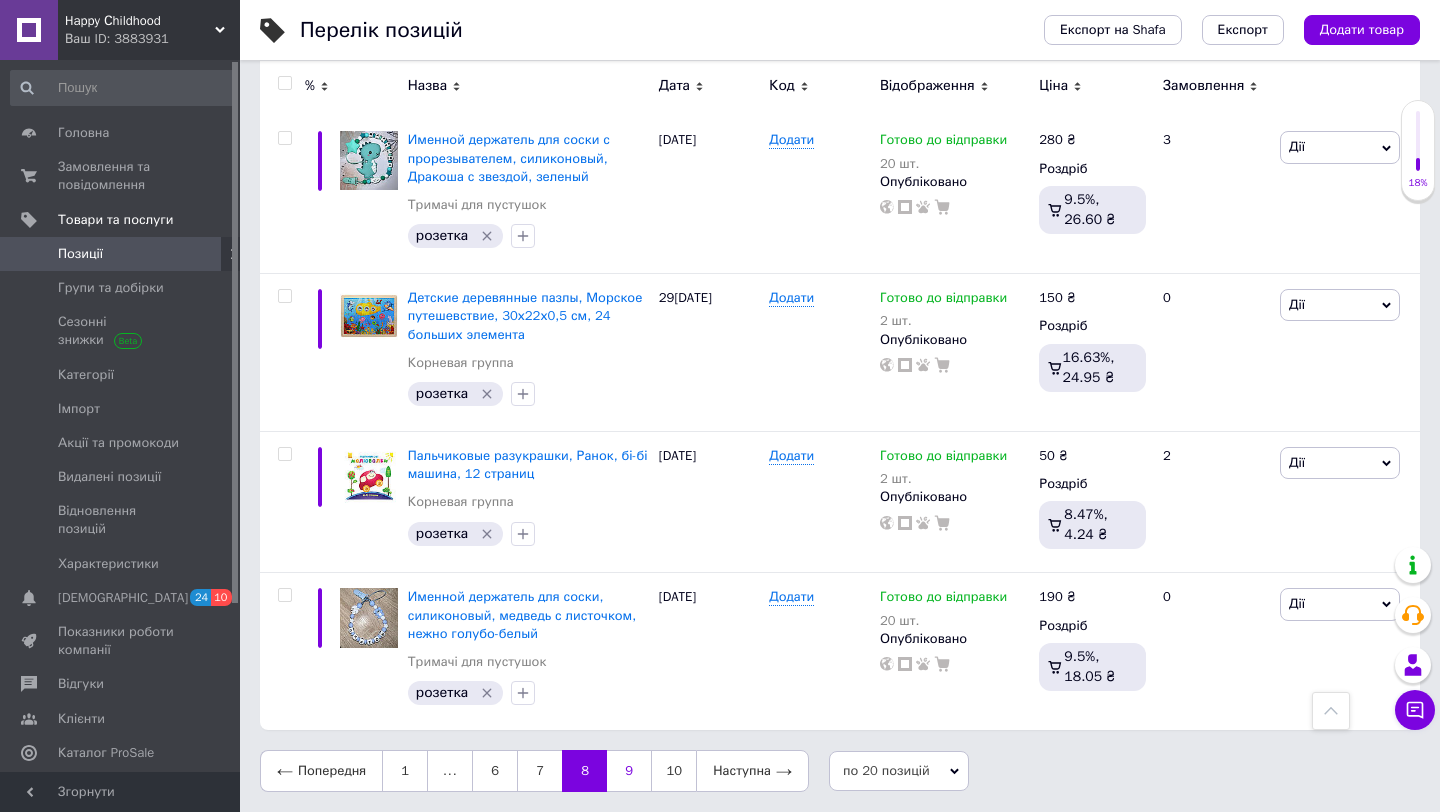 click on "9" at bounding box center (629, 771) 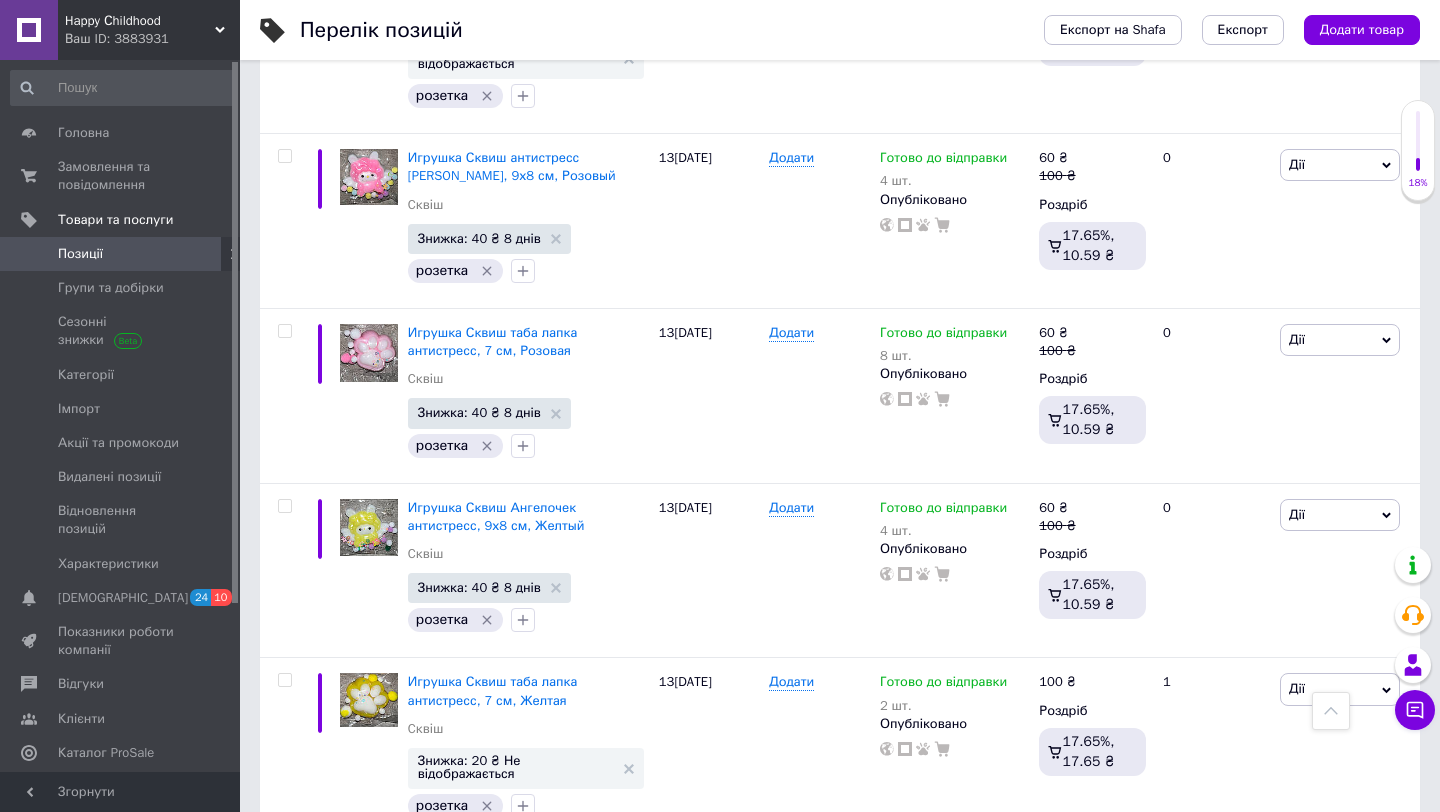 scroll, scrollTop: 3098, scrollLeft: 0, axis: vertical 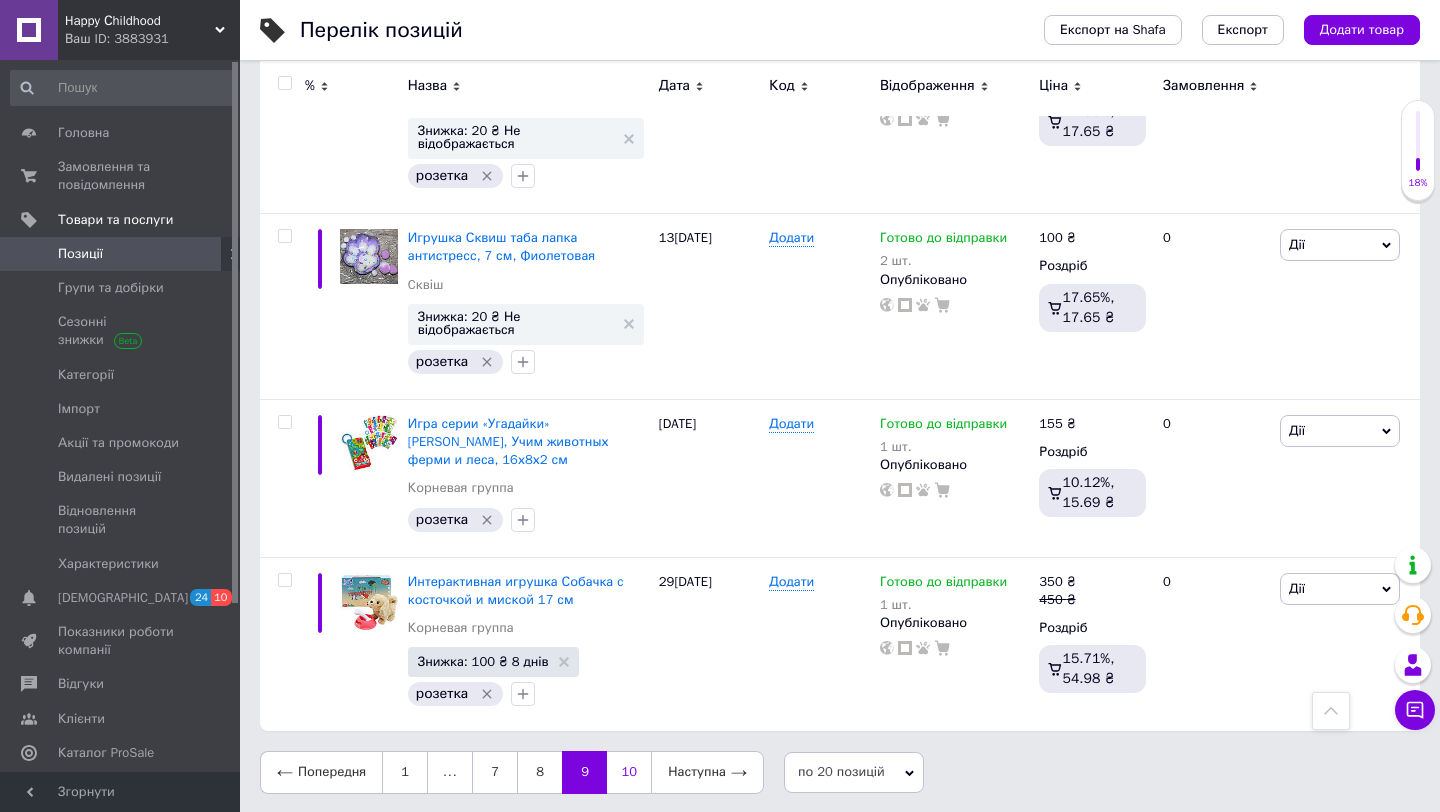 click on "10" at bounding box center [629, 772] 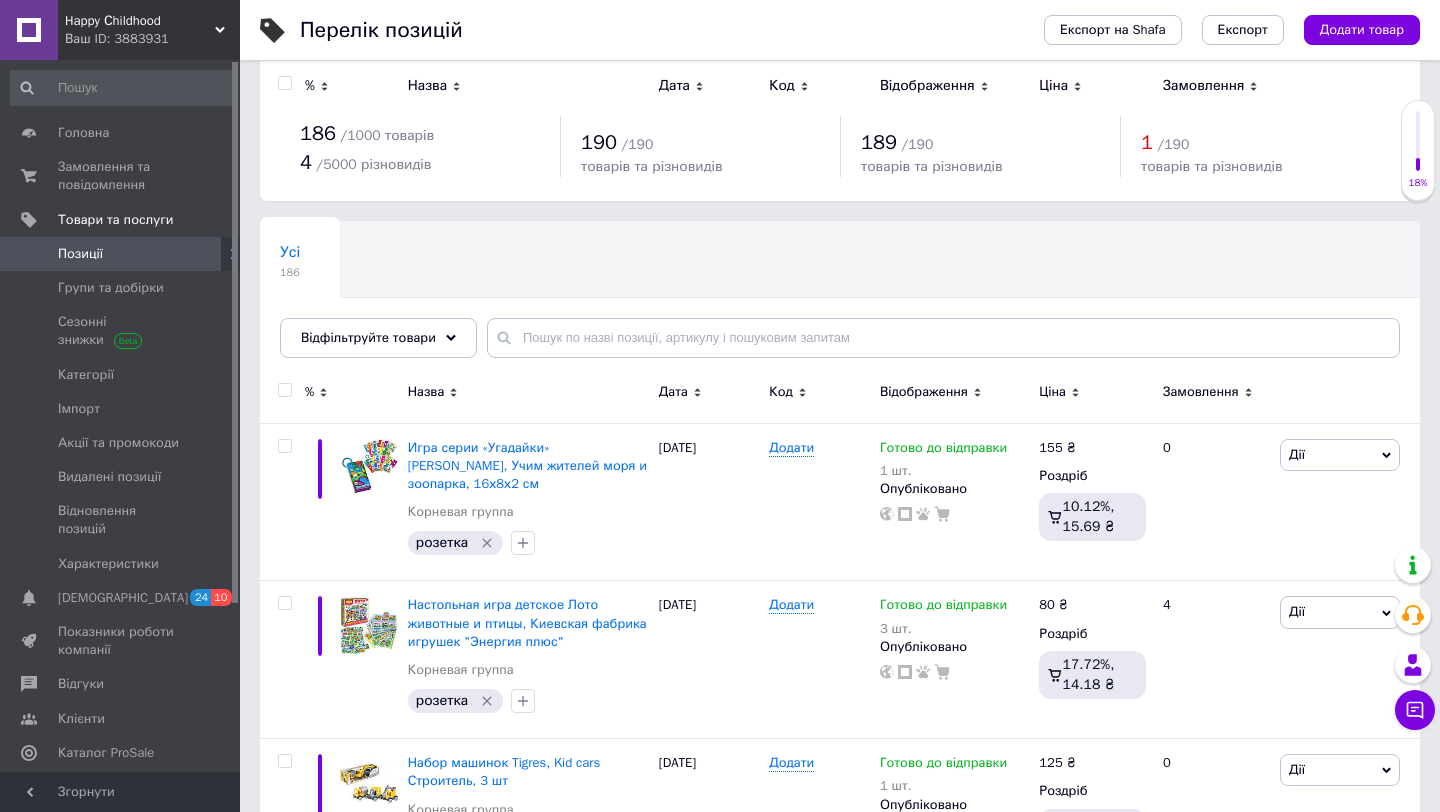 scroll, scrollTop: 0, scrollLeft: 0, axis: both 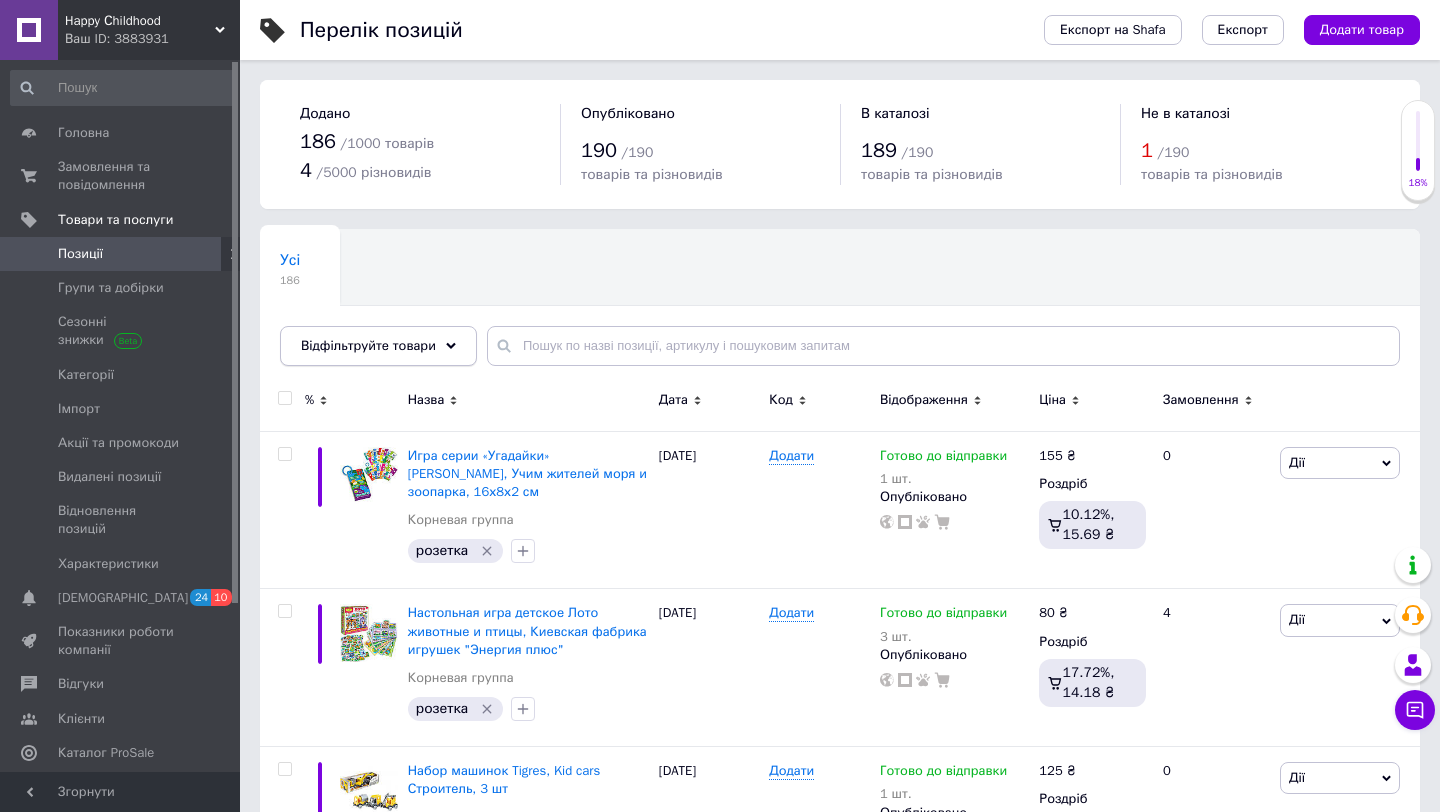 click on "Відфільтруйте товари" at bounding box center [378, 346] 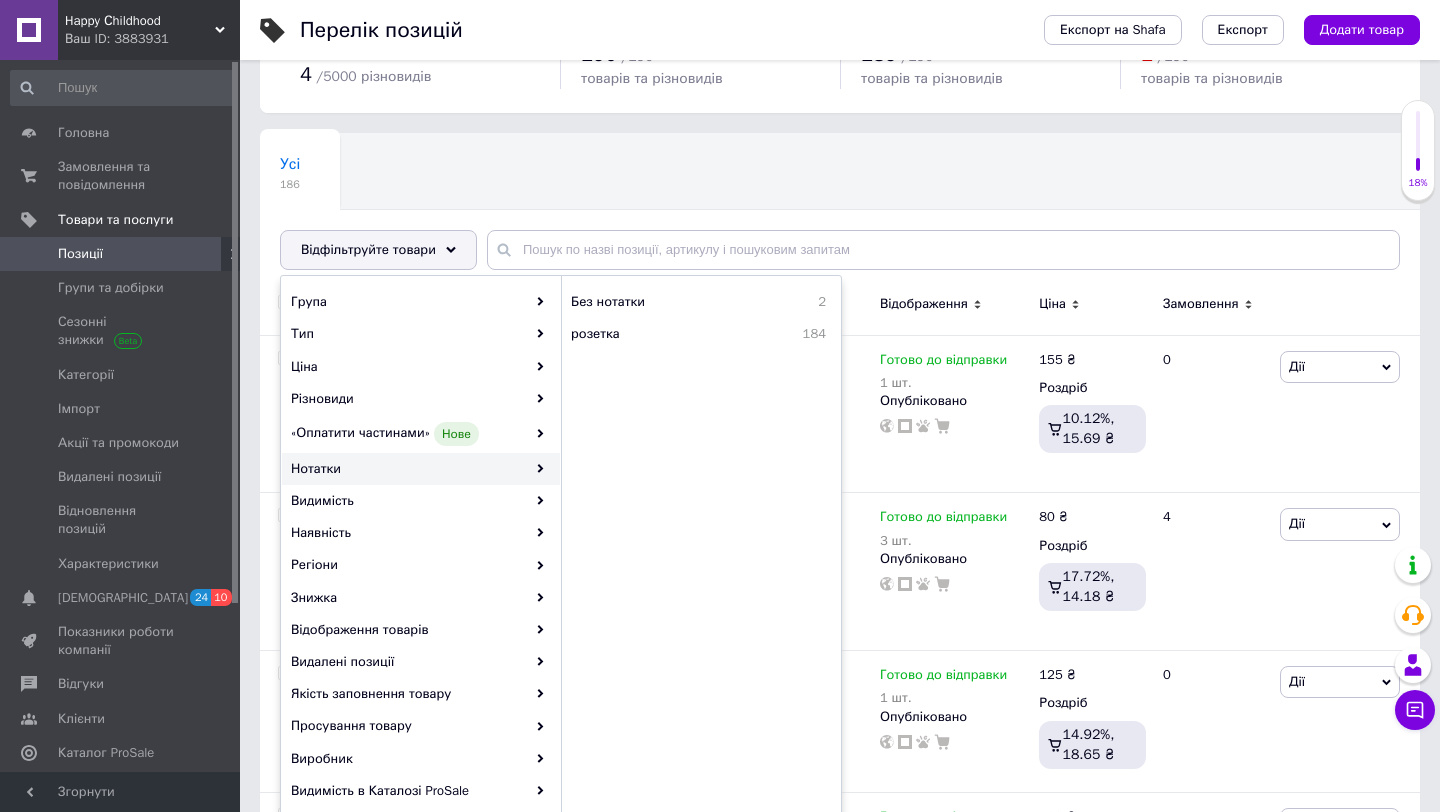 scroll, scrollTop: 102, scrollLeft: 0, axis: vertical 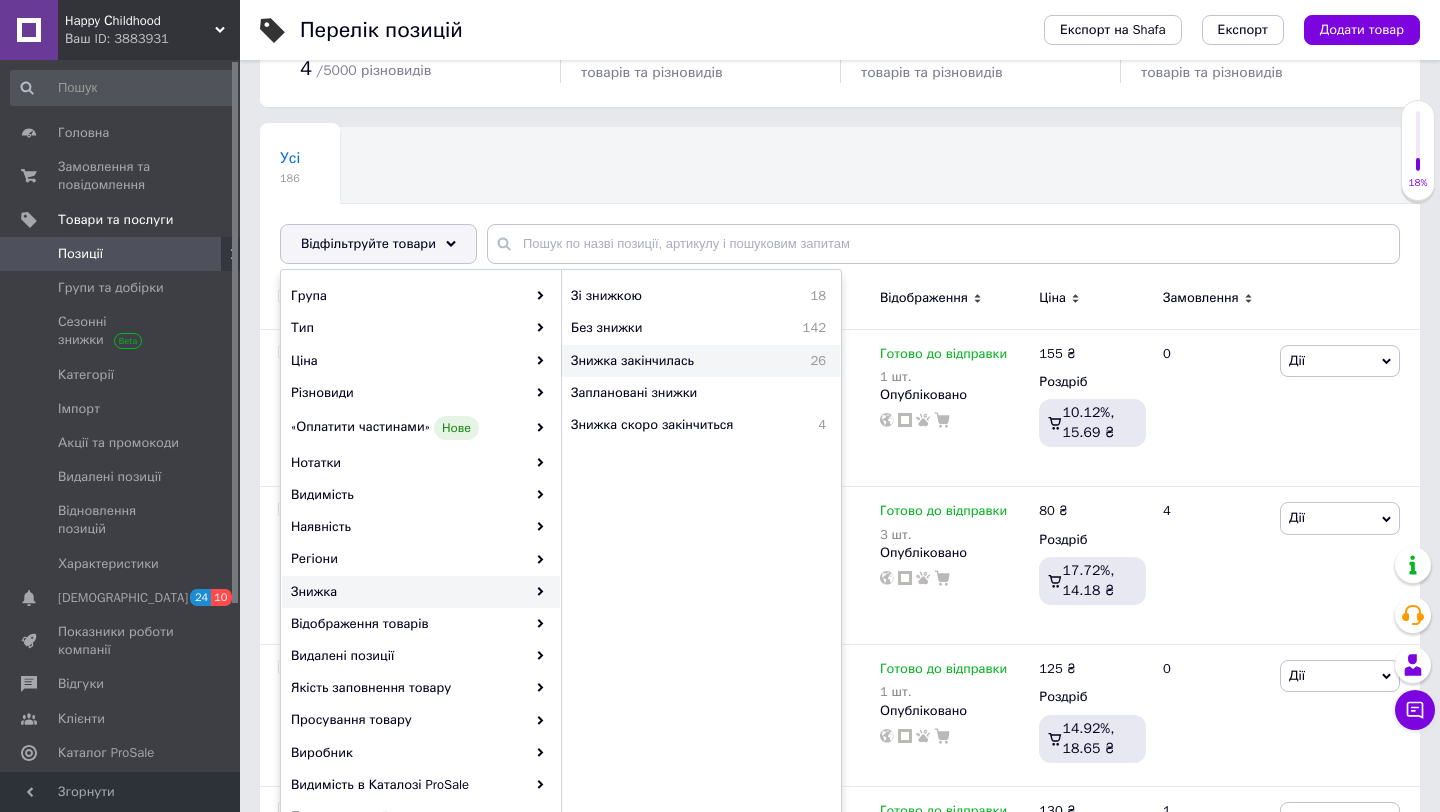 click on "Знижка закінчилась" at bounding box center (676, 361) 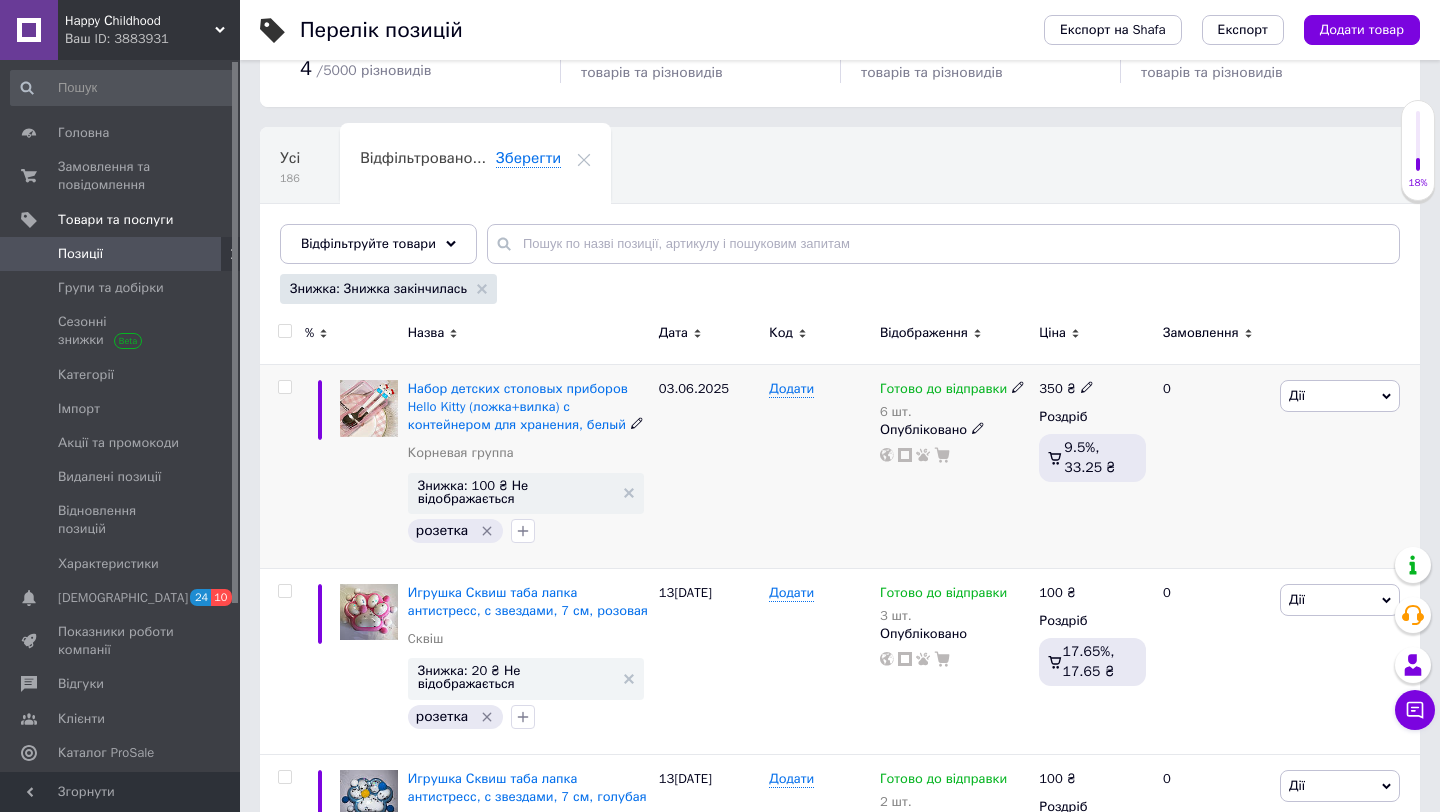 click at bounding box center [284, 387] 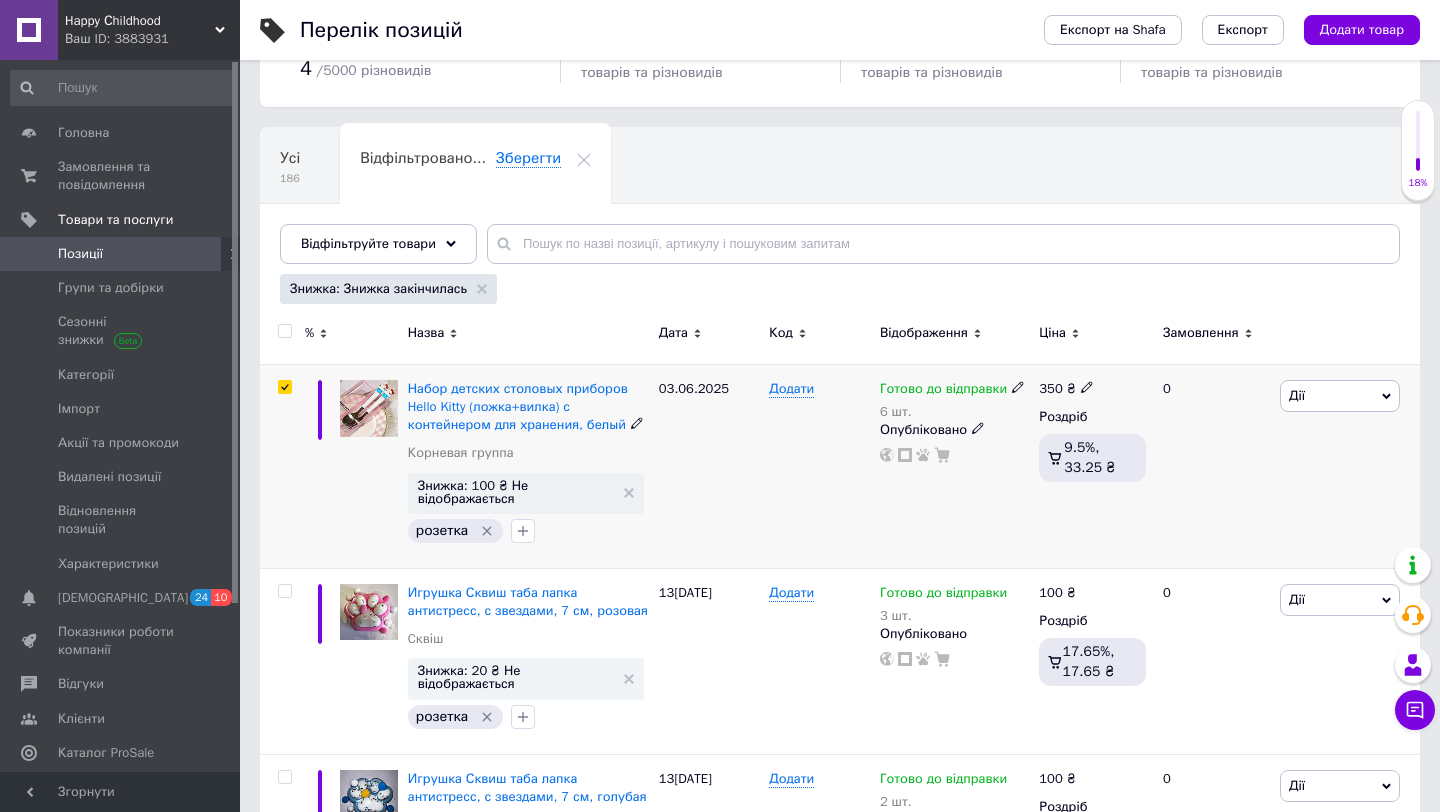 checkbox on "true" 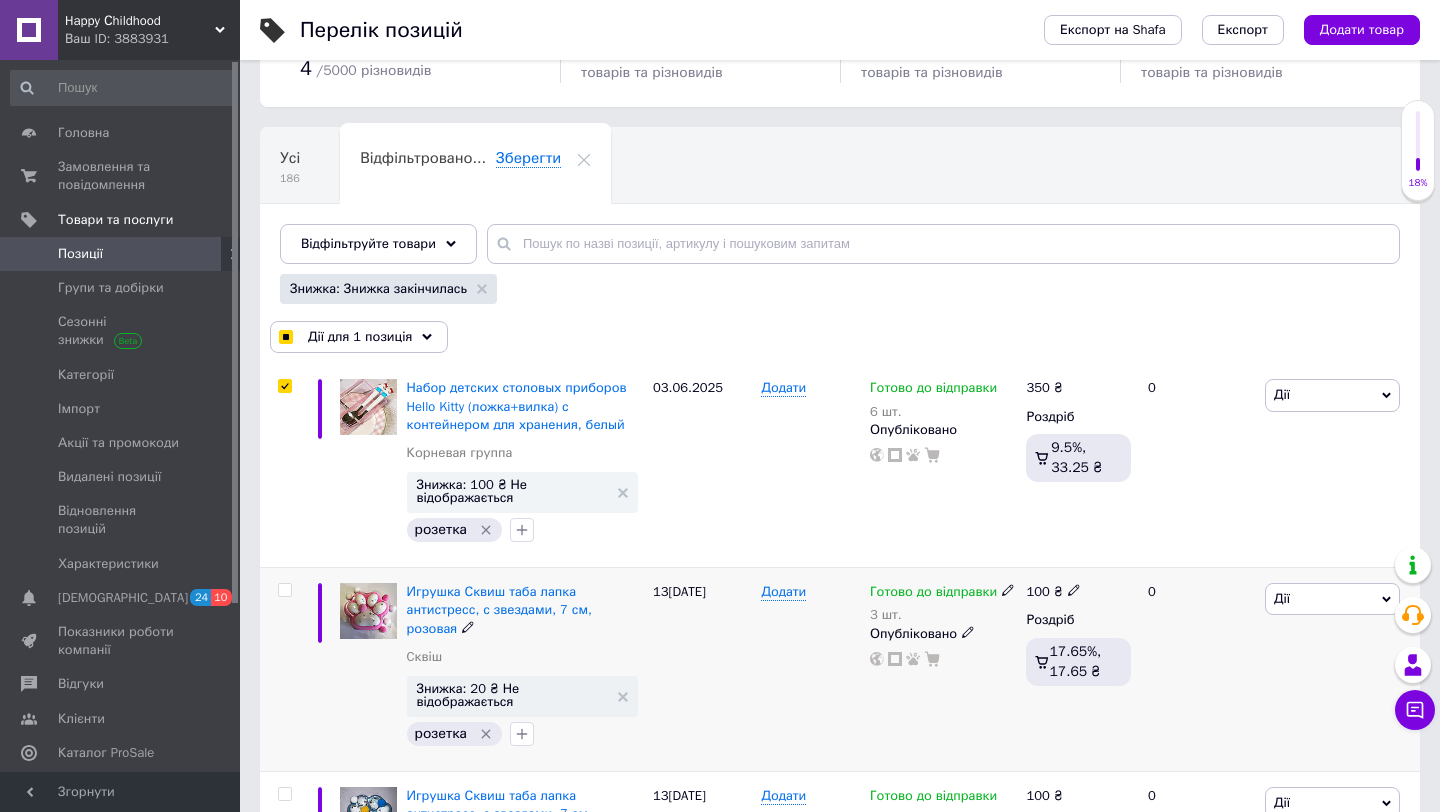 click at bounding box center [284, 590] 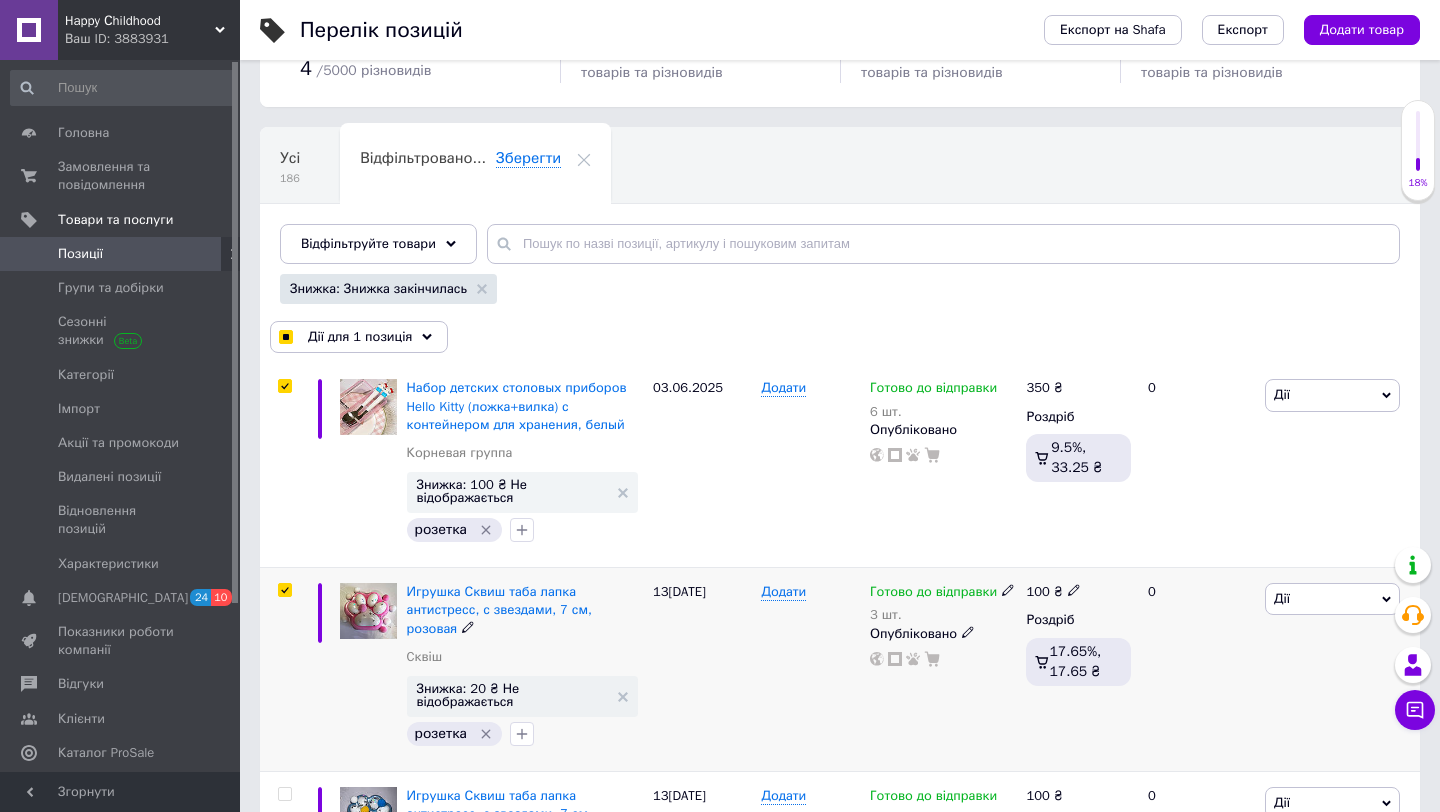 checkbox on "true" 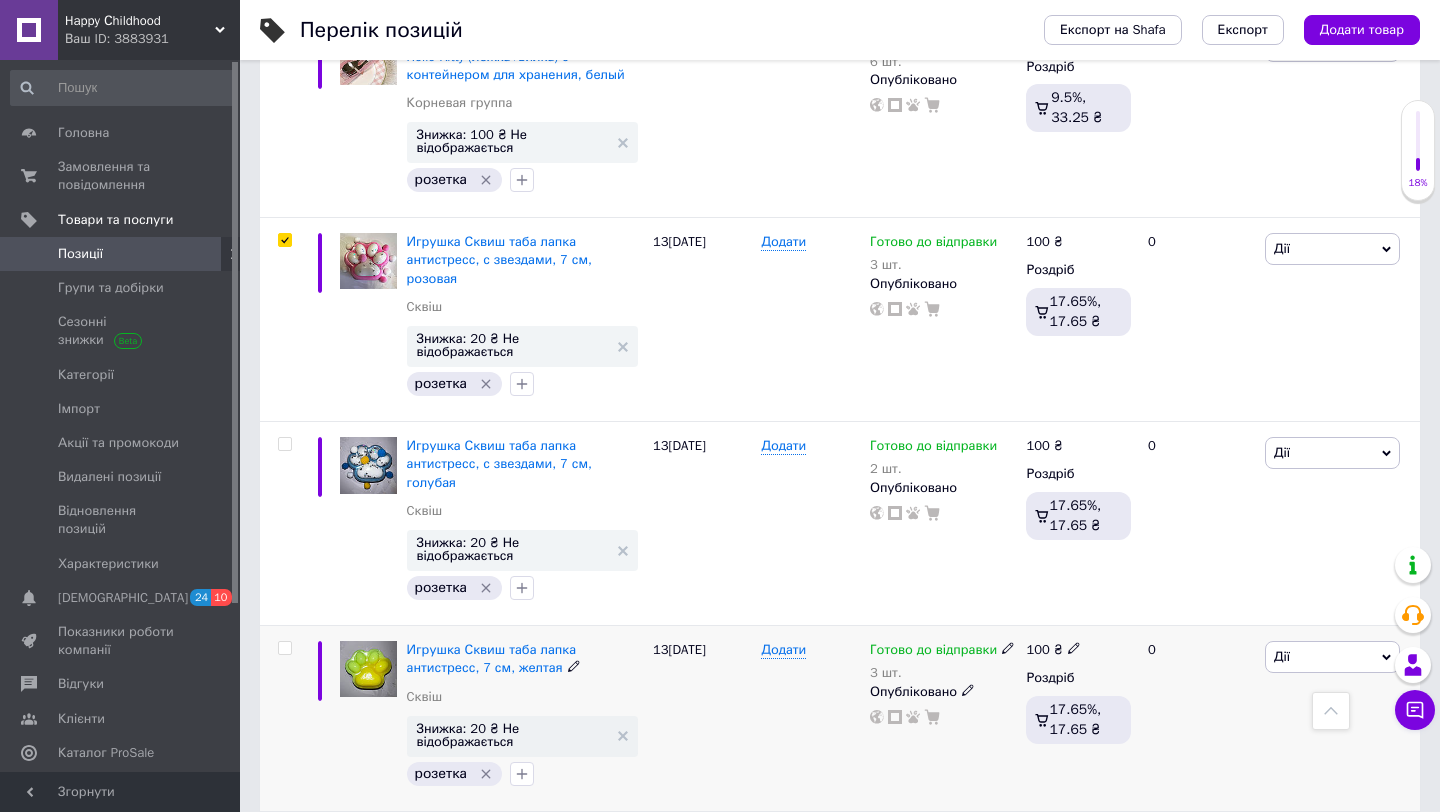 scroll, scrollTop: 462, scrollLeft: 0, axis: vertical 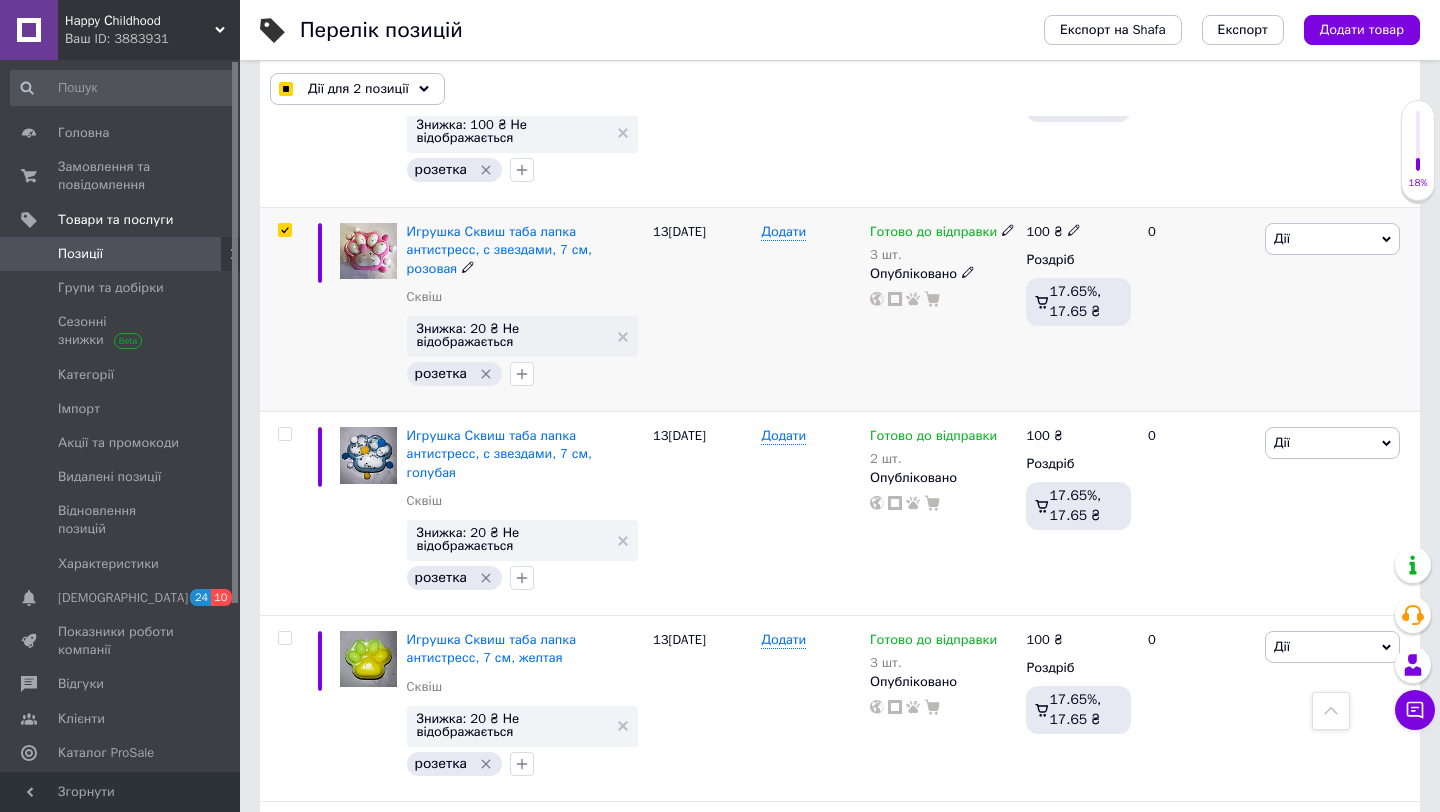click at bounding box center [284, 230] 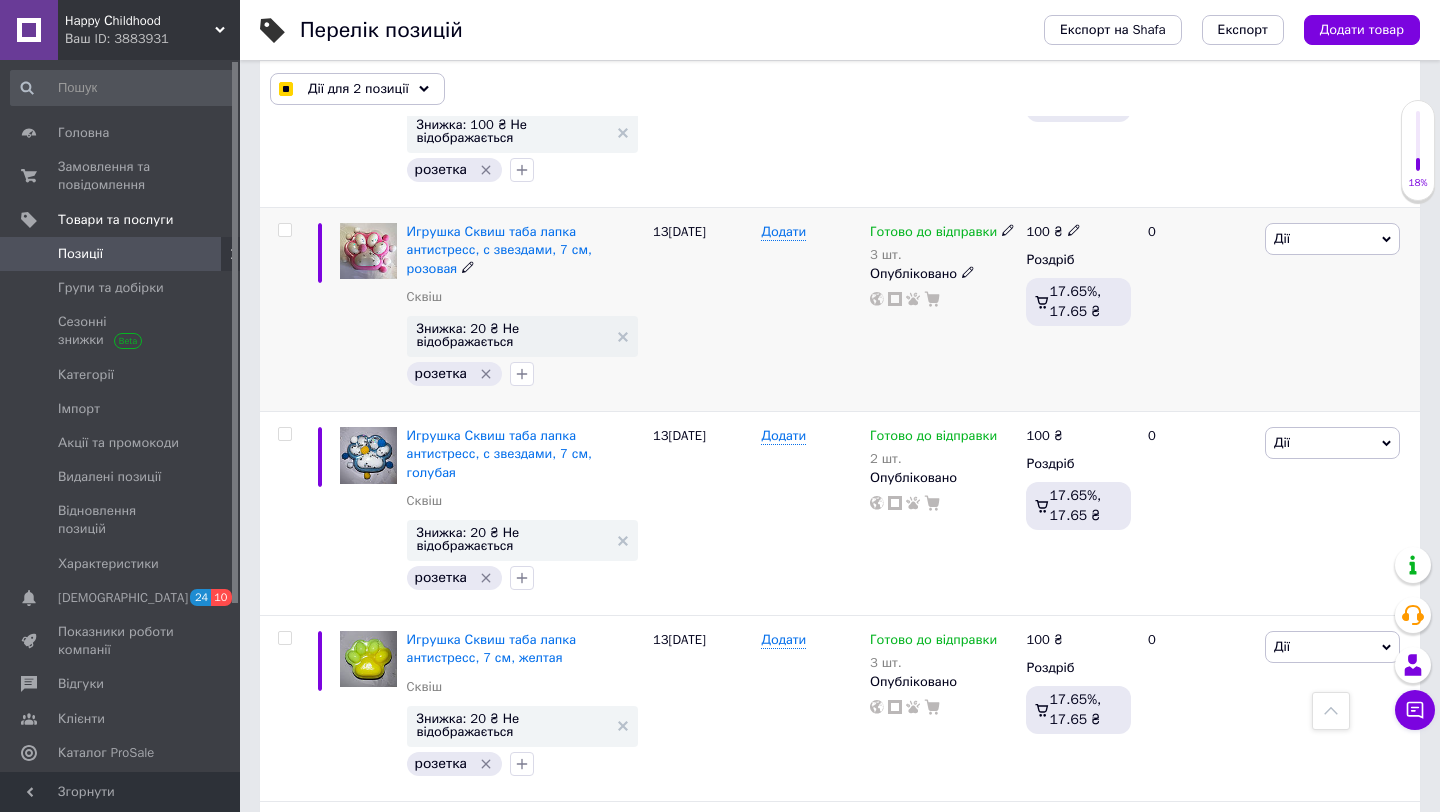 checkbox on "false" 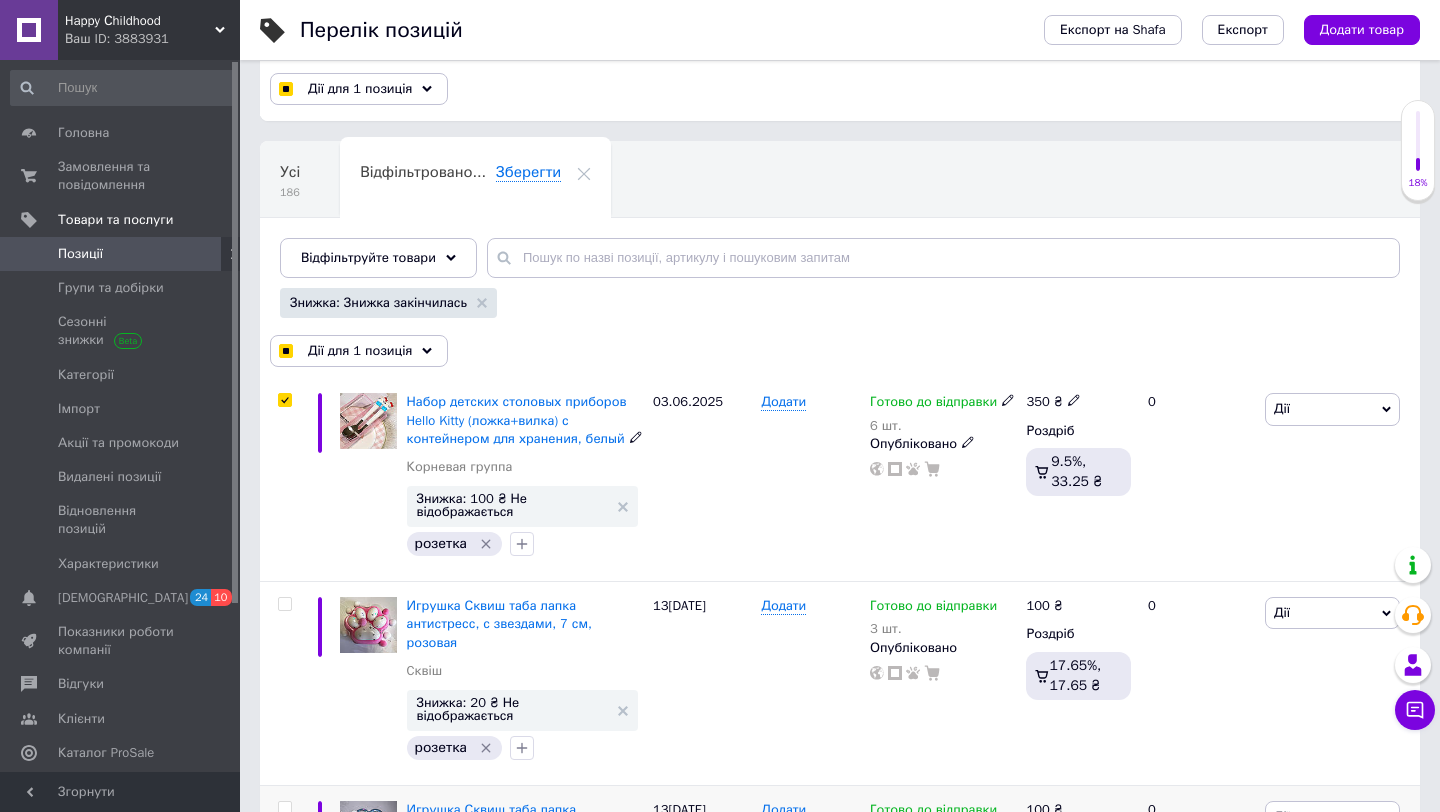 scroll, scrollTop: 68, scrollLeft: 0, axis: vertical 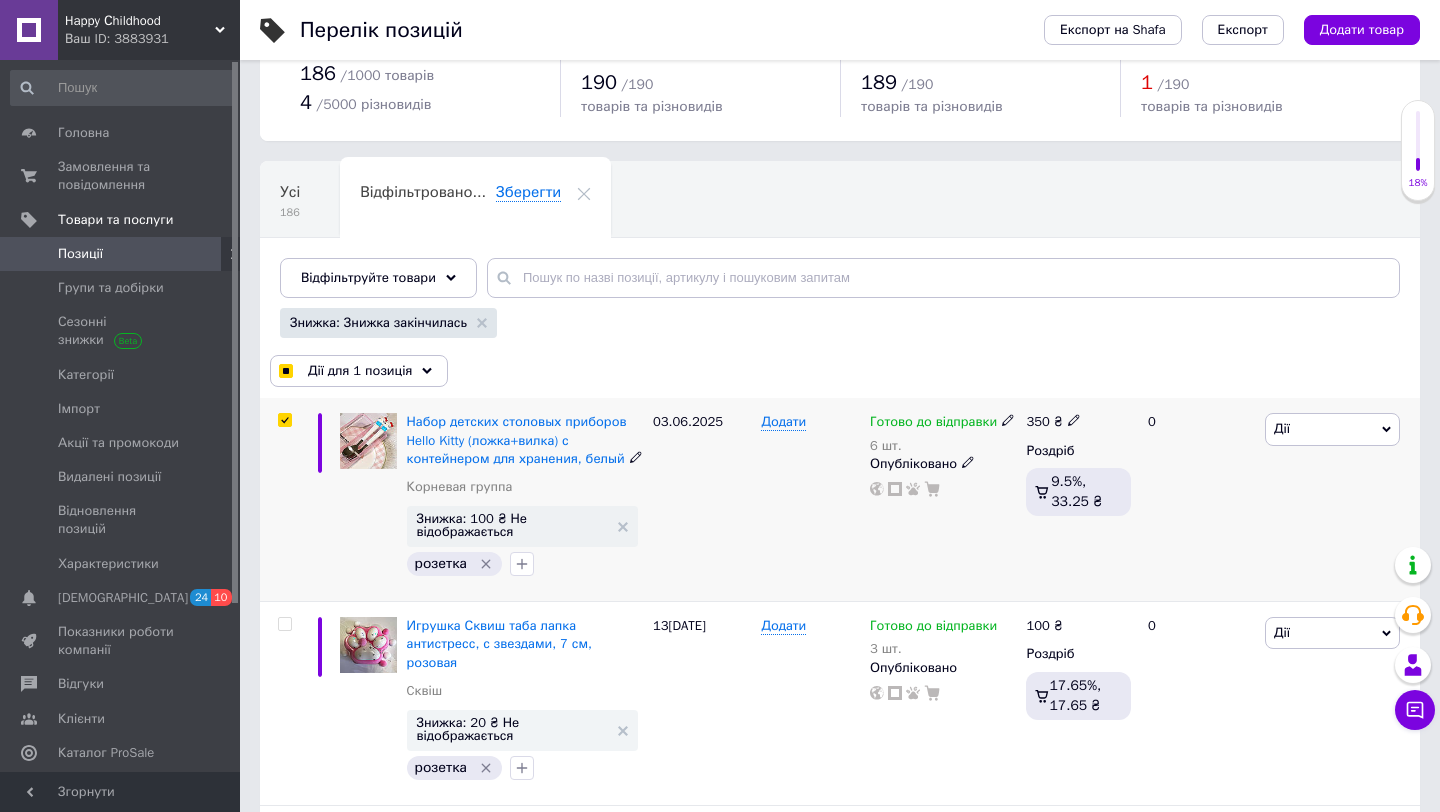 click at bounding box center [284, 420] 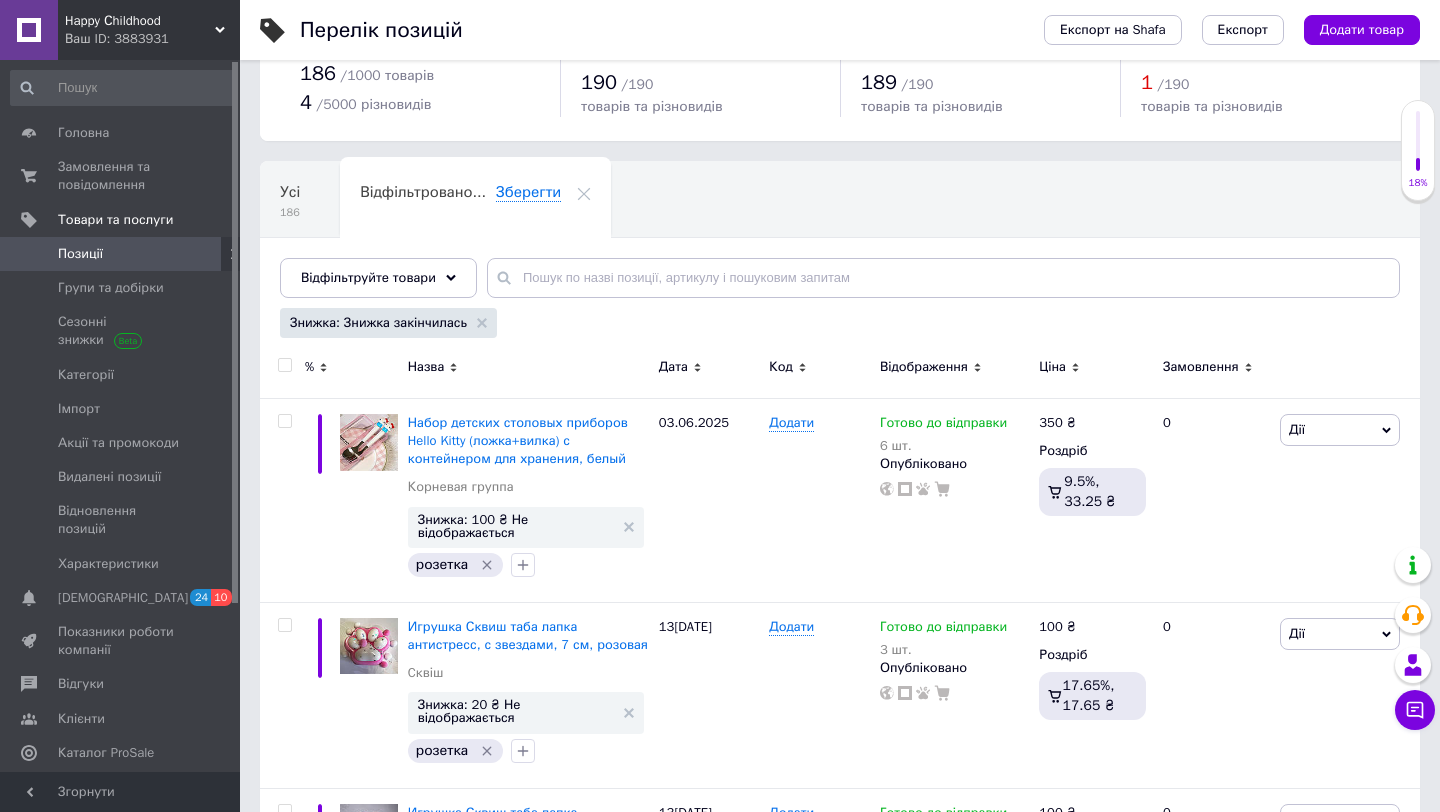 click at bounding box center [284, 365] 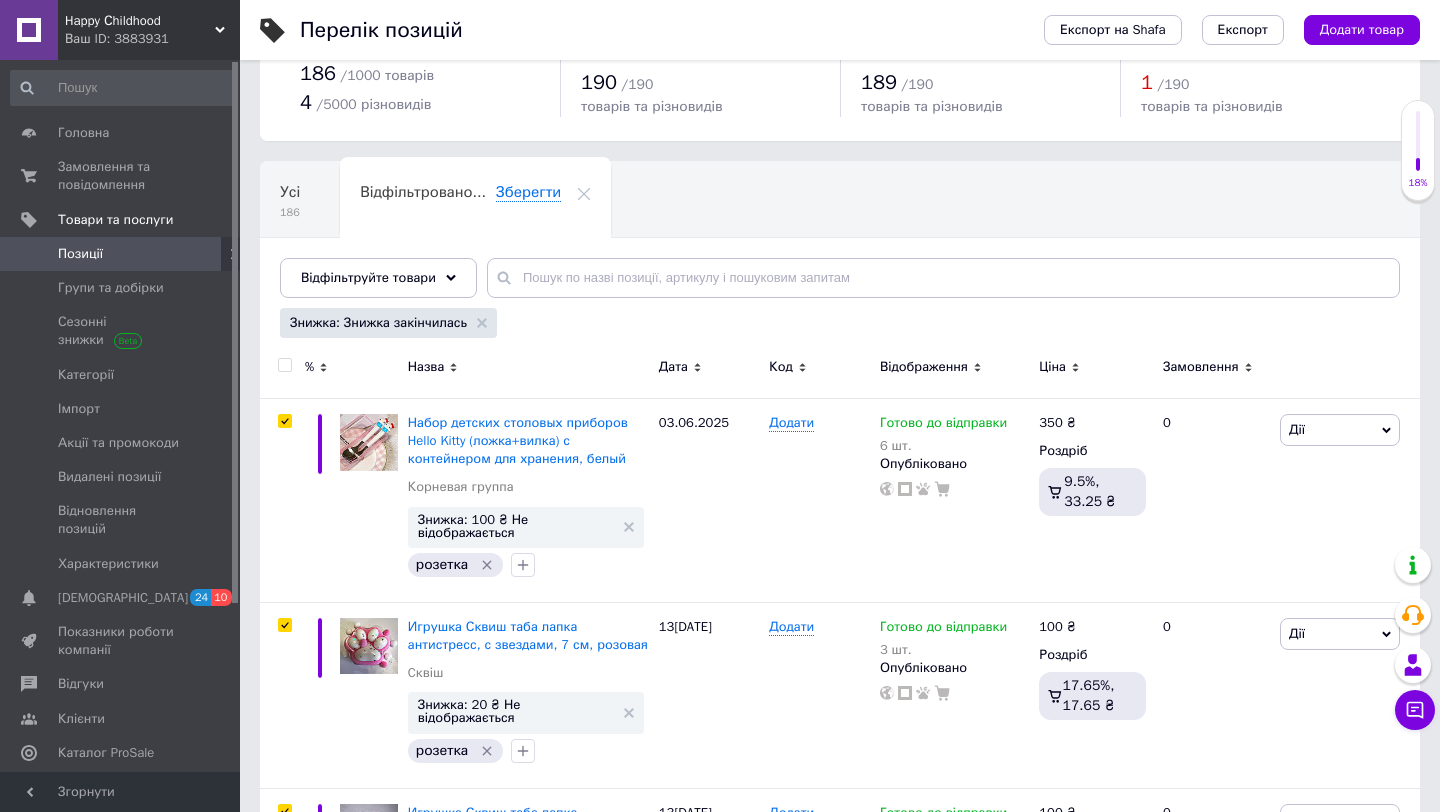 checkbox on "true" 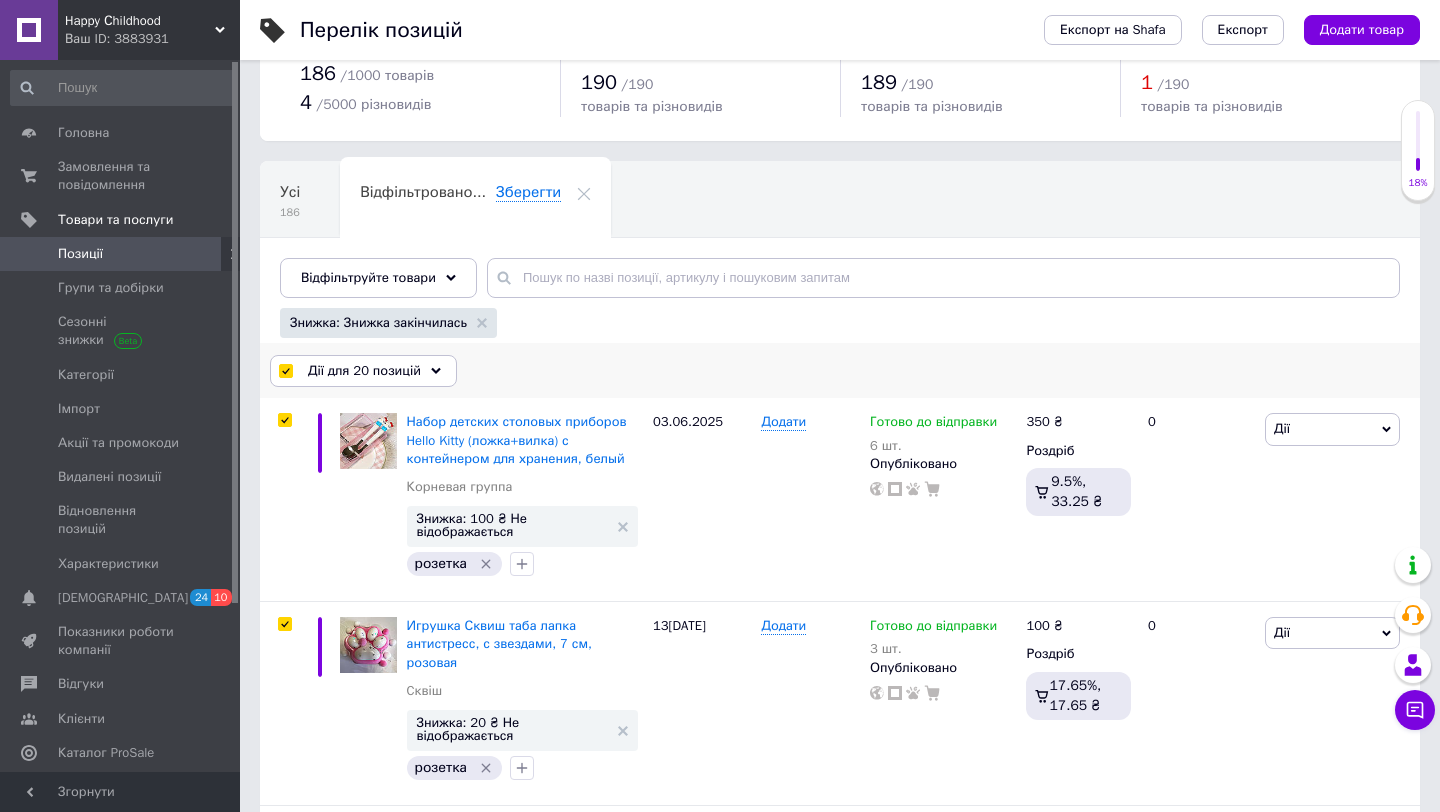 click on "Дії для 20 позицій" at bounding box center [363, 371] 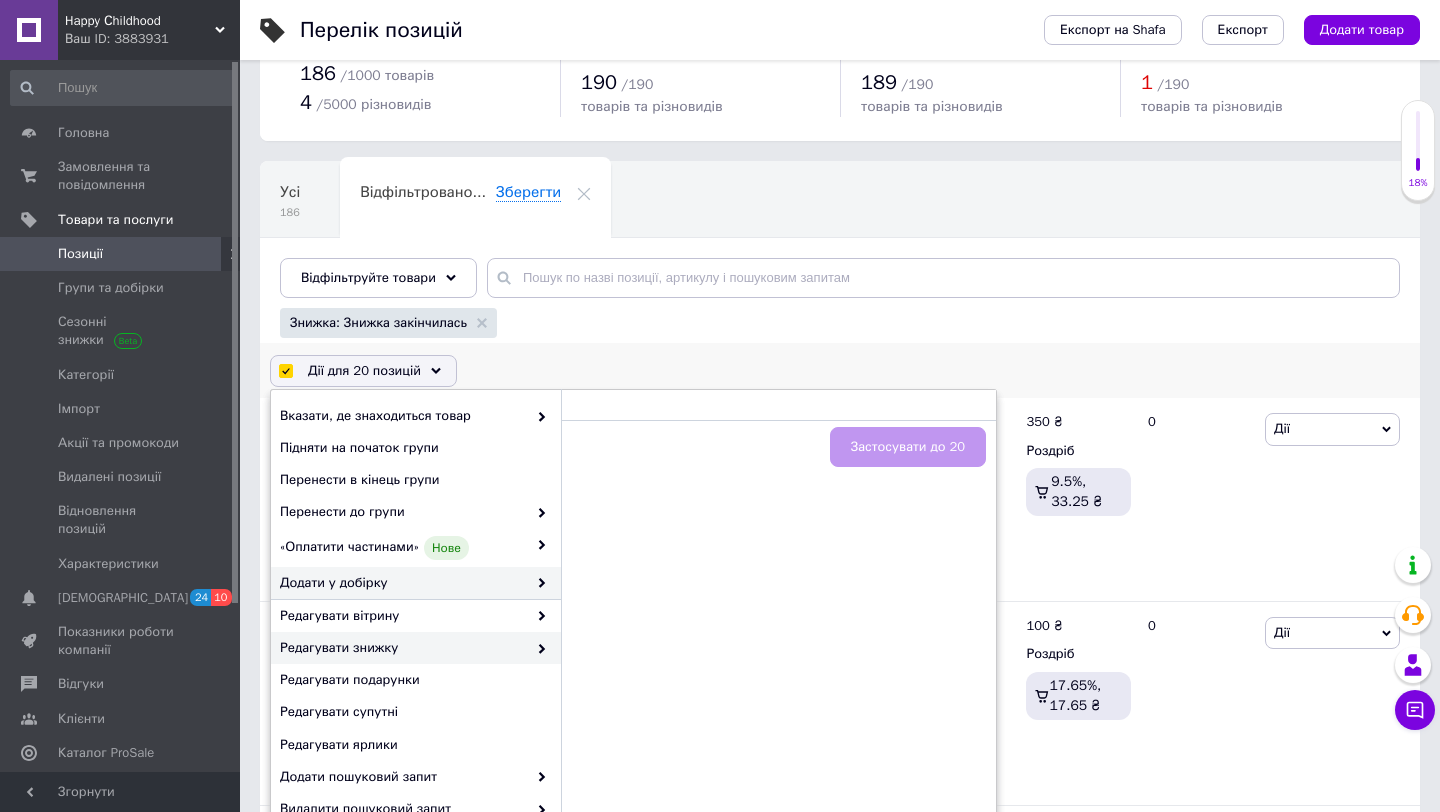 click at bounding box center (537, 648) 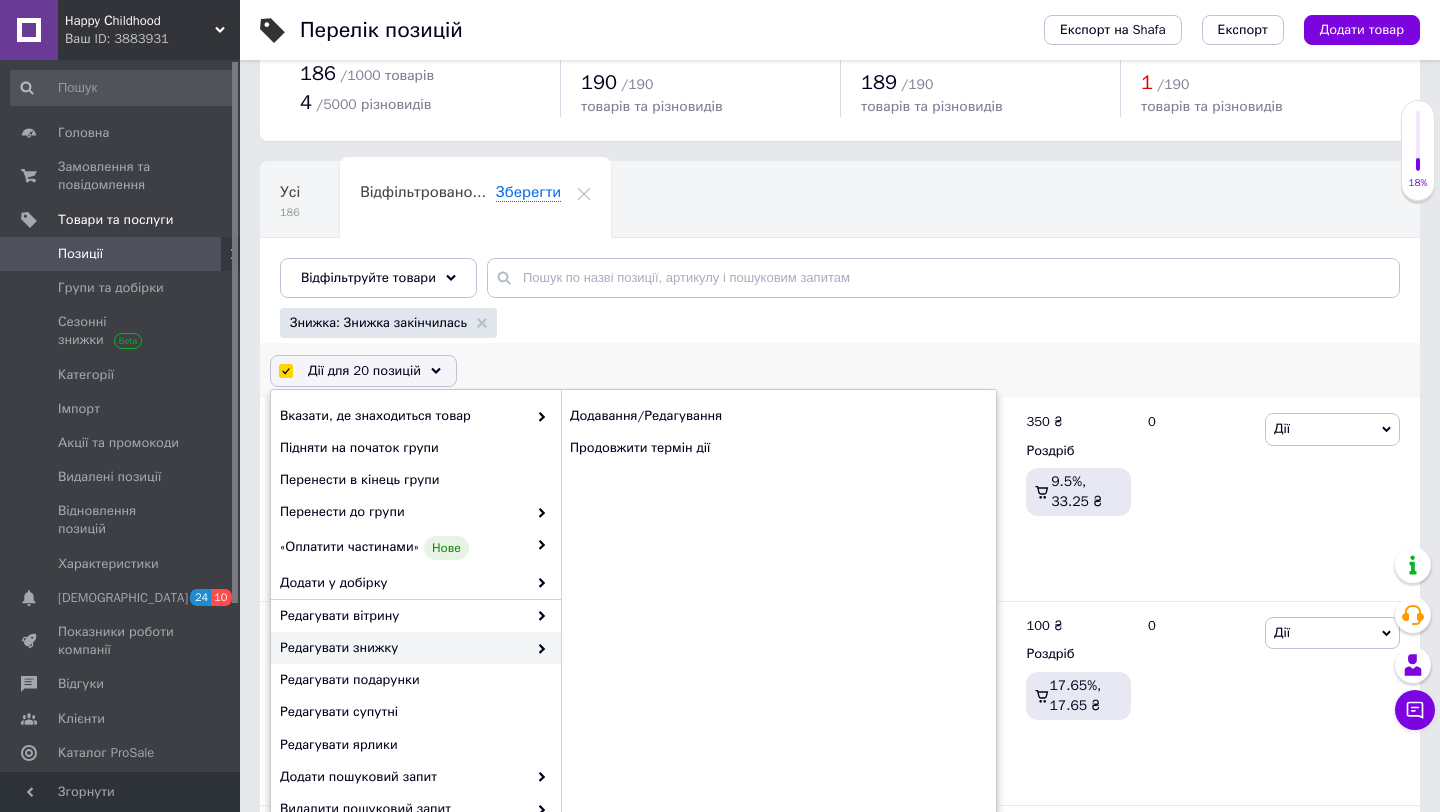 click on "Редагувати знижку" at bounding box center (403, 648) 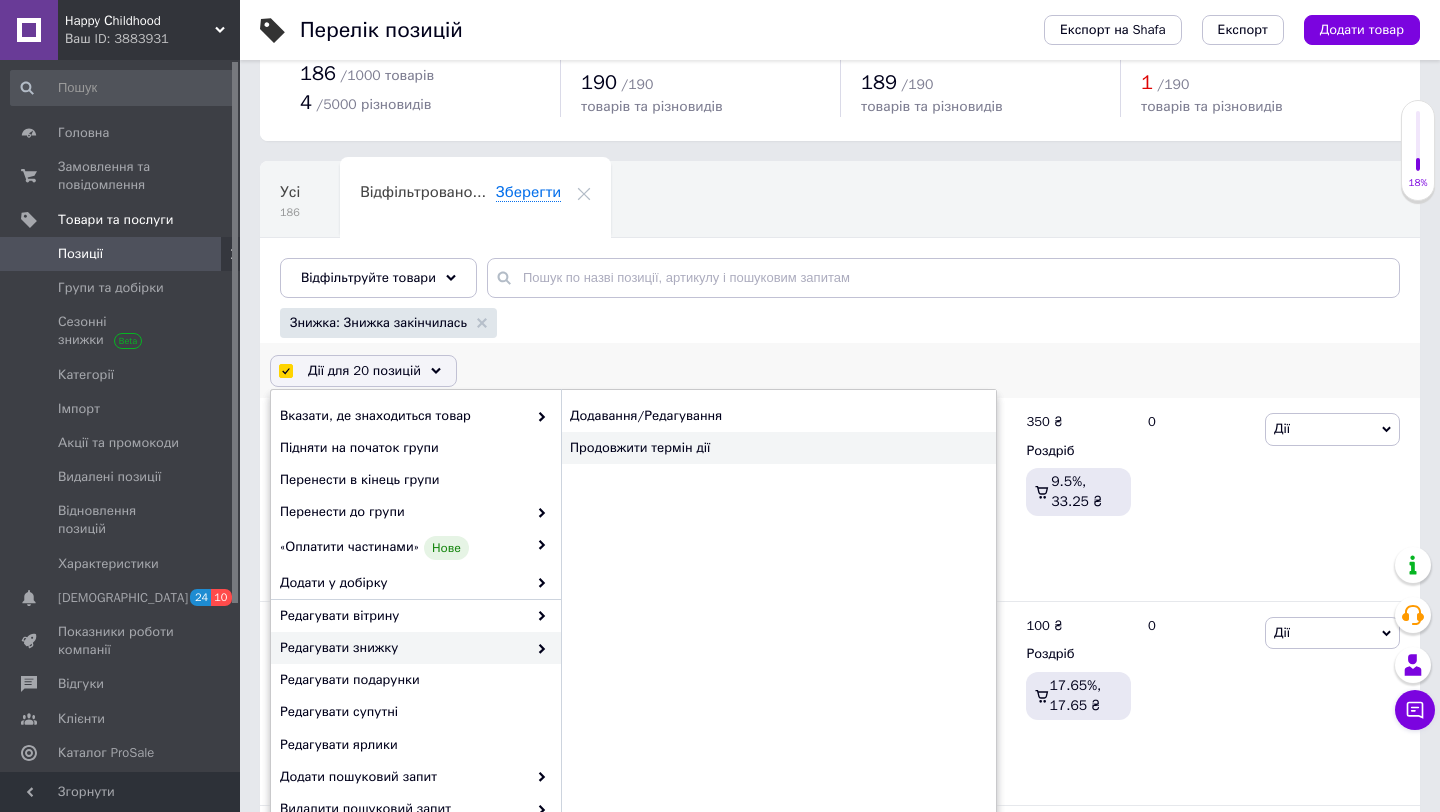 click on "Продовжити термін дії" at bounding box center (778, 448) 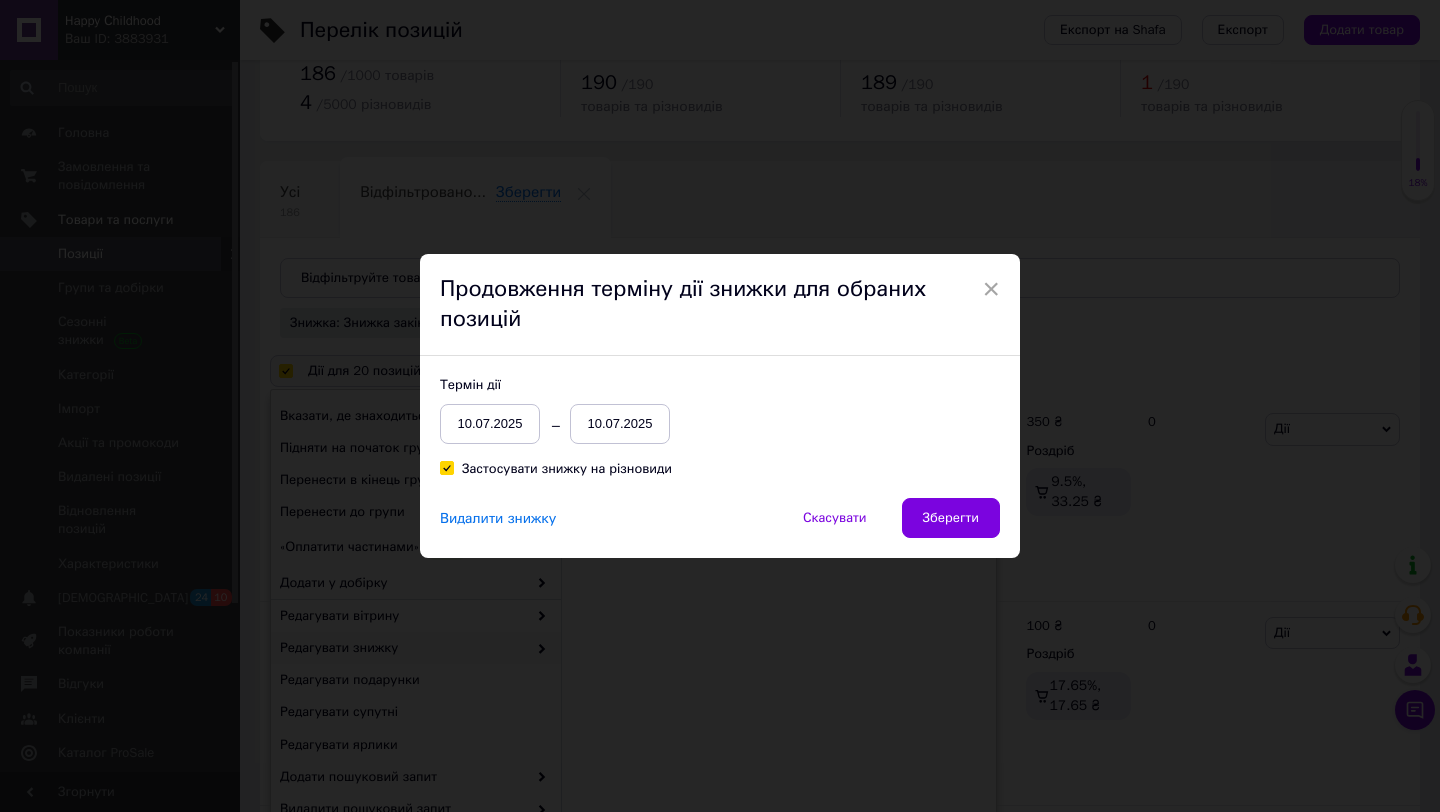 click on "10.07.2025" at bounding box center [620, 424] 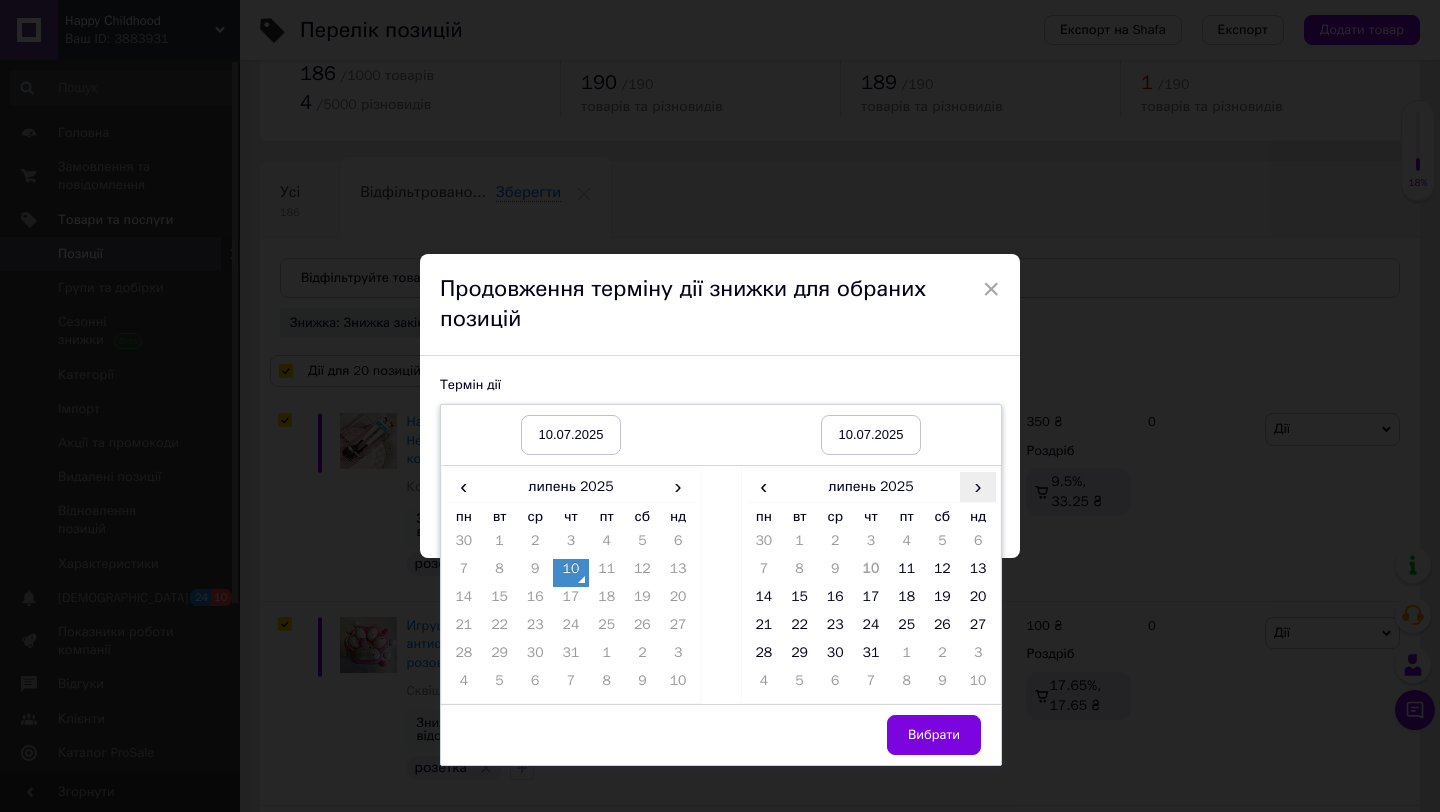 click on "›" at bounding box center [978, 486] 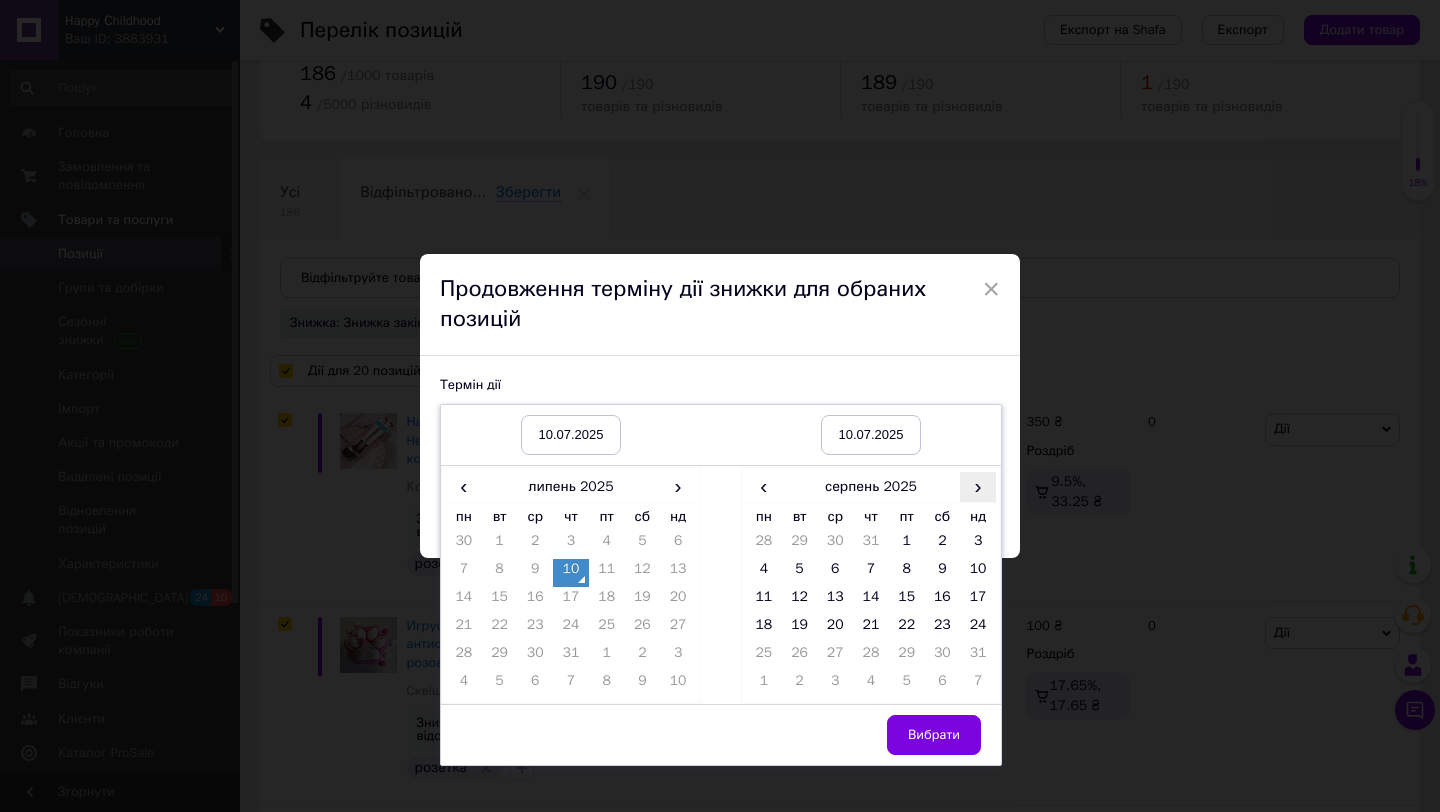 click on "›" at bounding box center [978, 486] 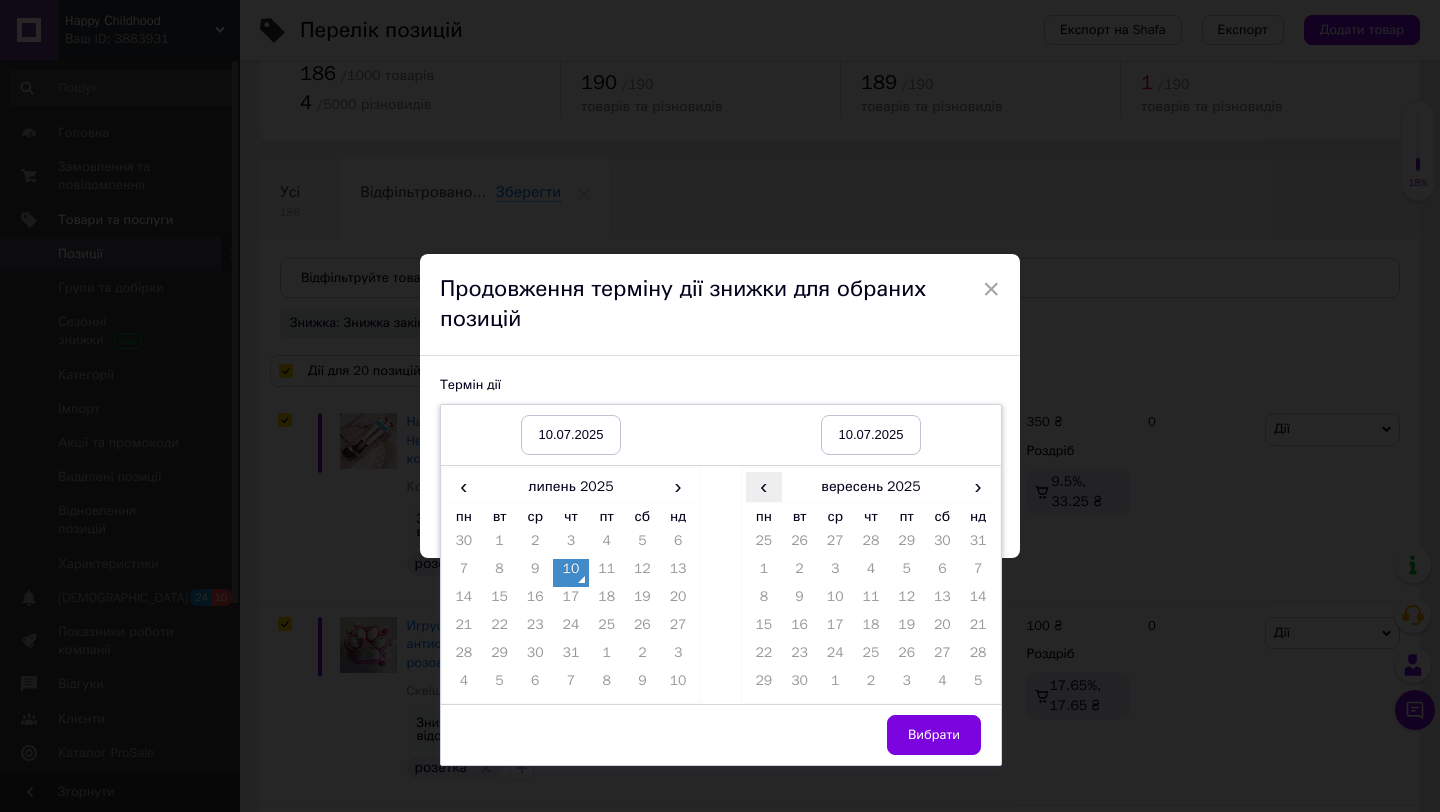 click on "‹" at bounding box center (764, 486) 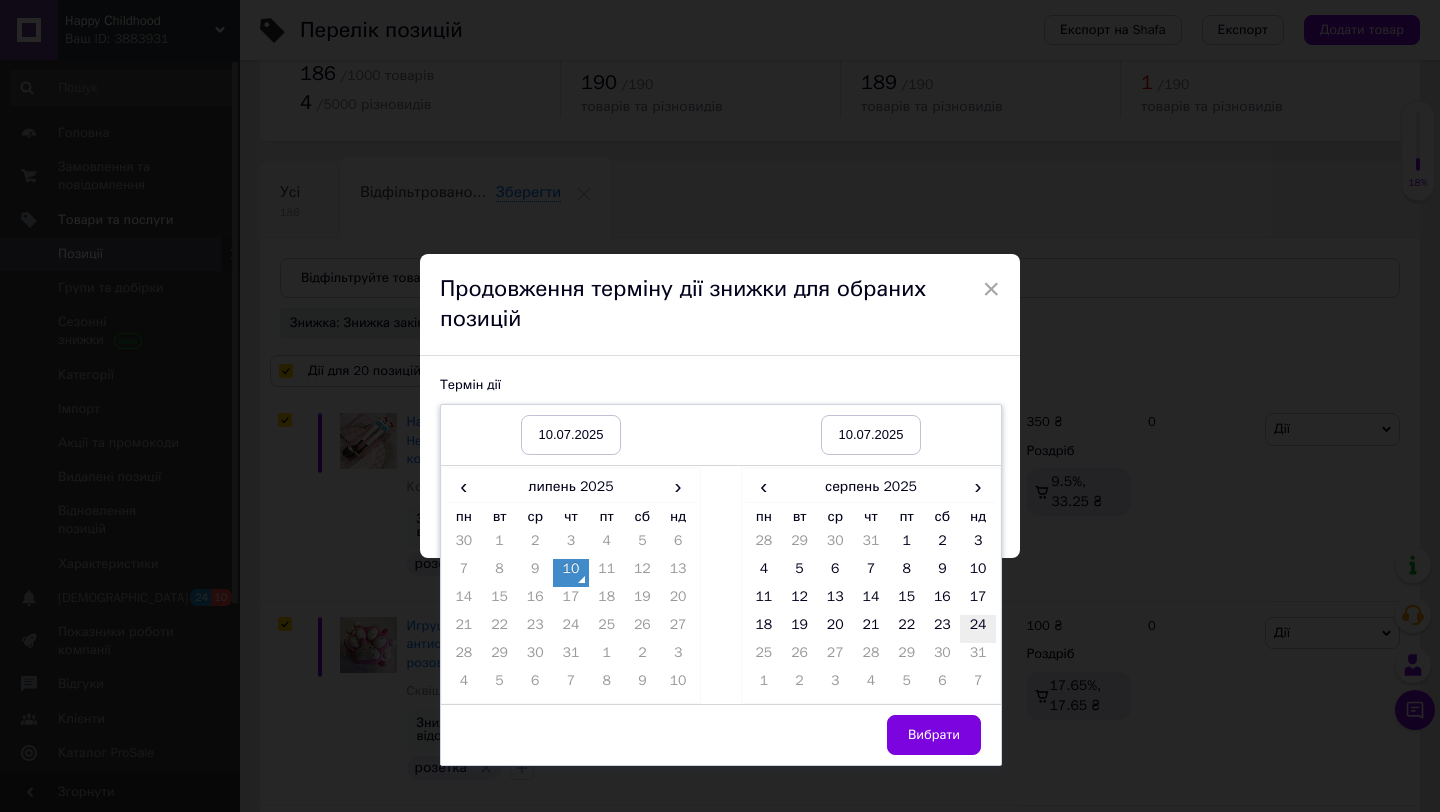 click on "24" at bounding box center [978, 629] 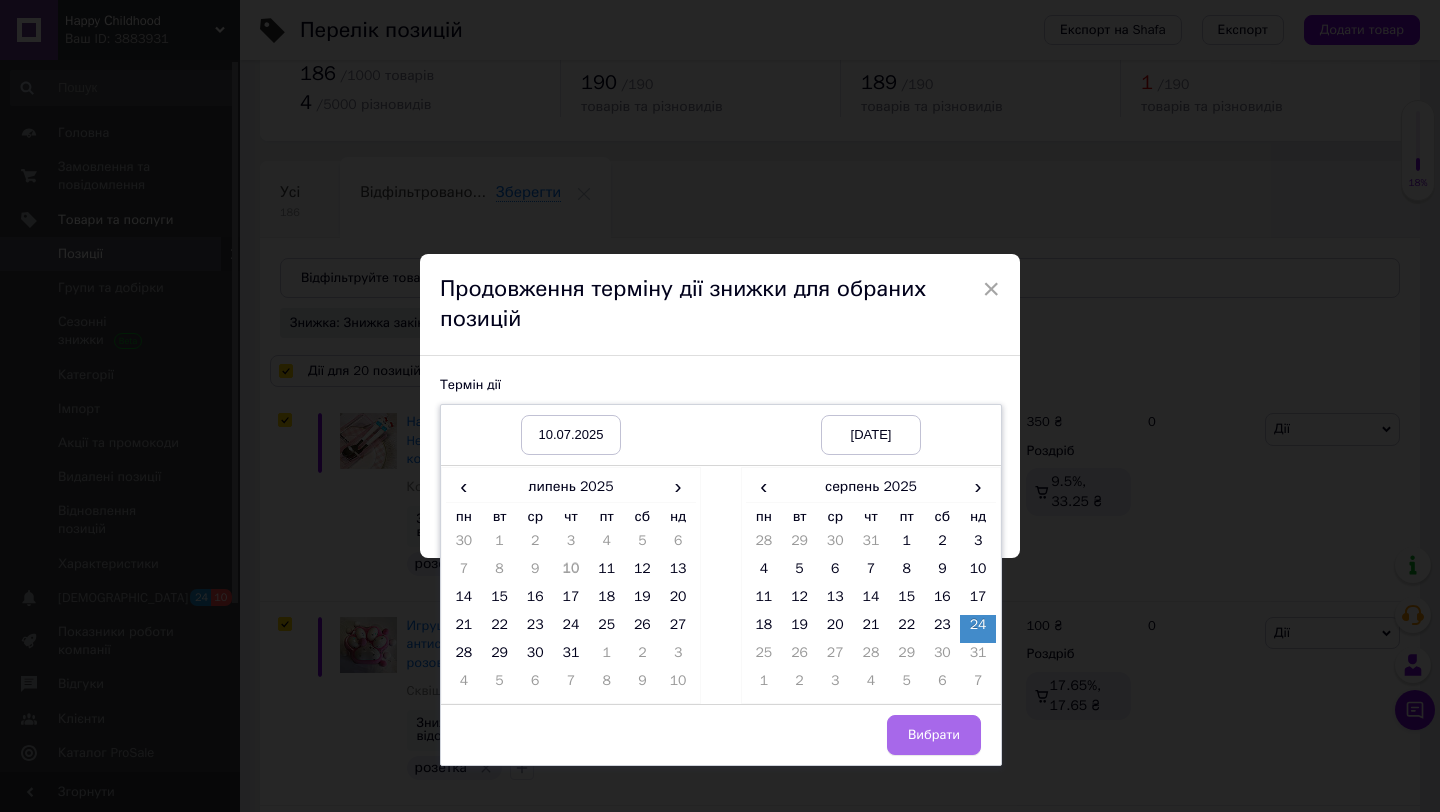 click on "Вибрати" at bounding box center [934, 735] 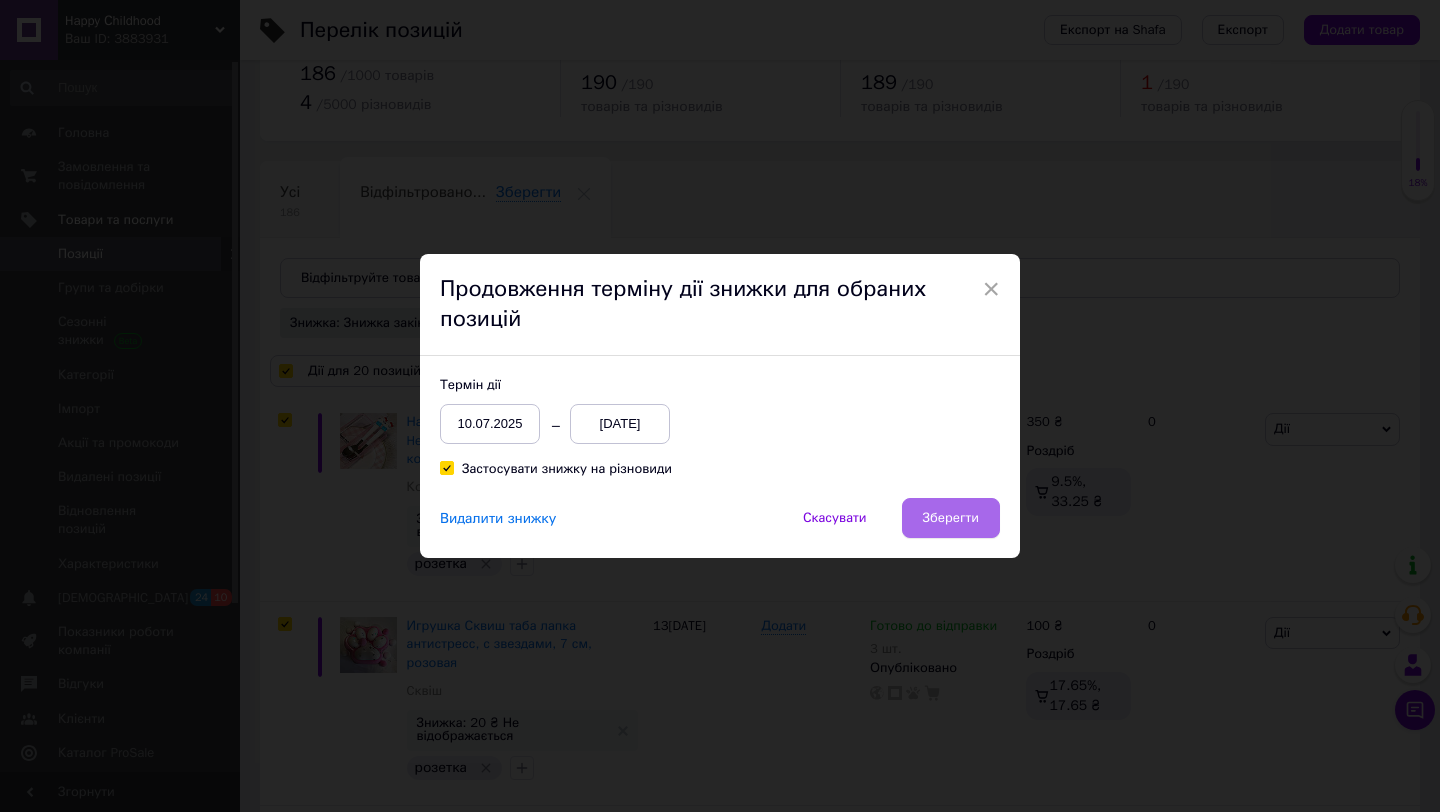 click on "Зберегти" at bounding box center [951, 518] 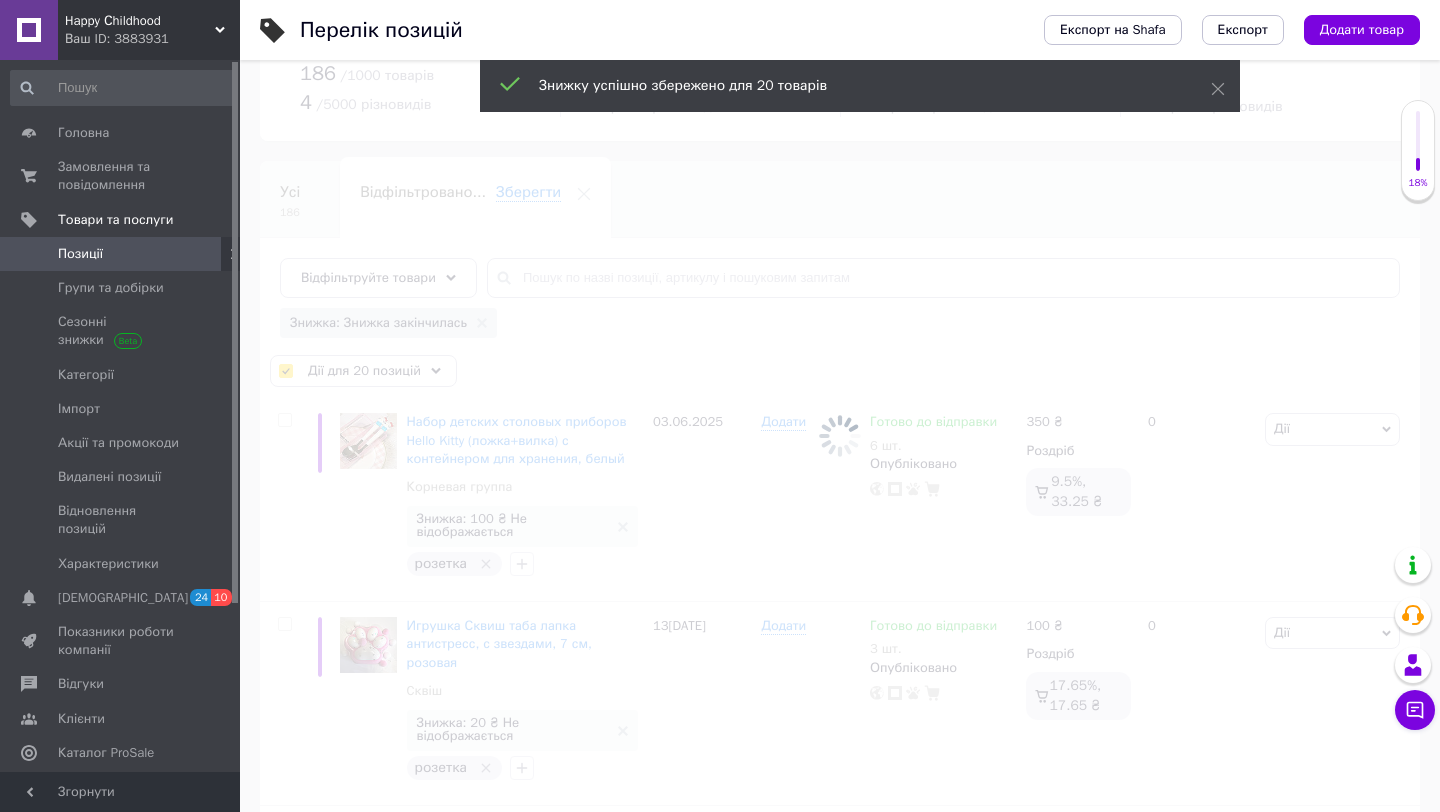 checkbox on "false" 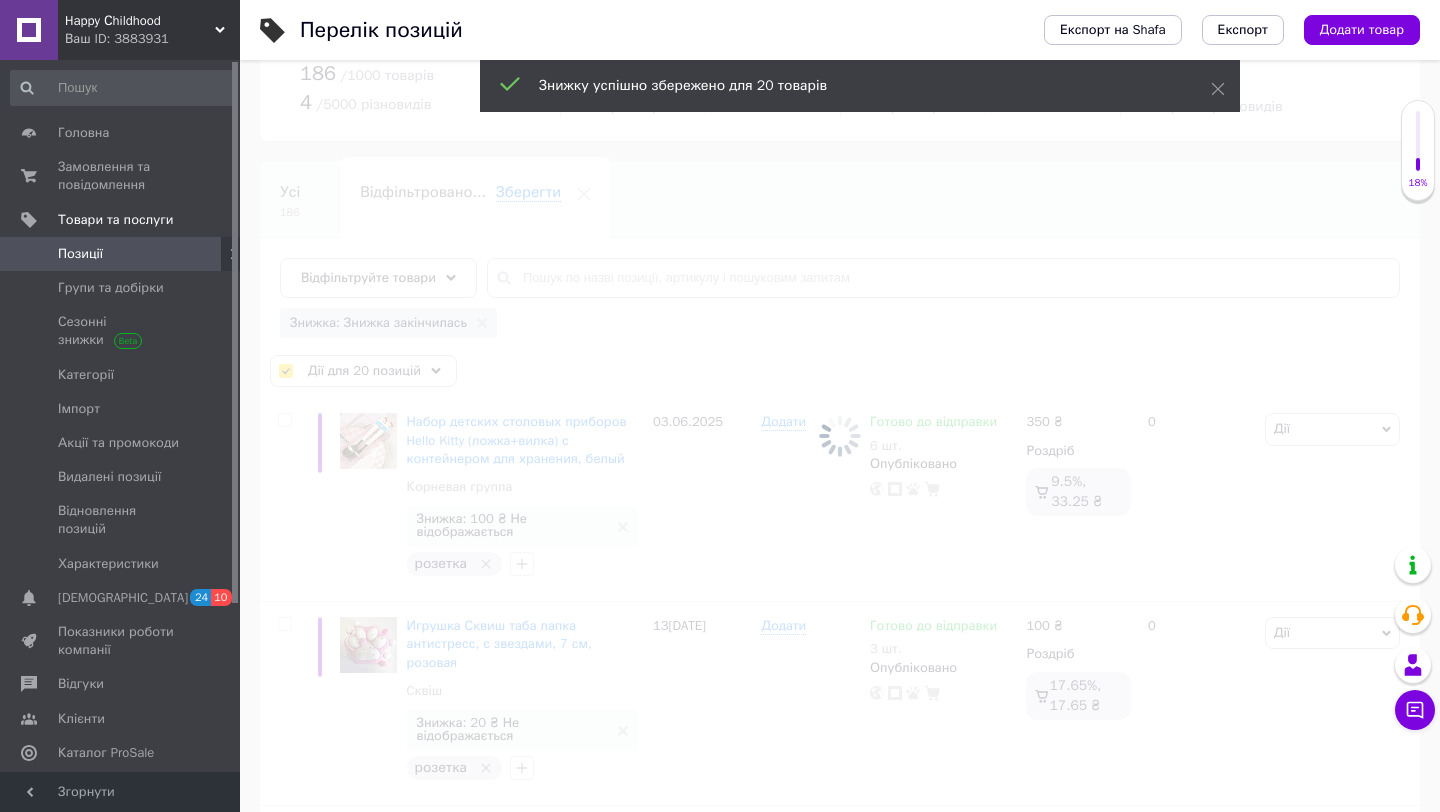 checkbox on "false" 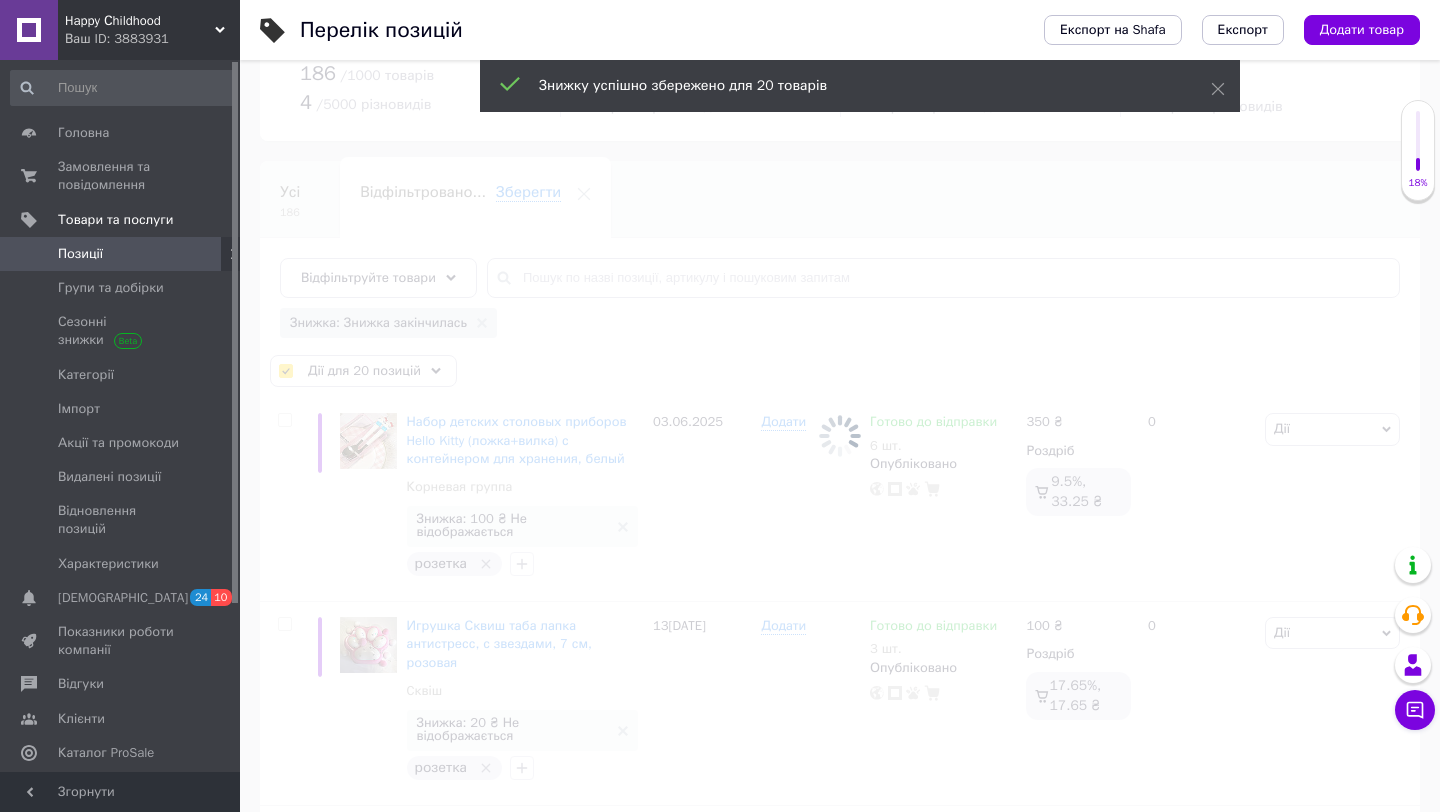 checkbox on "false" 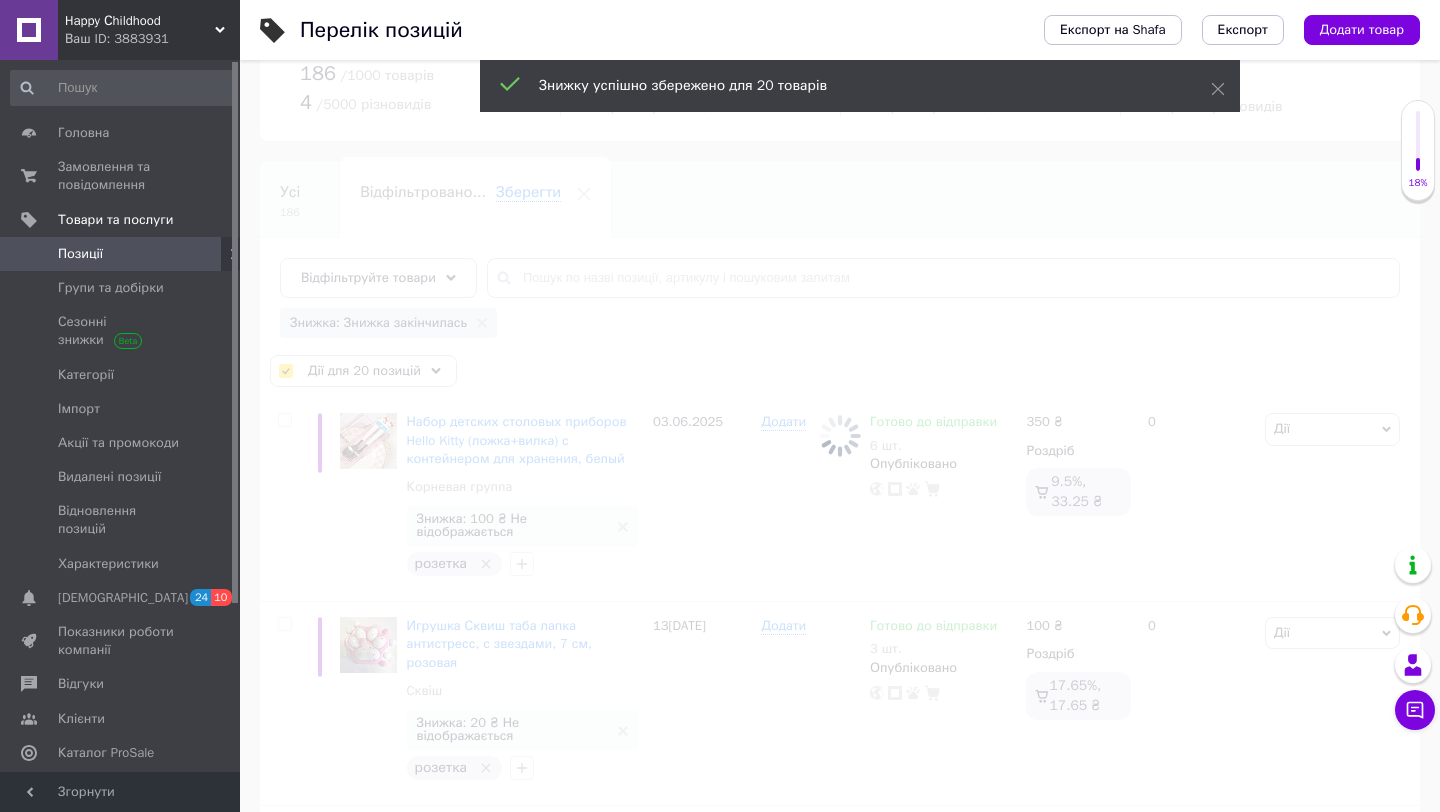 checkbox on "false" 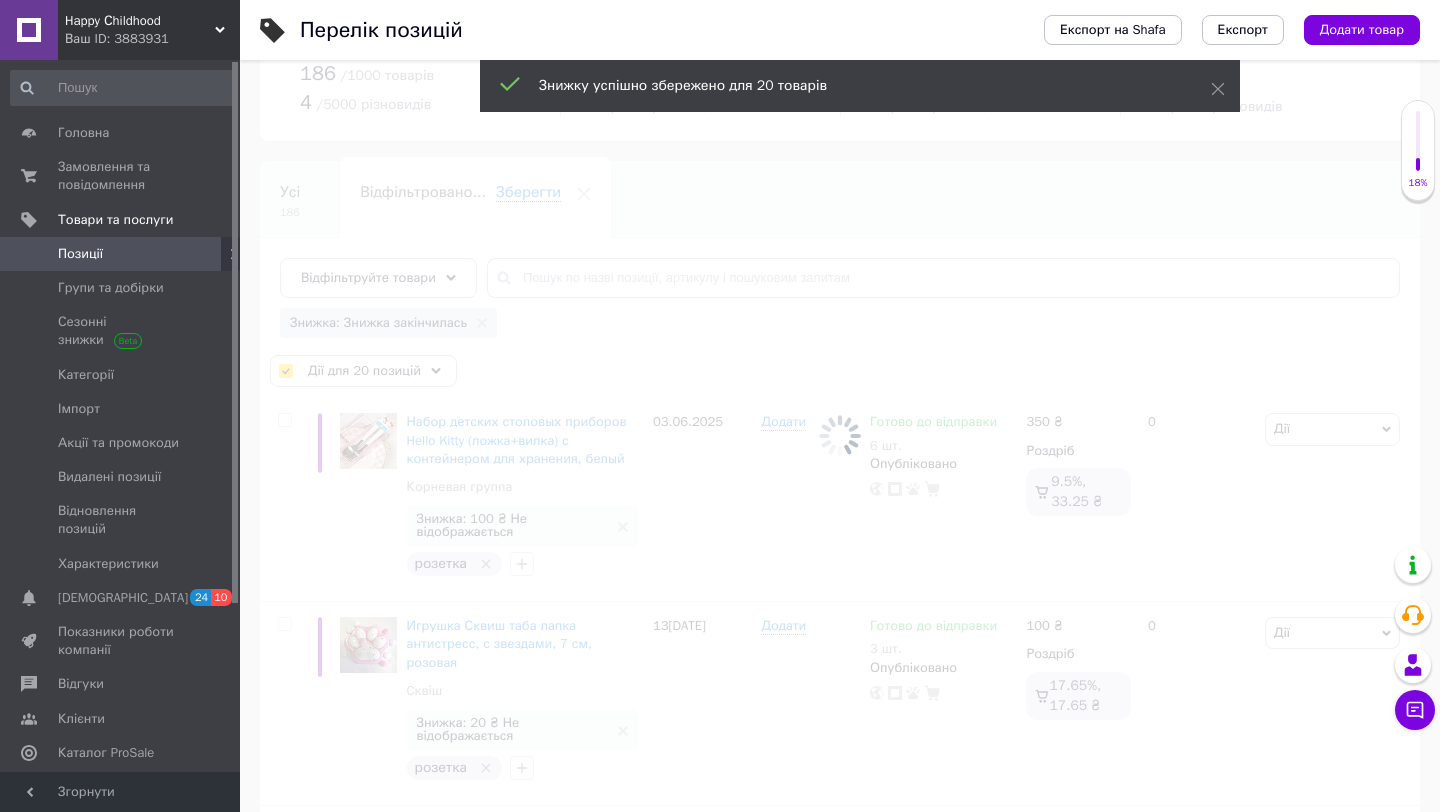 checkbox on "false" 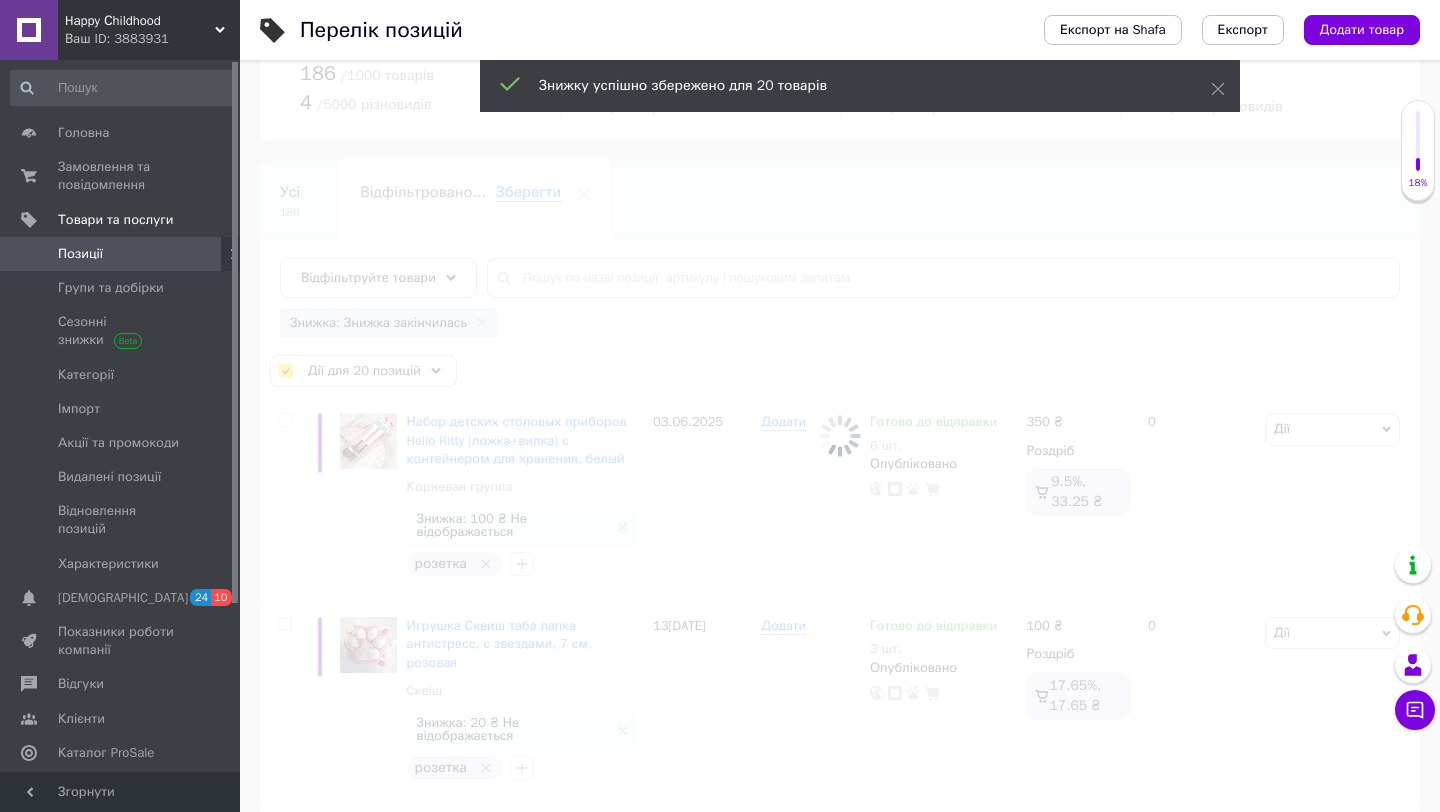 checkbox on "false" 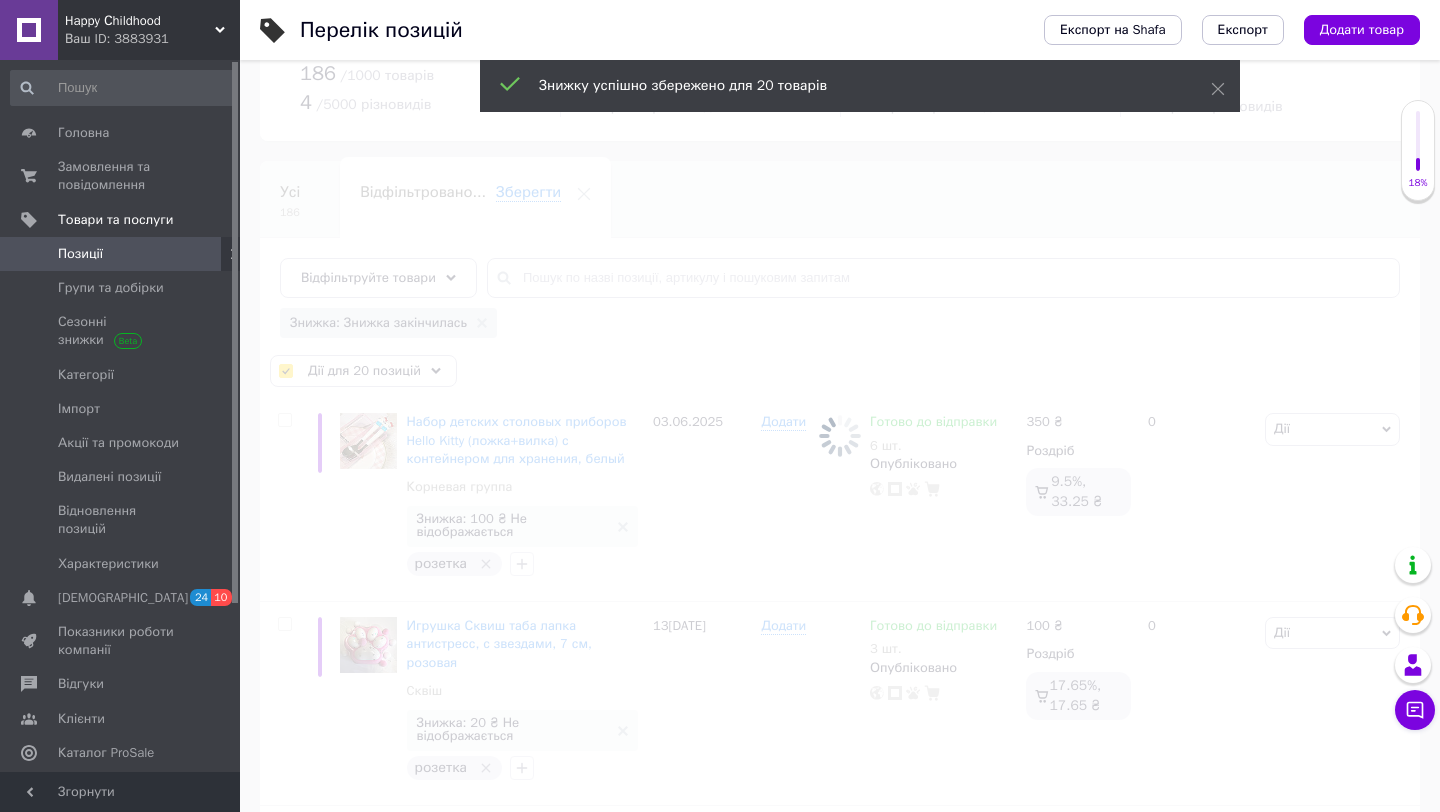 checkbox on "false" 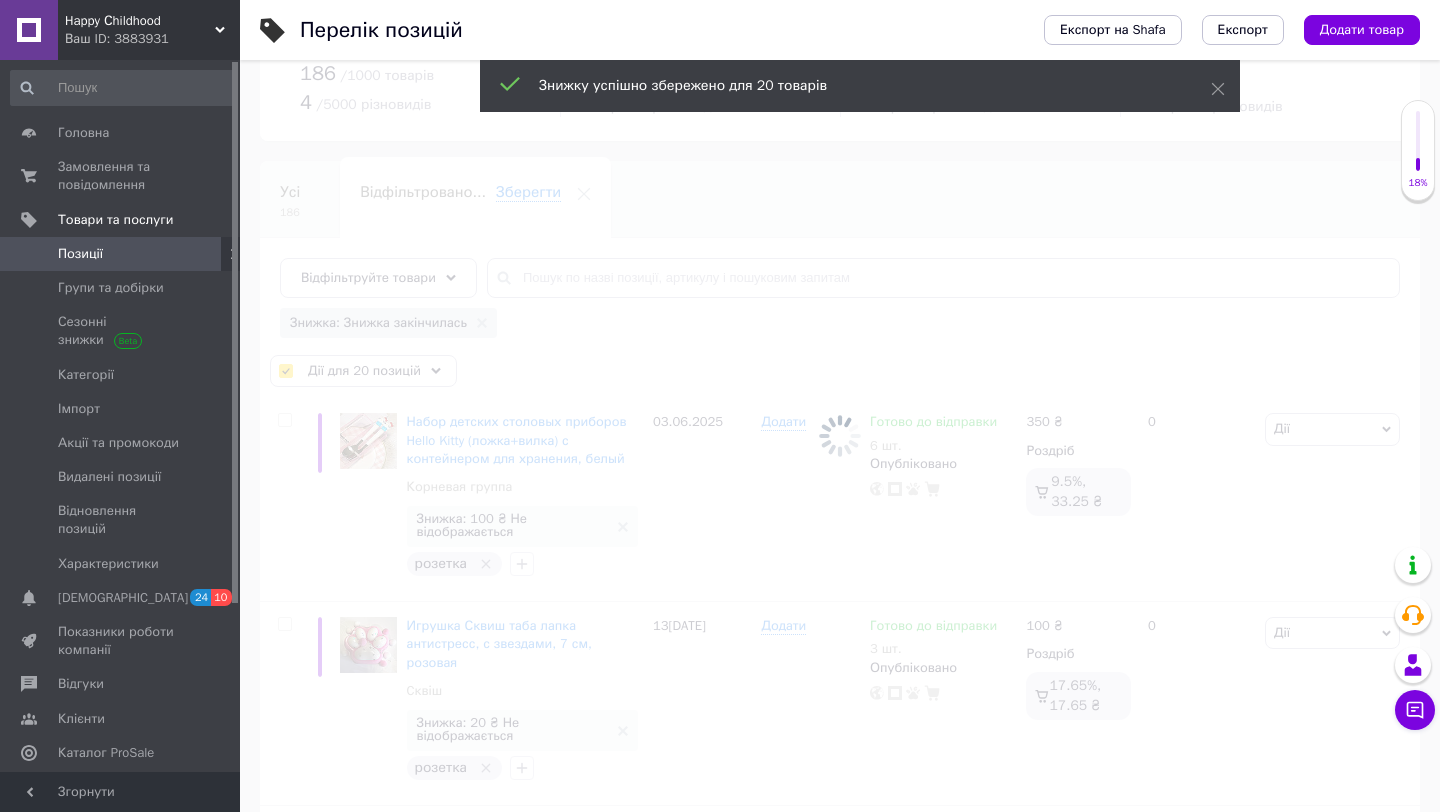 checkbox on "false" 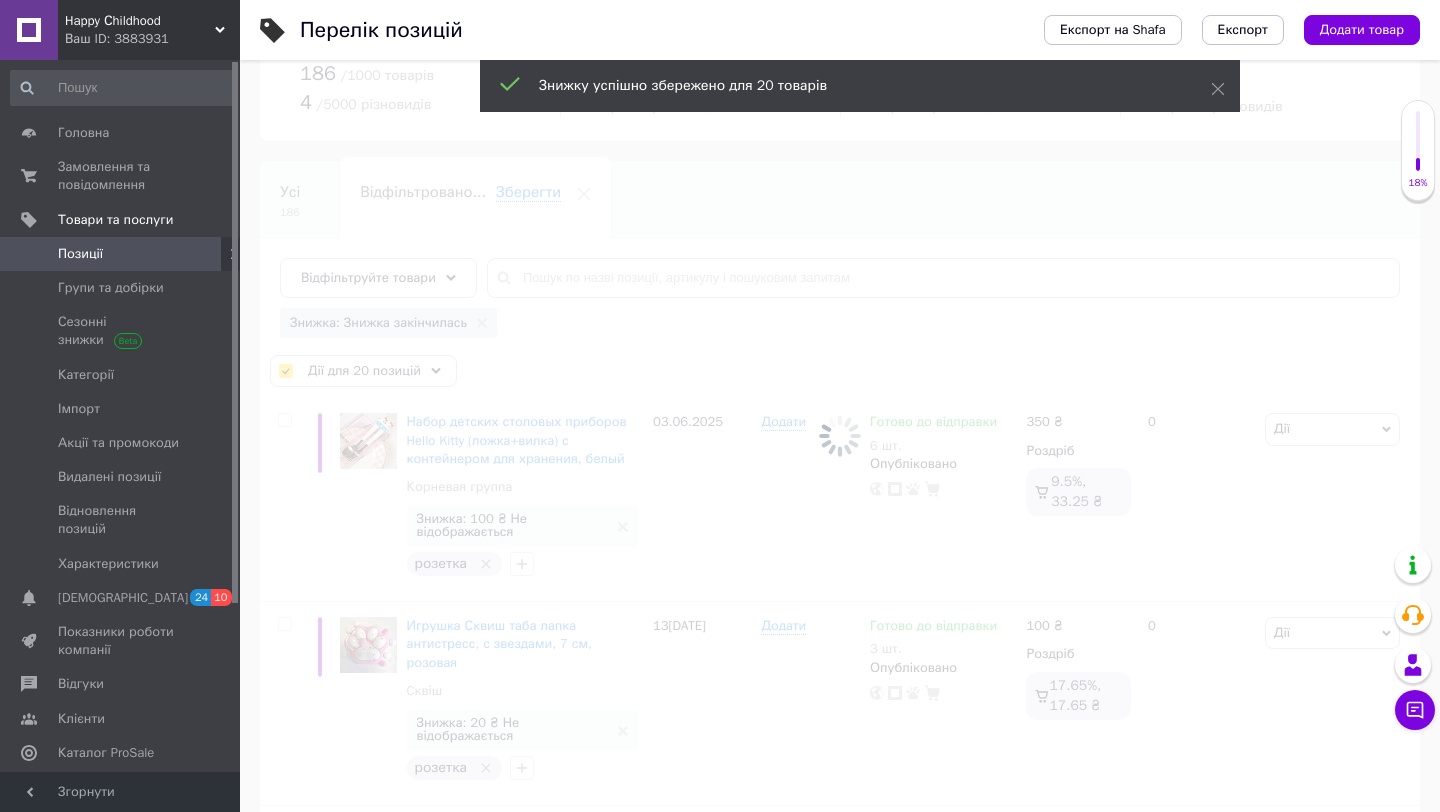 checkbox on "false" 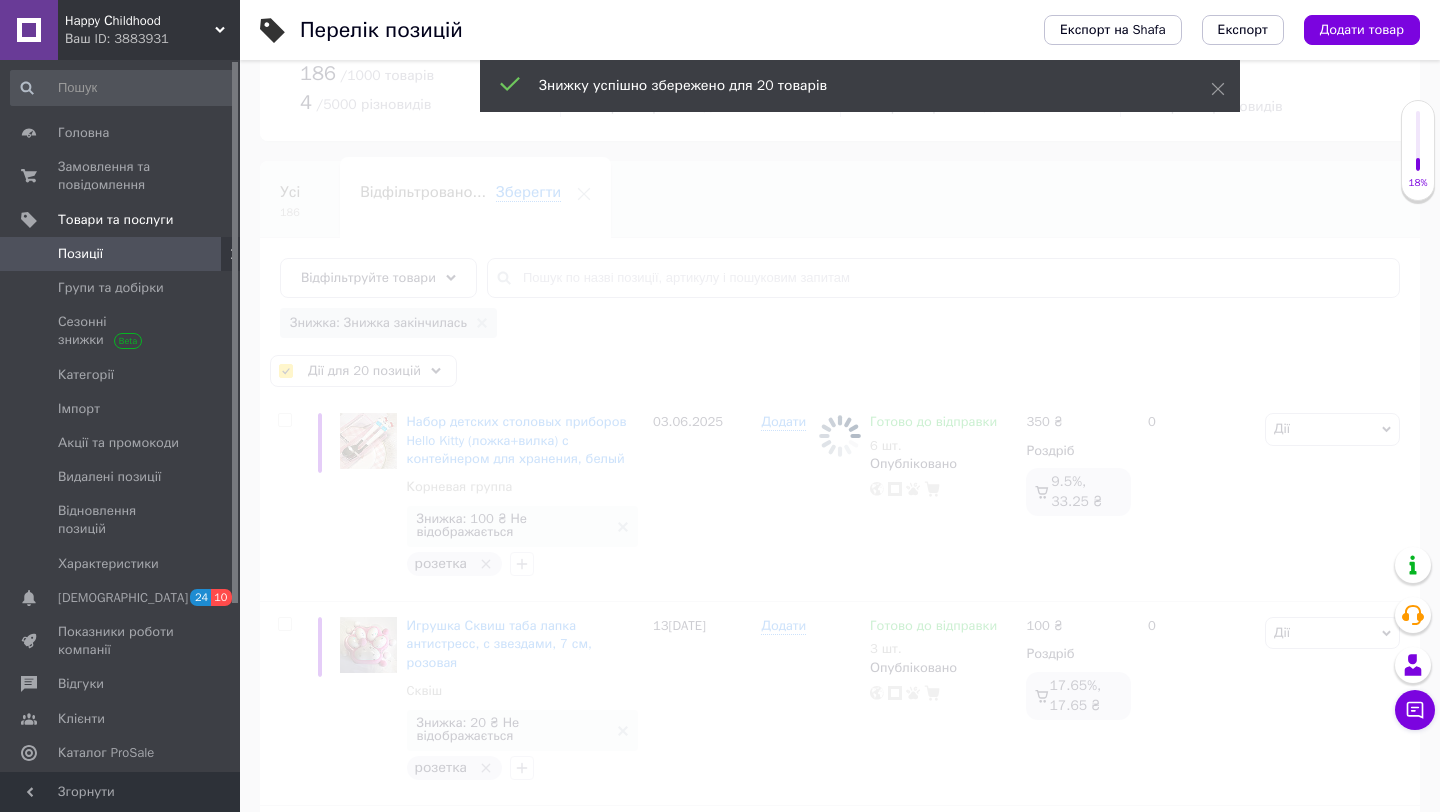 checkbox on "false" 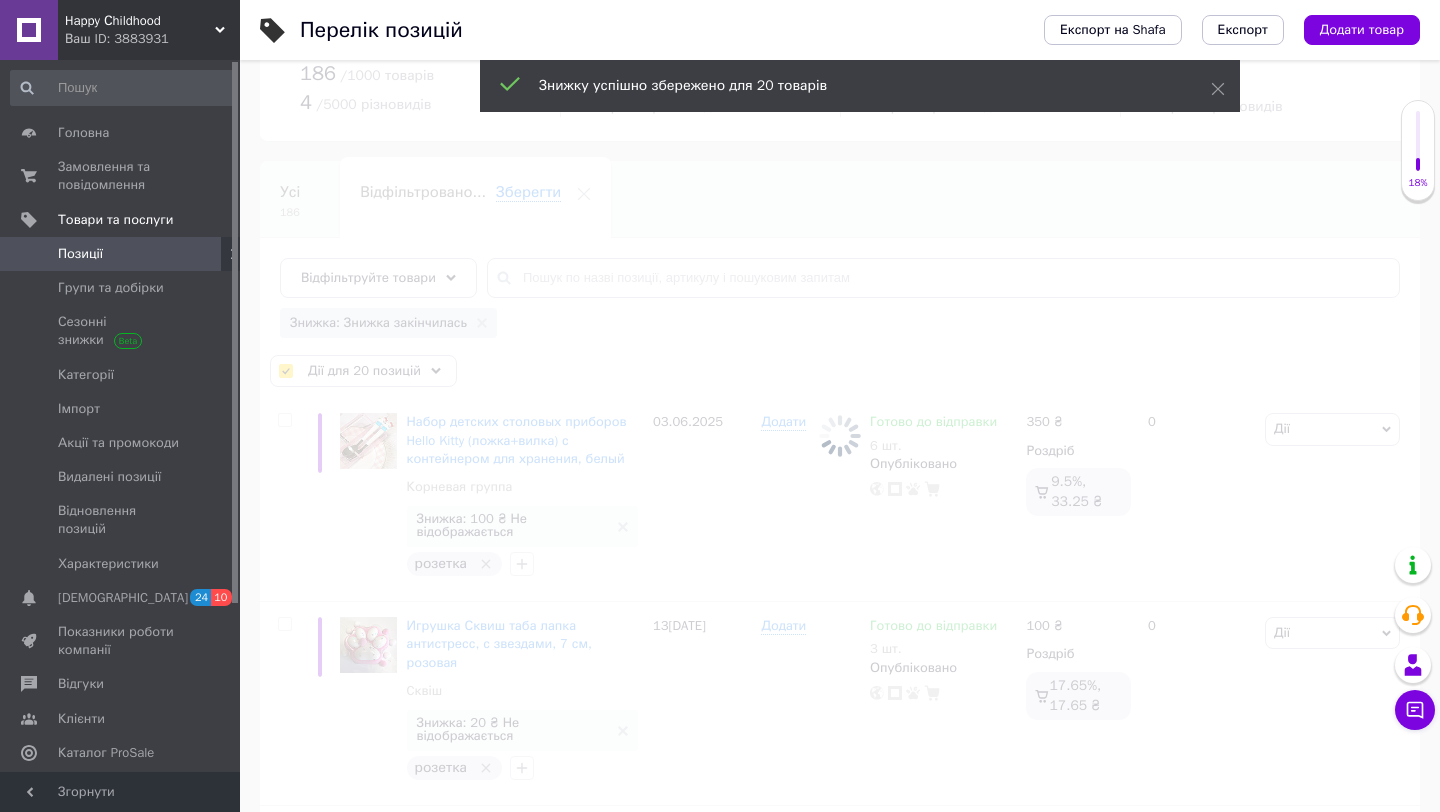 checkbox on "false" 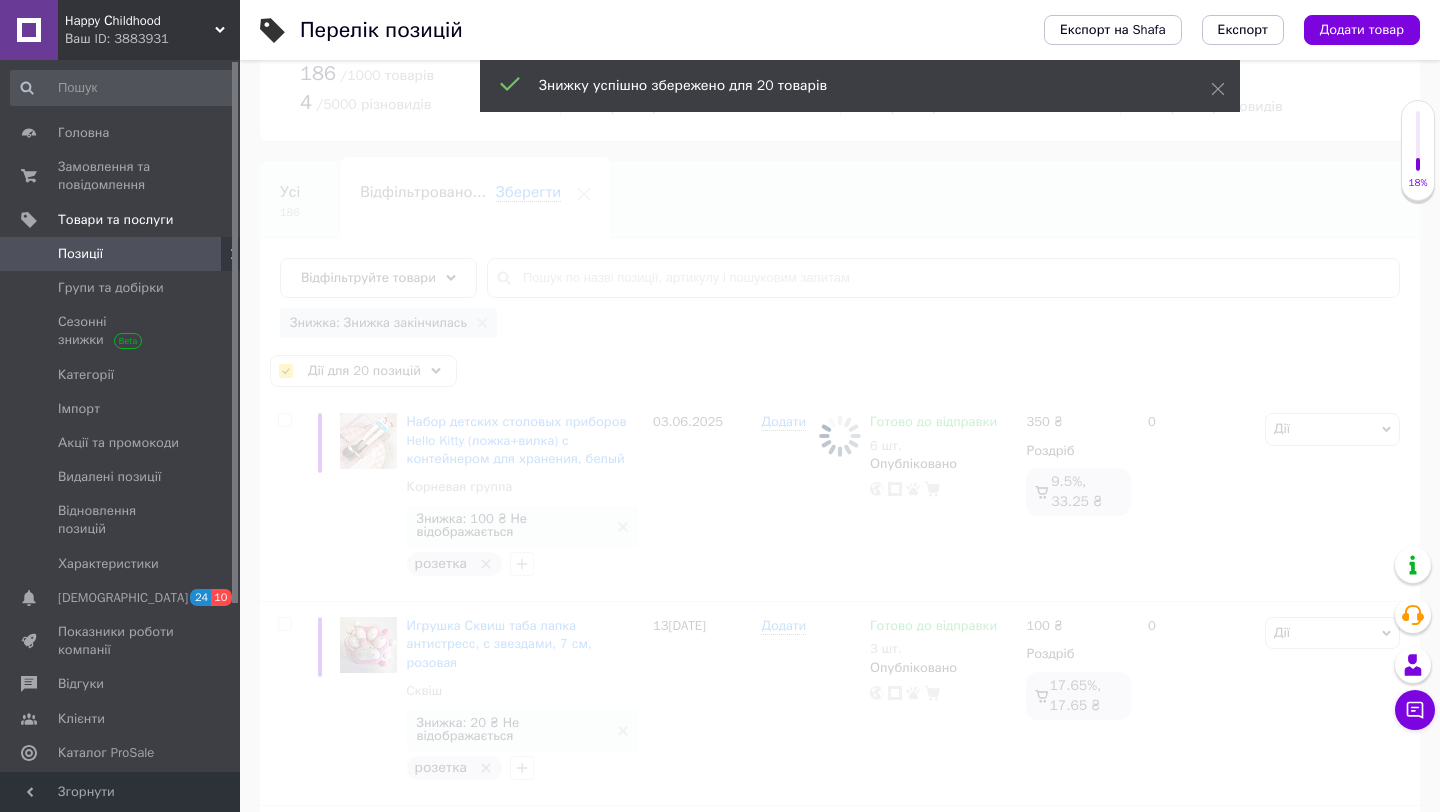 checkbox on "false" 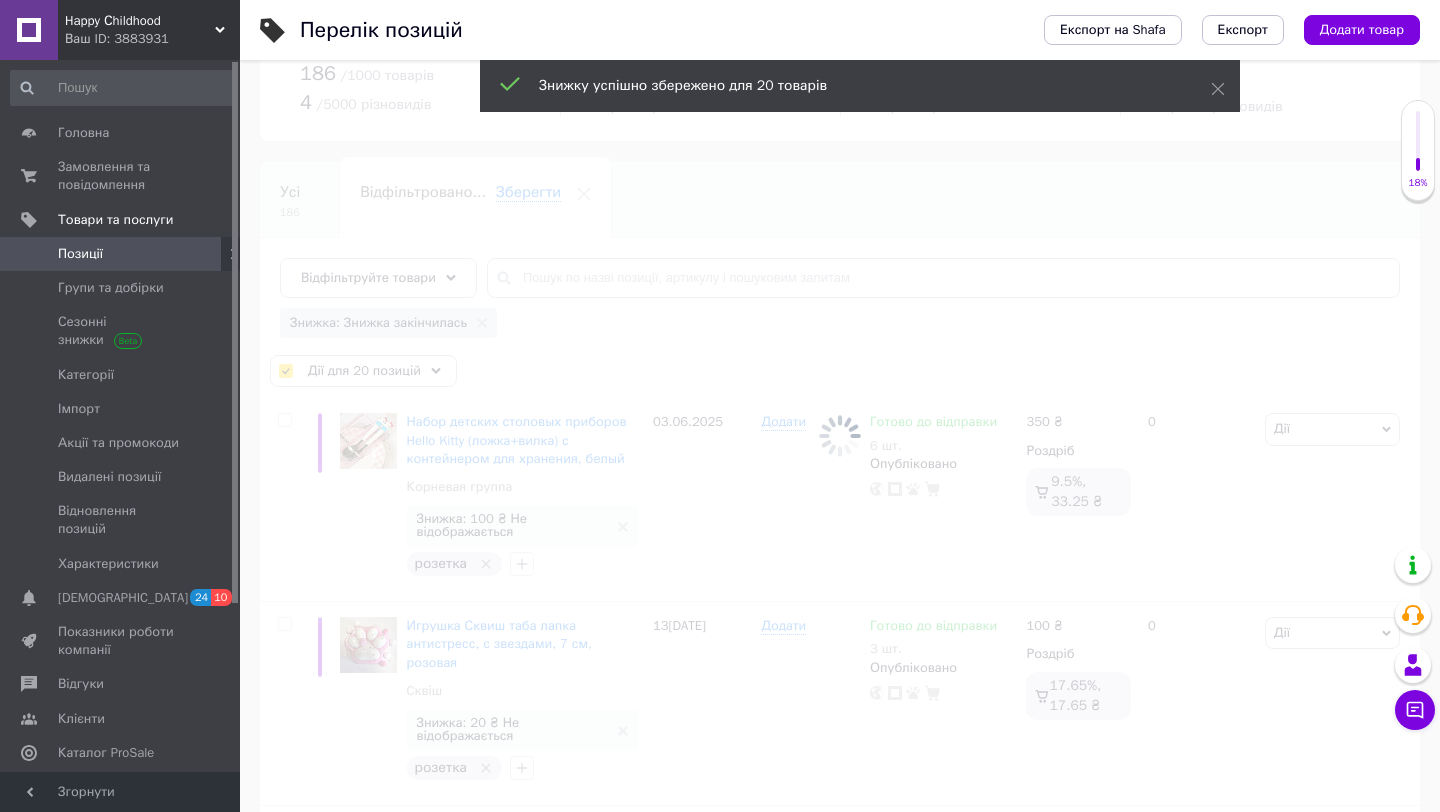 checkbox on "false" 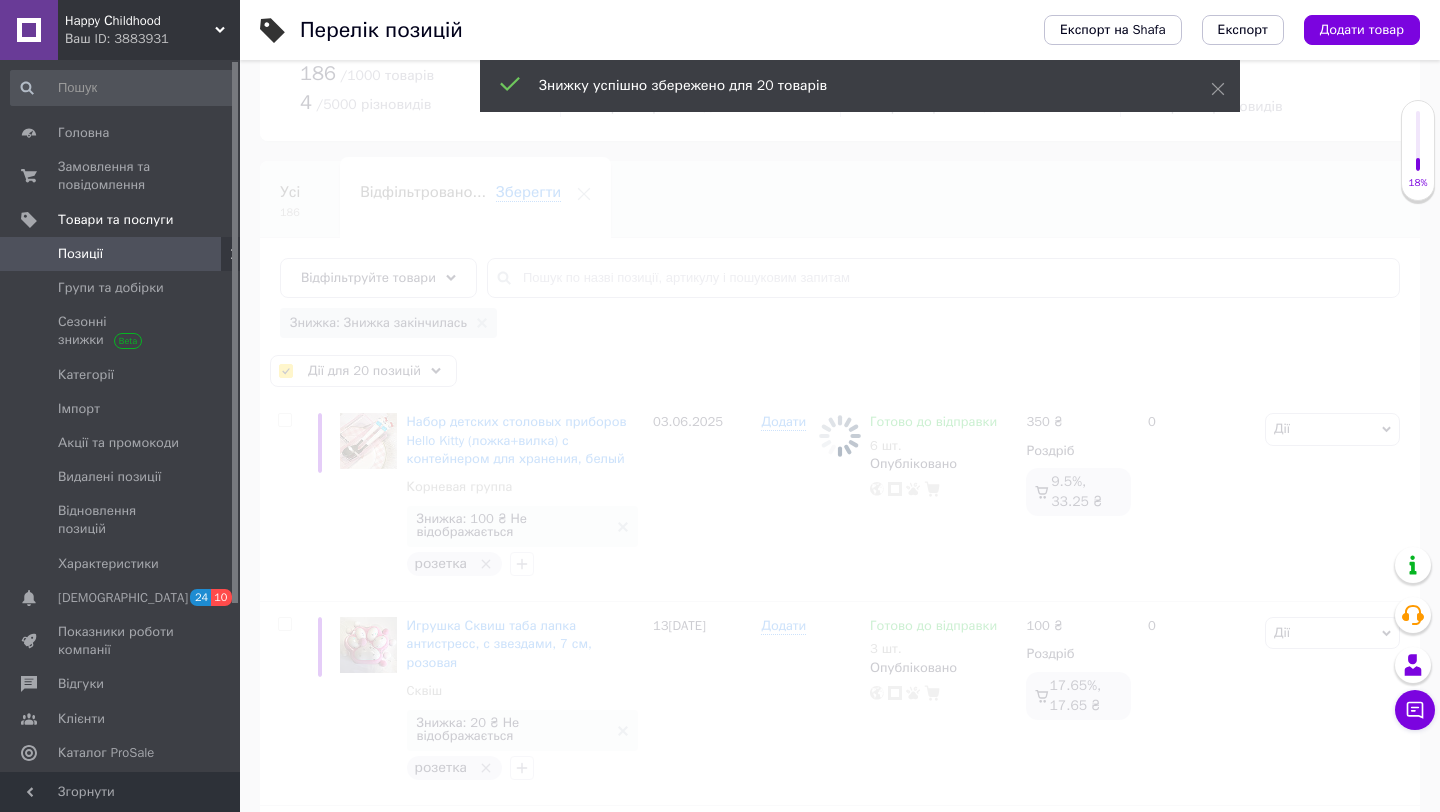 checkbox on "false" 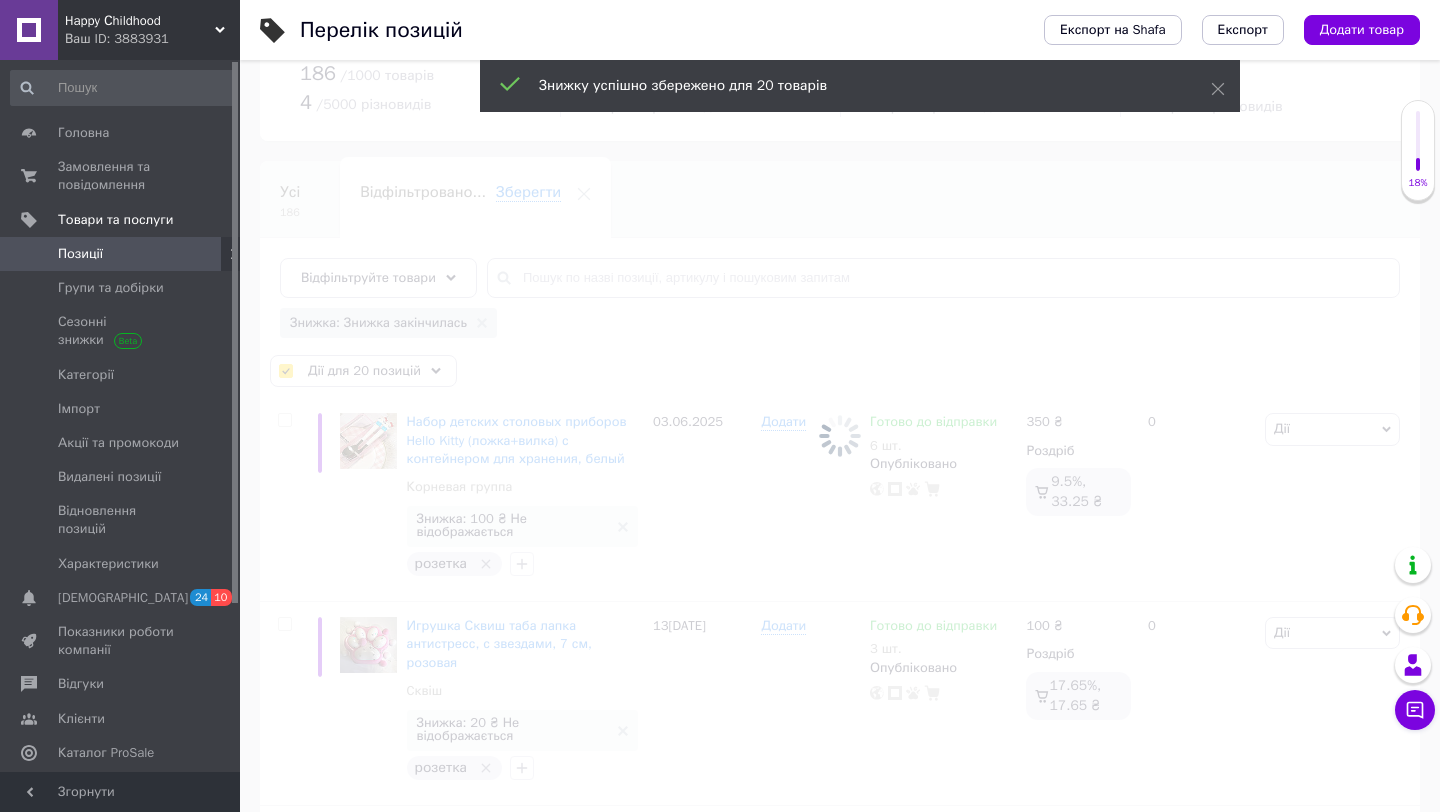 checkbox on "false" 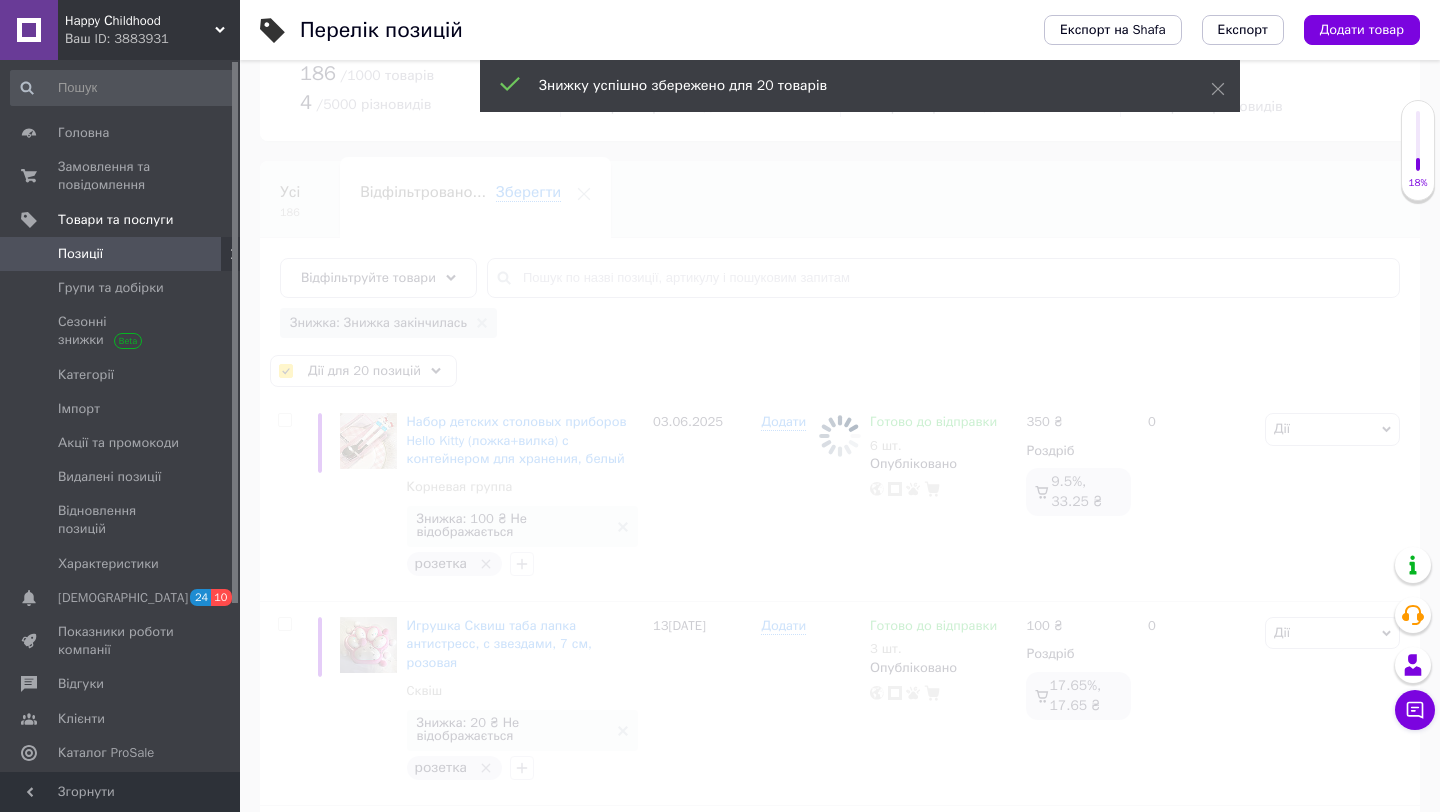 checkbox on "false" 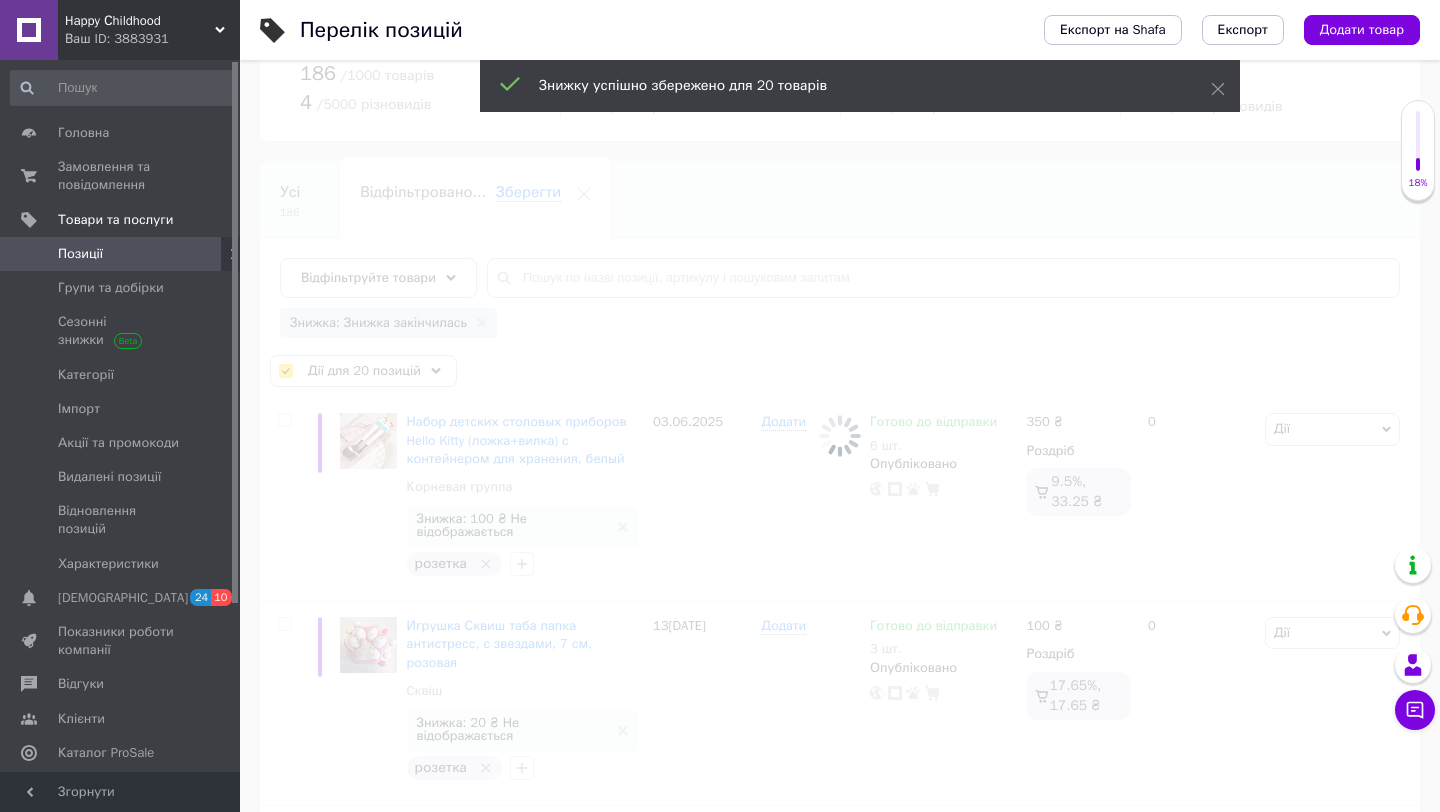 checkbox on "false" 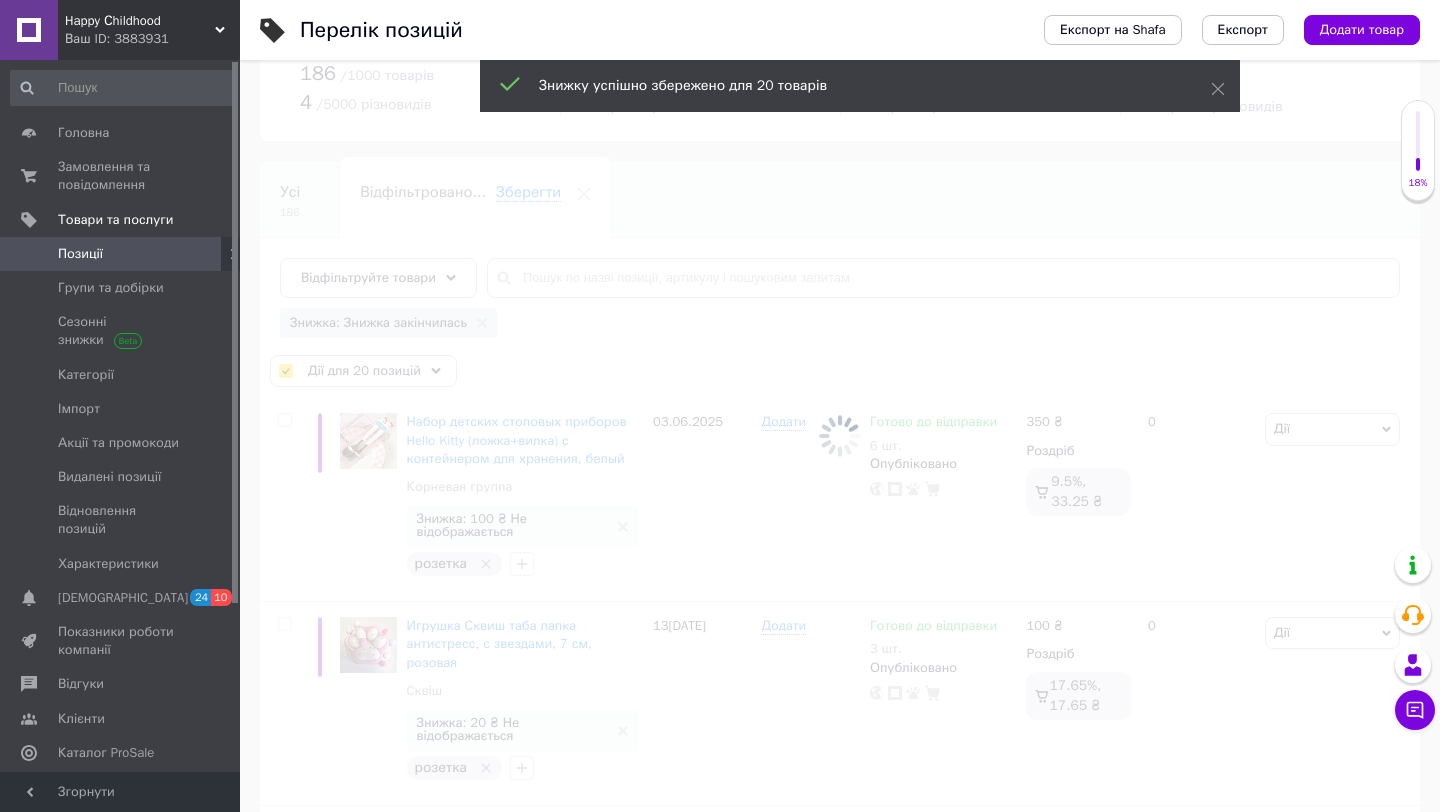 checkbox on "false" 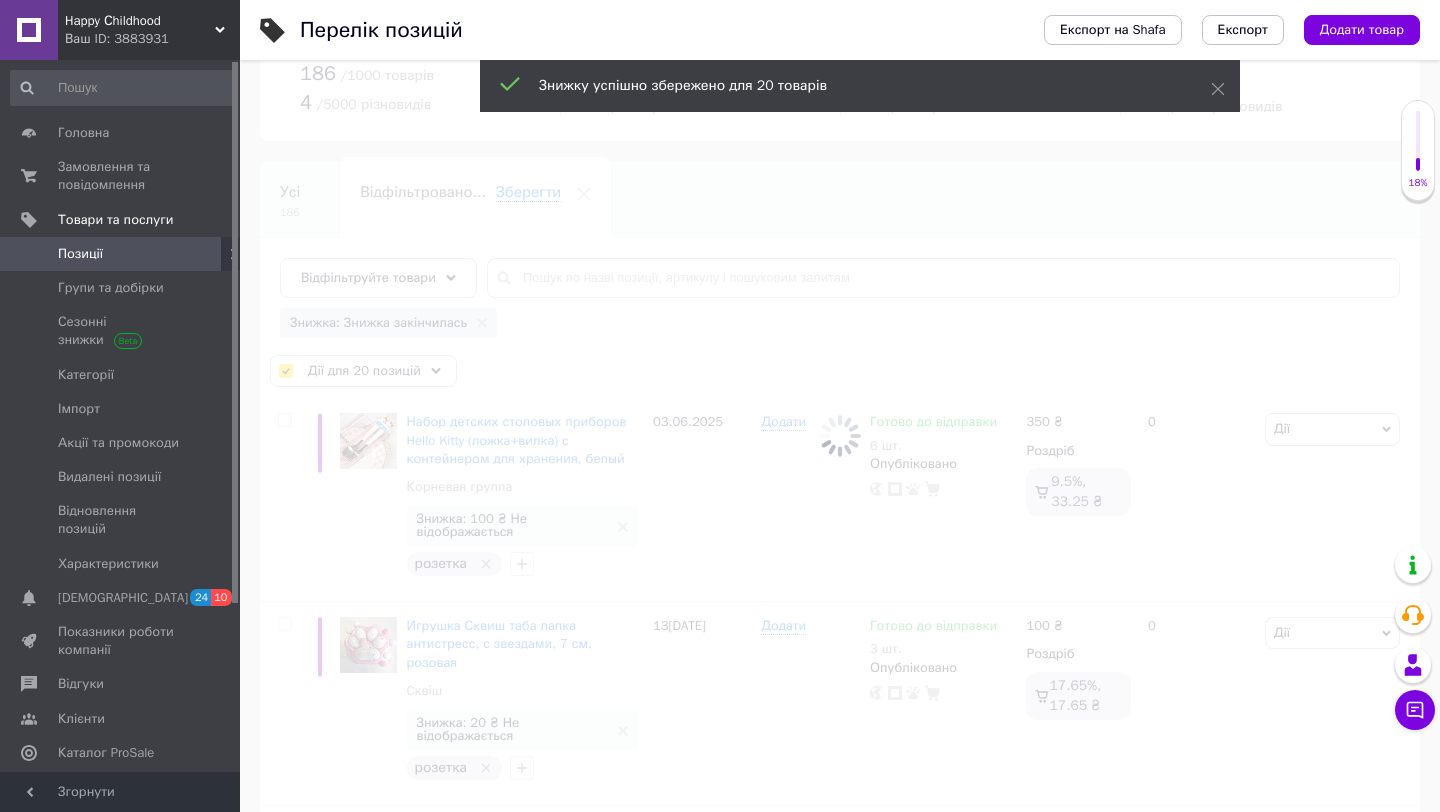 checkbox on "false" 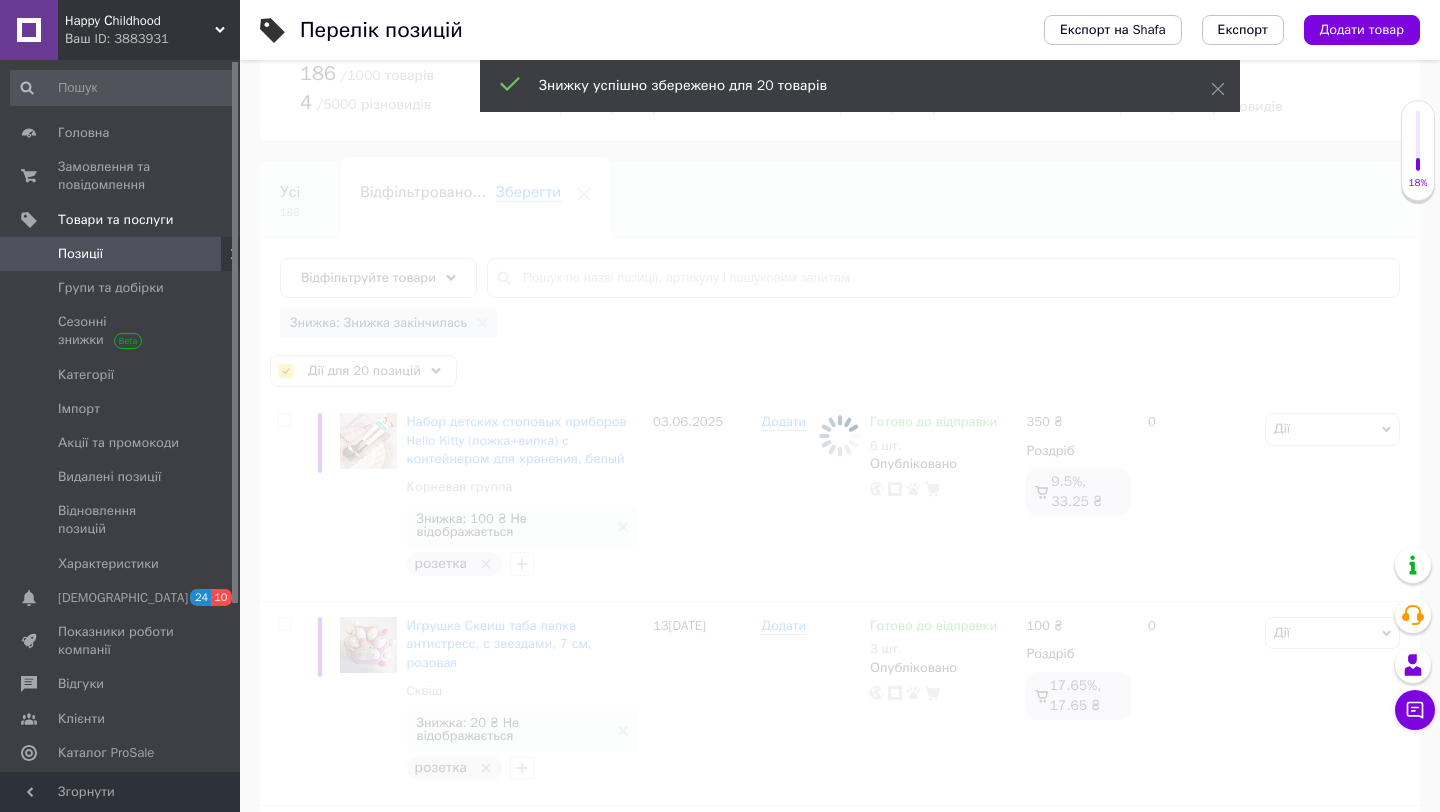 checkbox on "false" 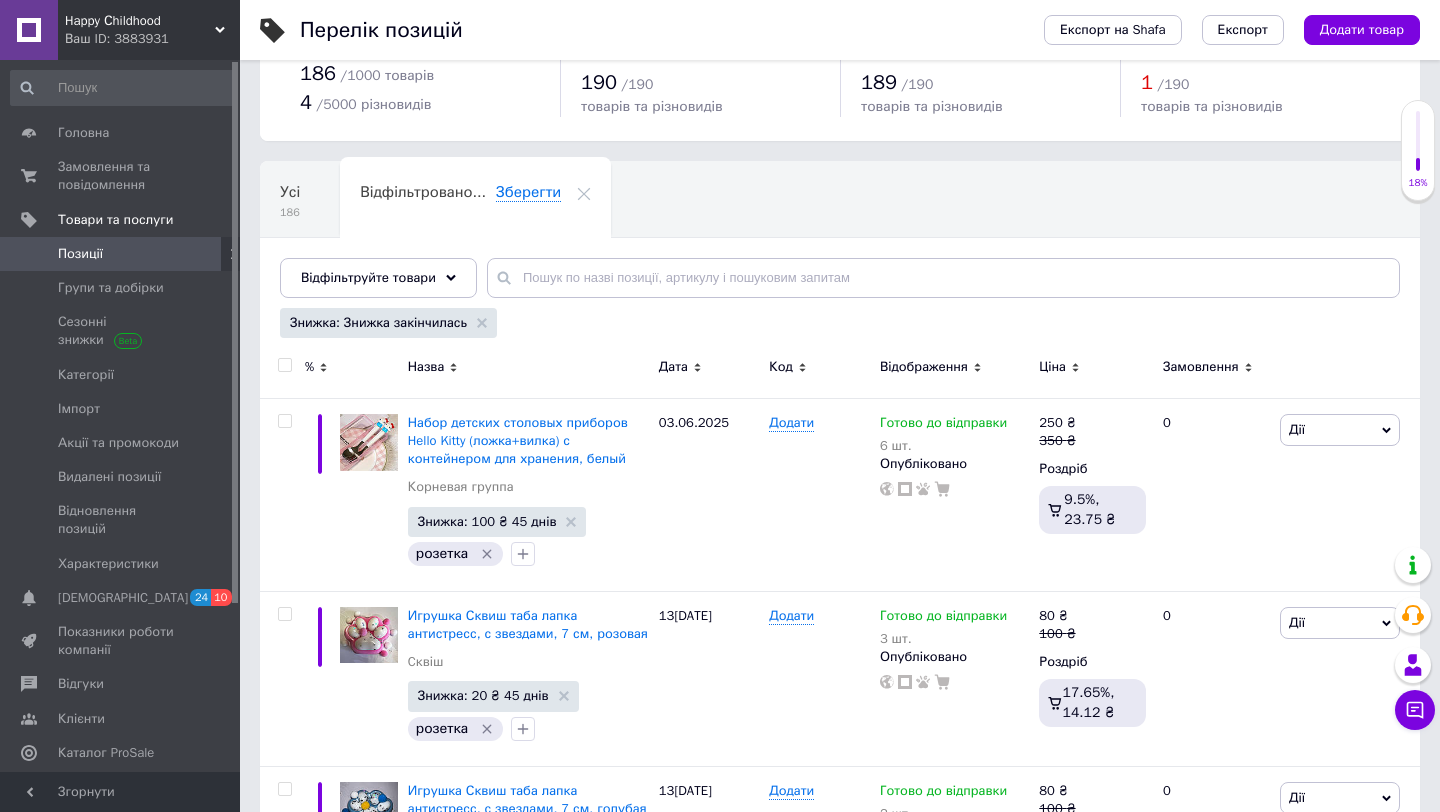 click at bounding box center [284, 365] 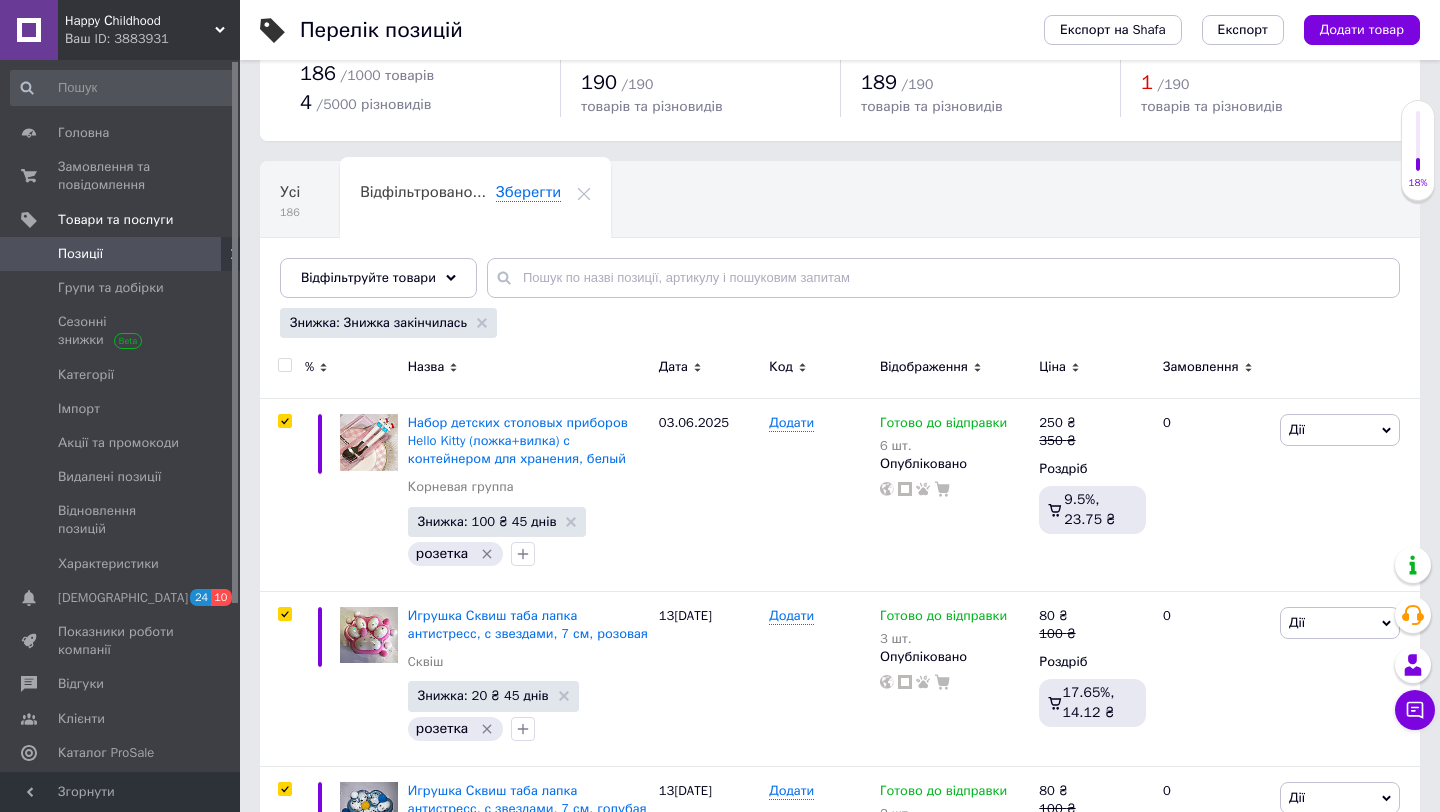checkbox on "true" 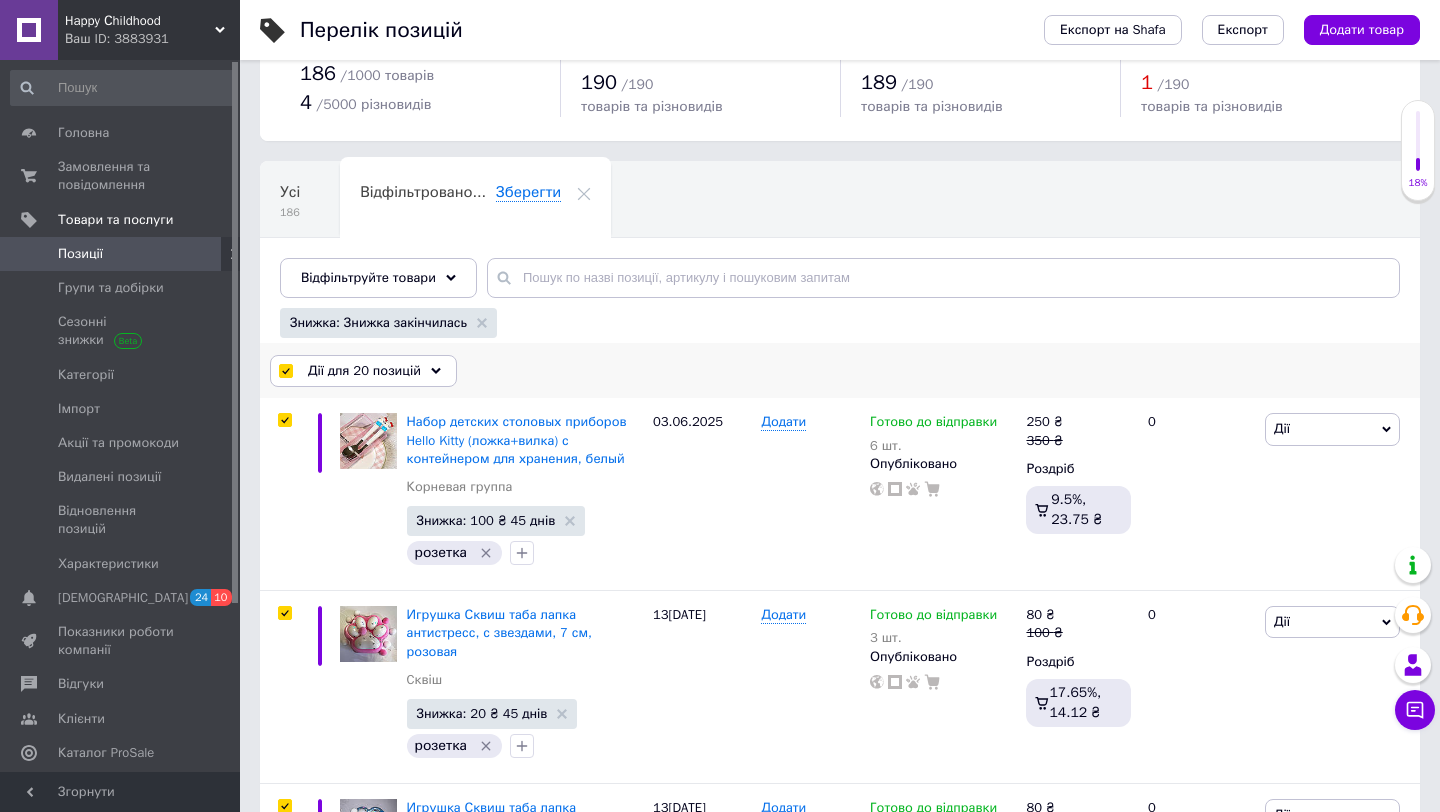 click 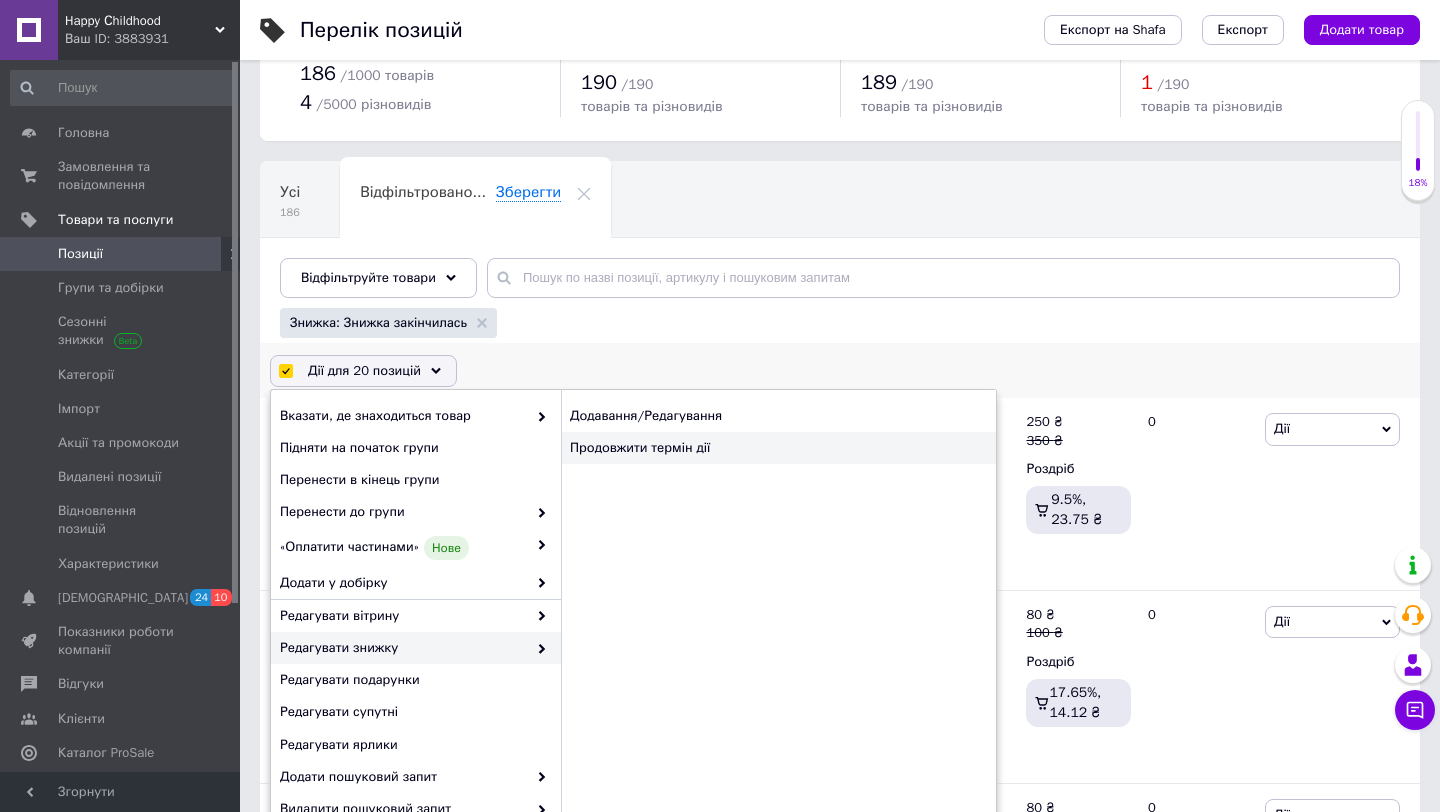 click on "Продовжити термін дії" at bounding box center [778, 448] 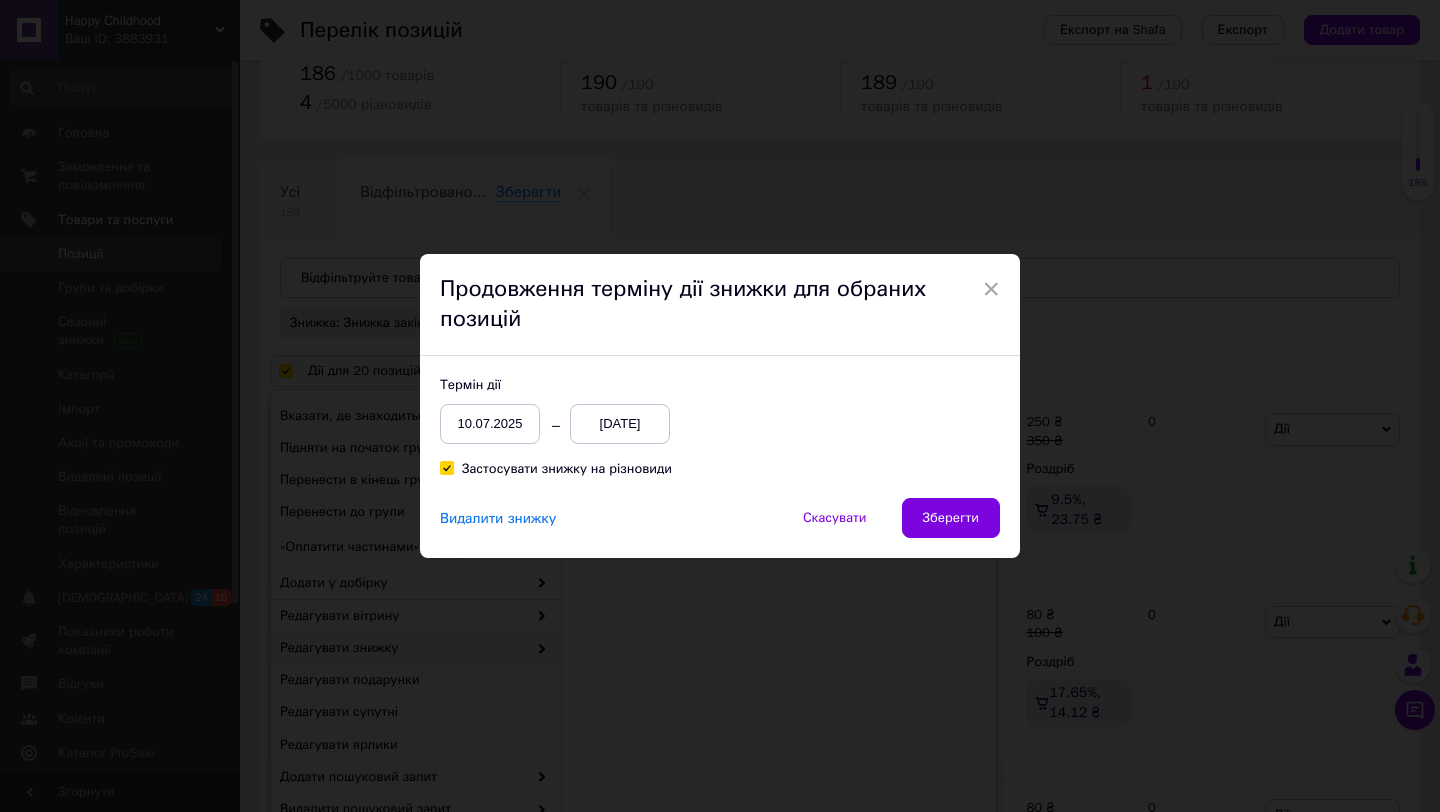 click on "[DATE]" at bounding box center (620, 424) 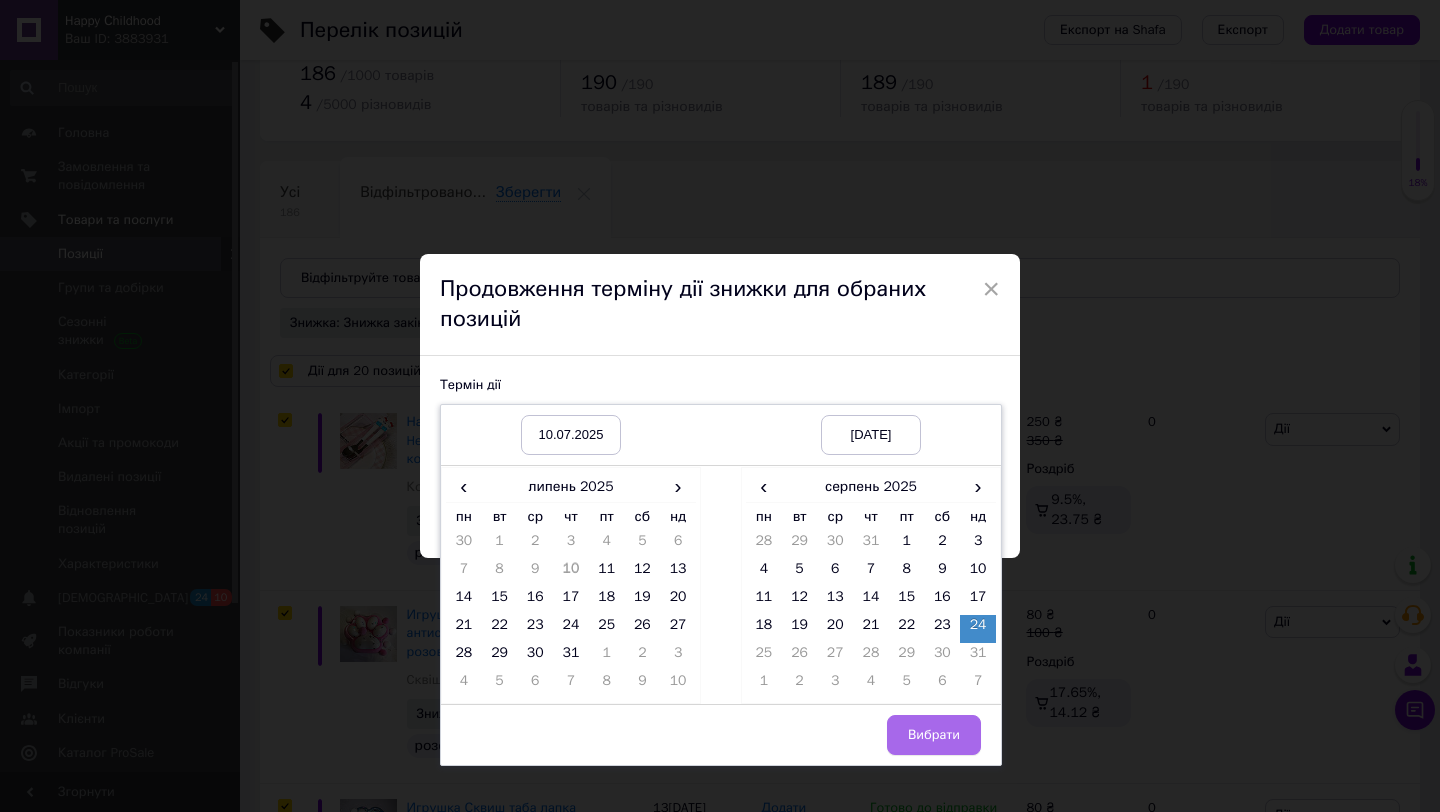 click on "Вибрати" at bounding box center [934, 735] 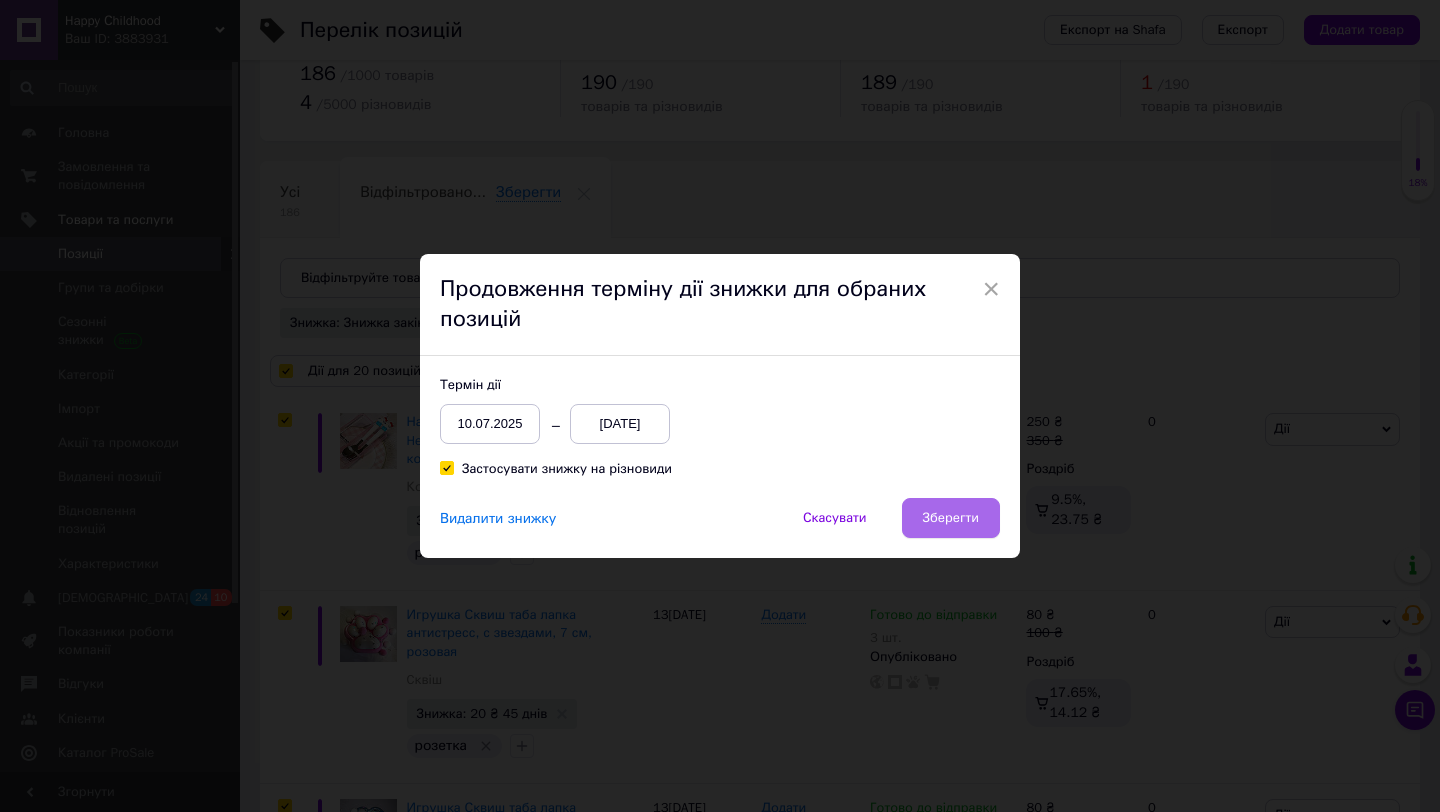 click on "Зберегти" at bounding box center [951, 518] 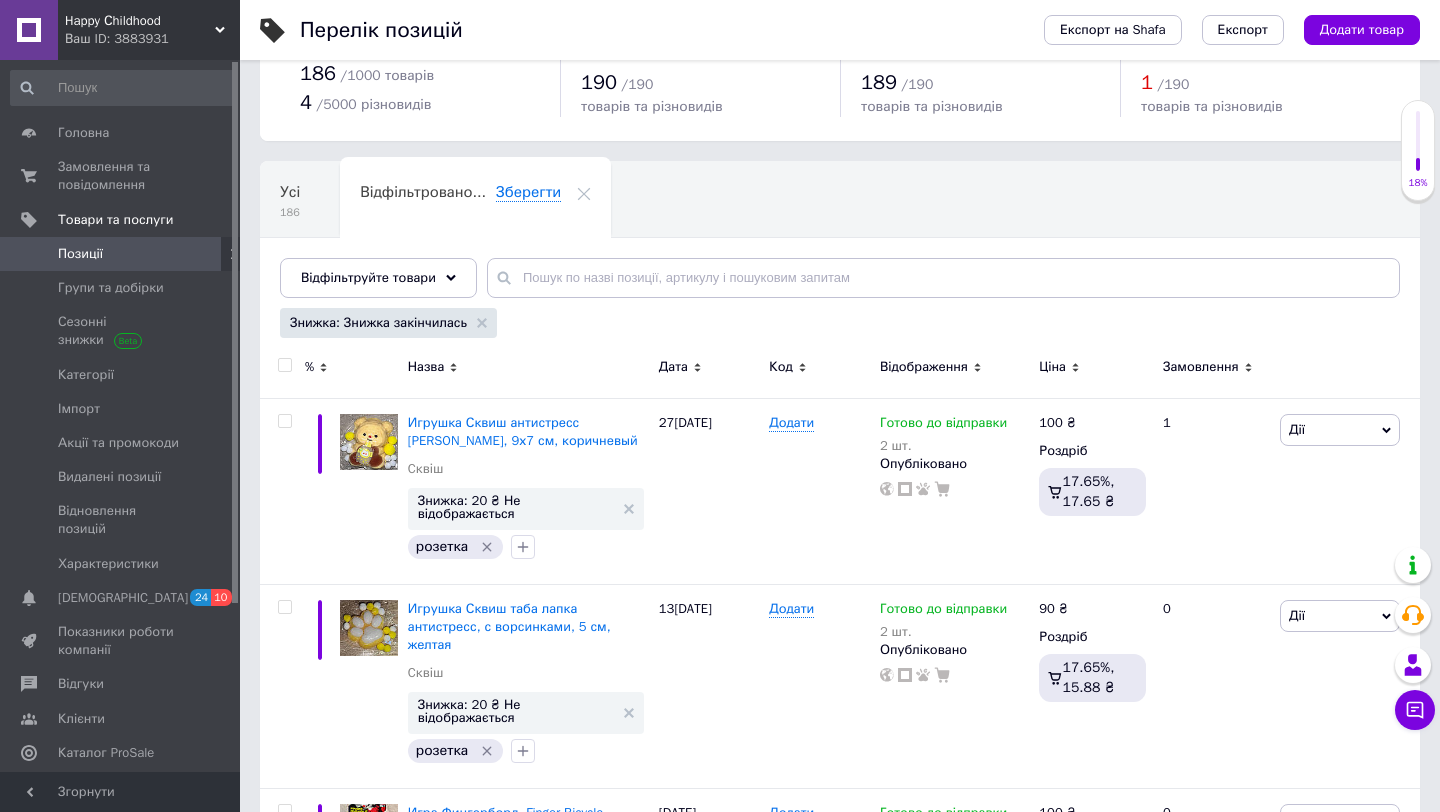 click at bounding box center (284, 365) 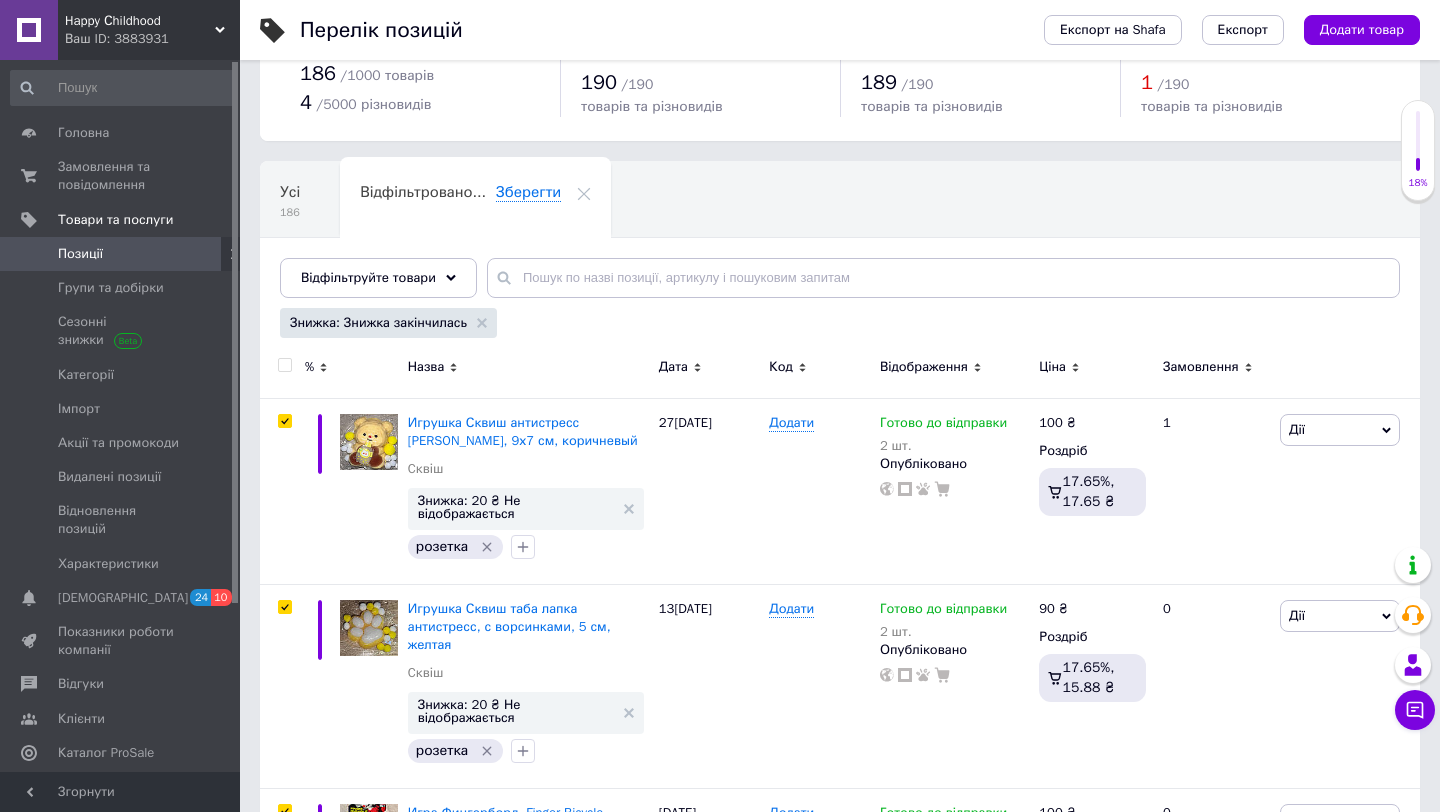 checkbox on "true" 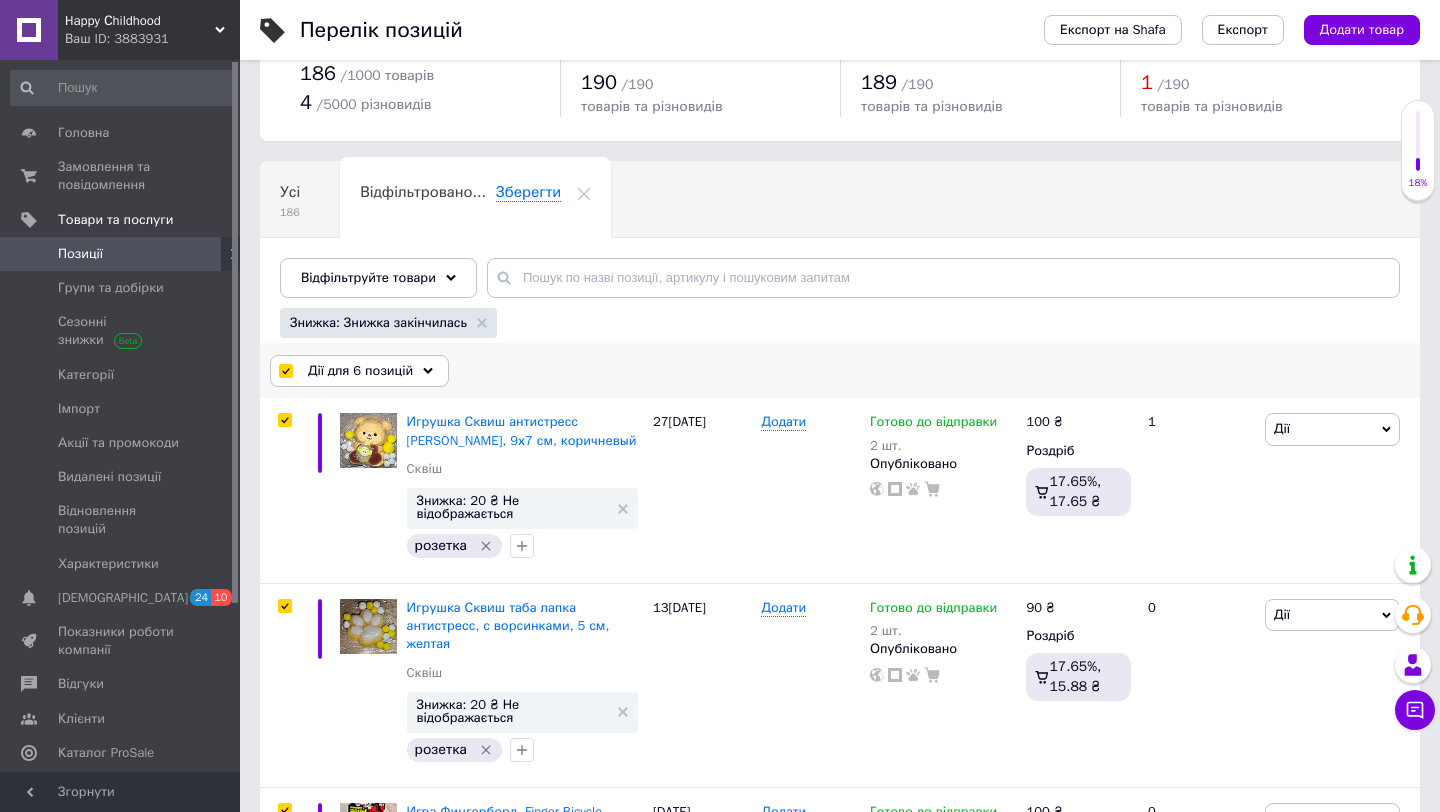 click 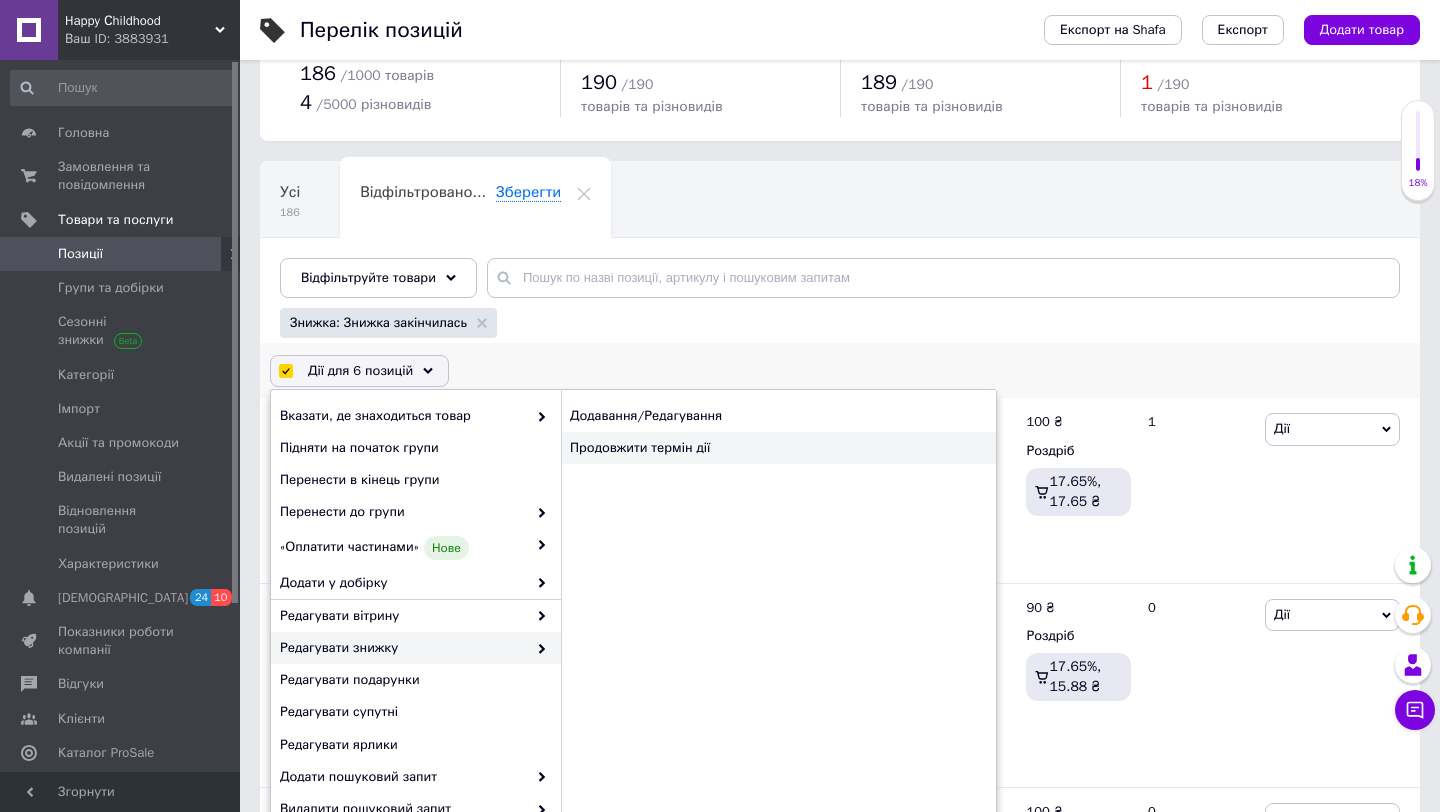 click on "Продовжити термін дії" at bounding box center (778, 448) 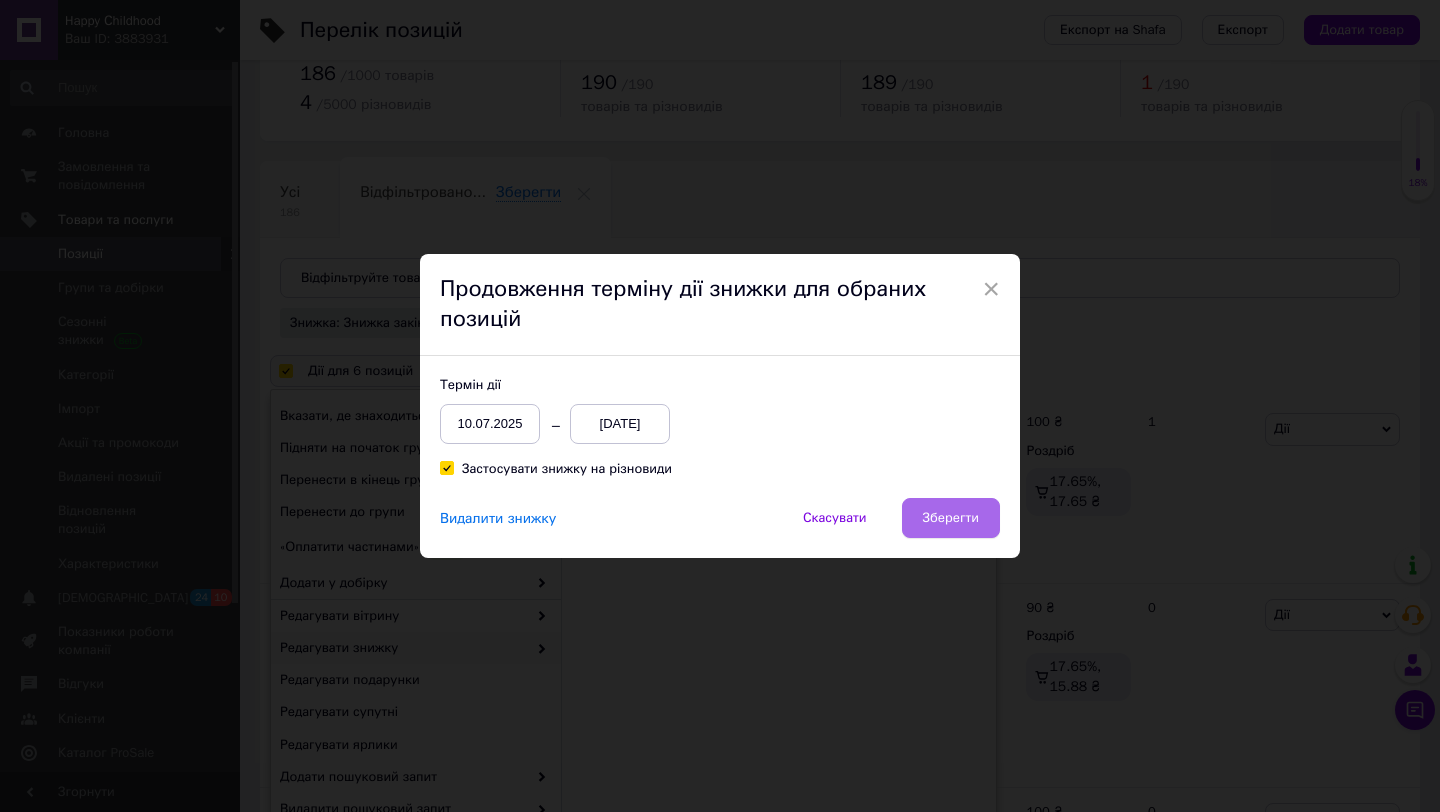 click on "Зберегти" at bounding box center (951, 518) 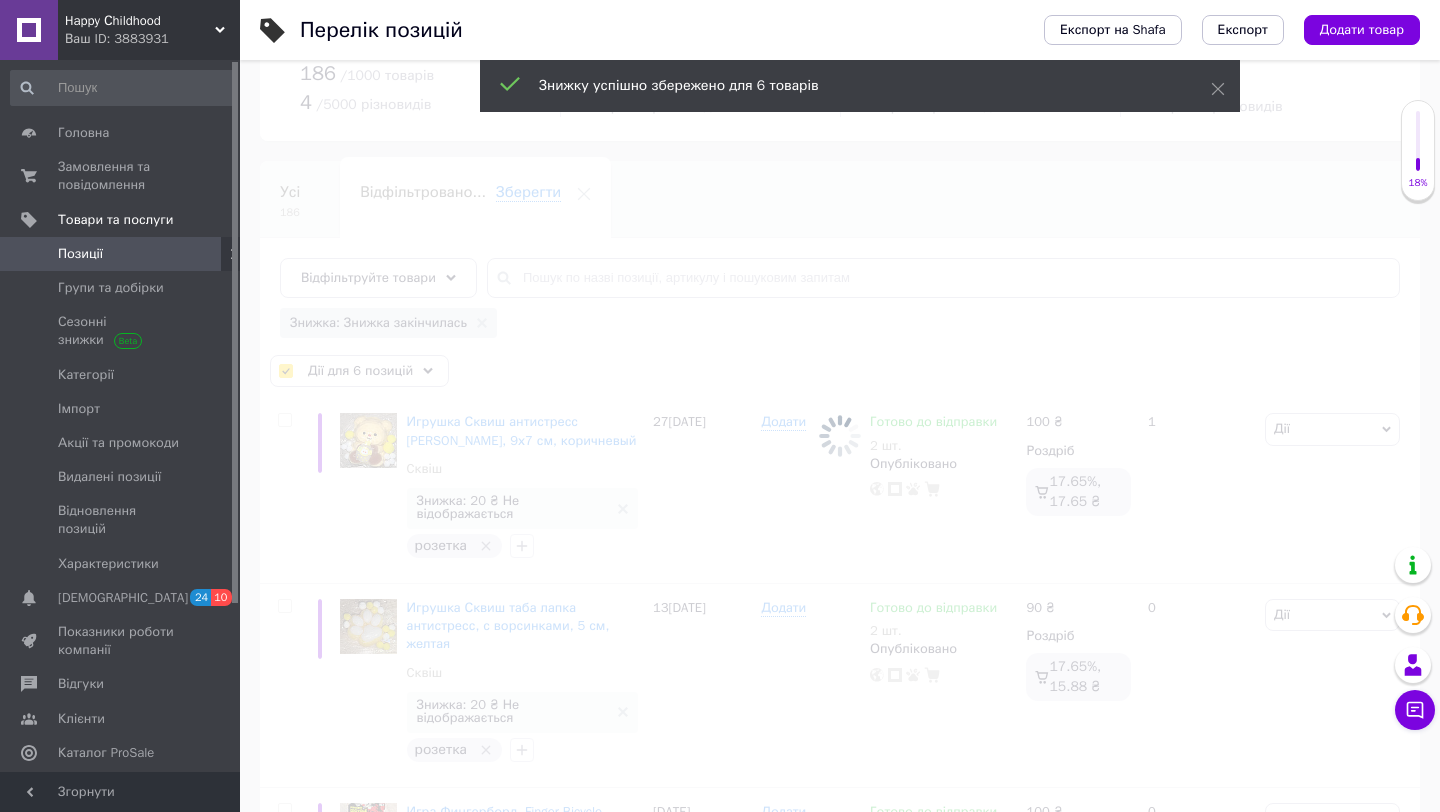 checkbox on "false" 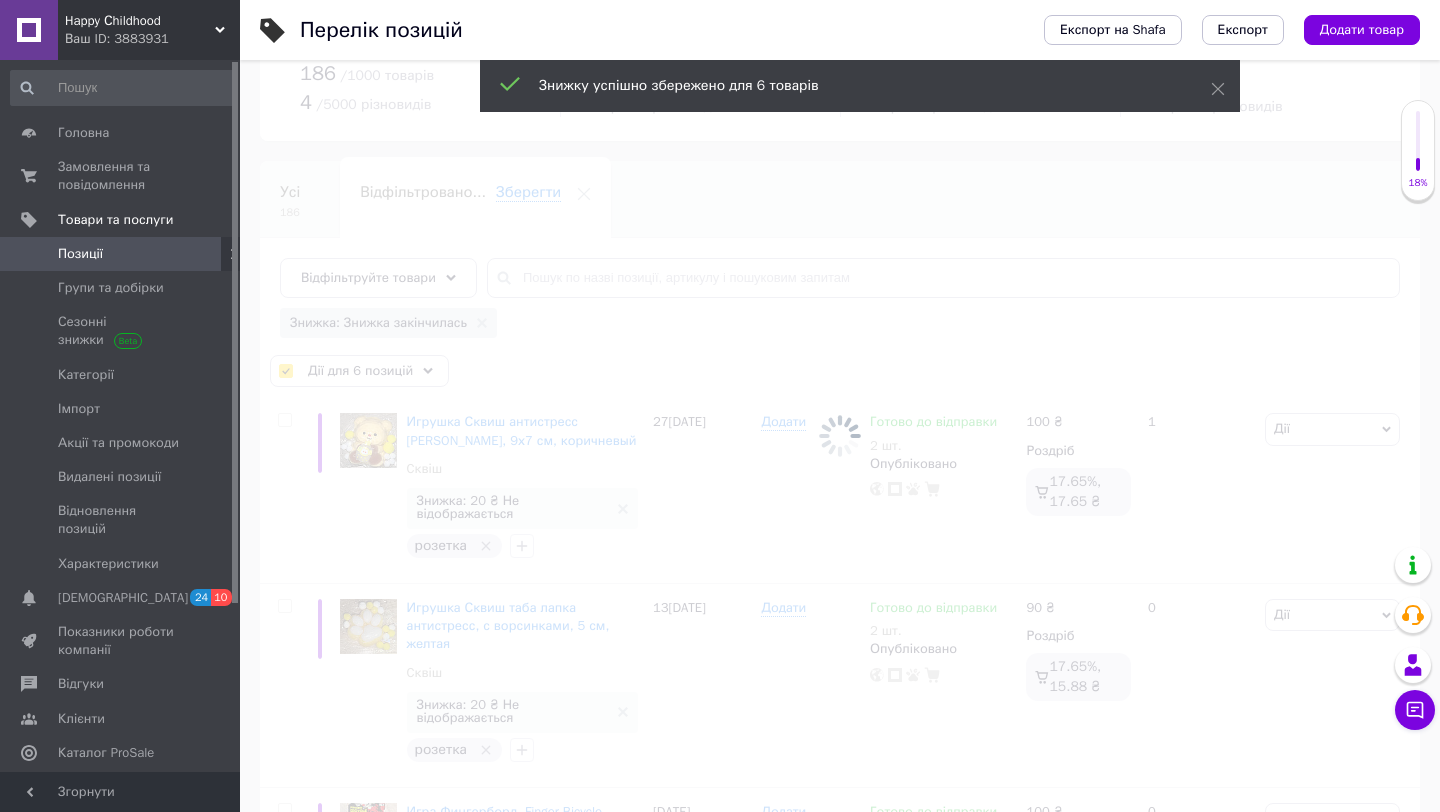 checkbox on "false" 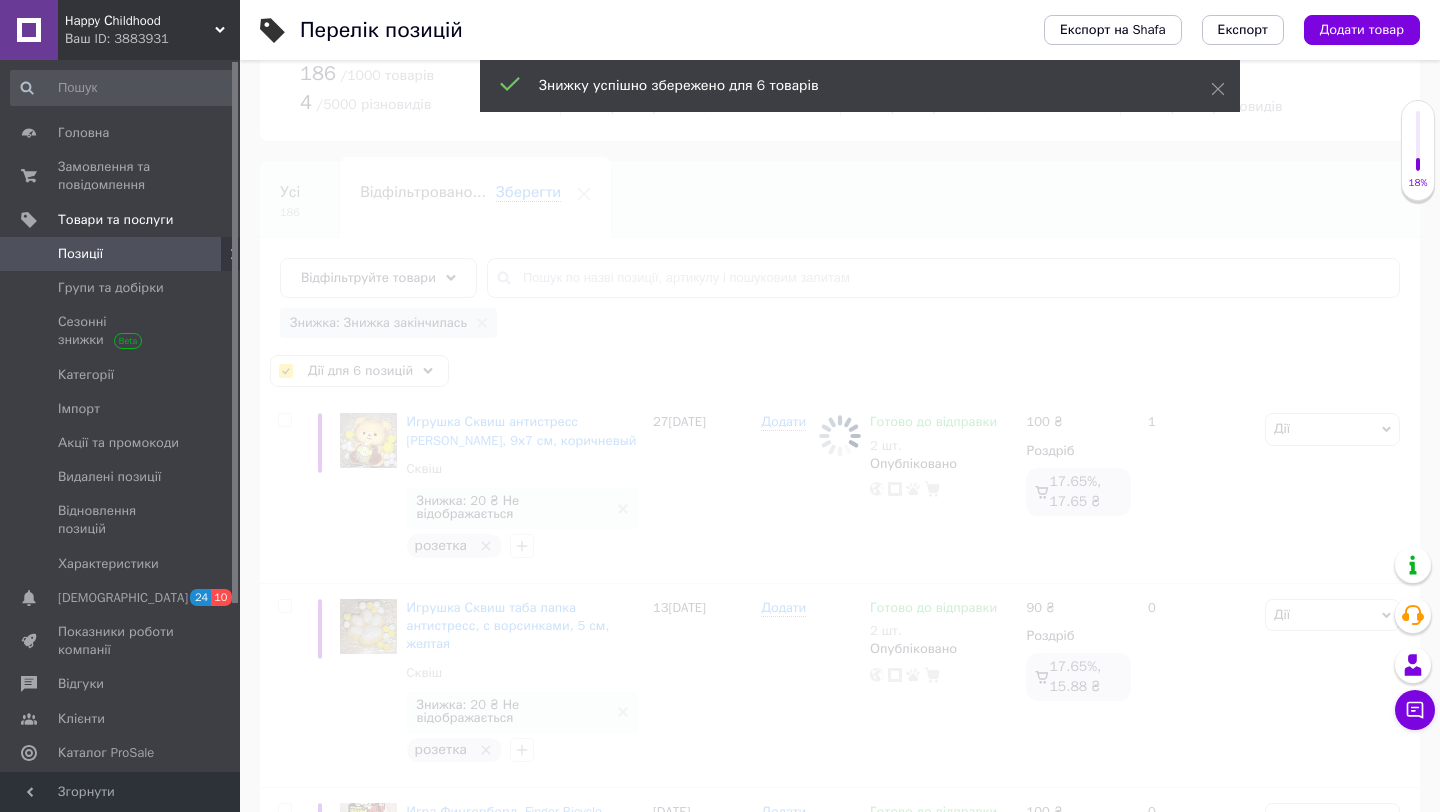 checkbox on "false" 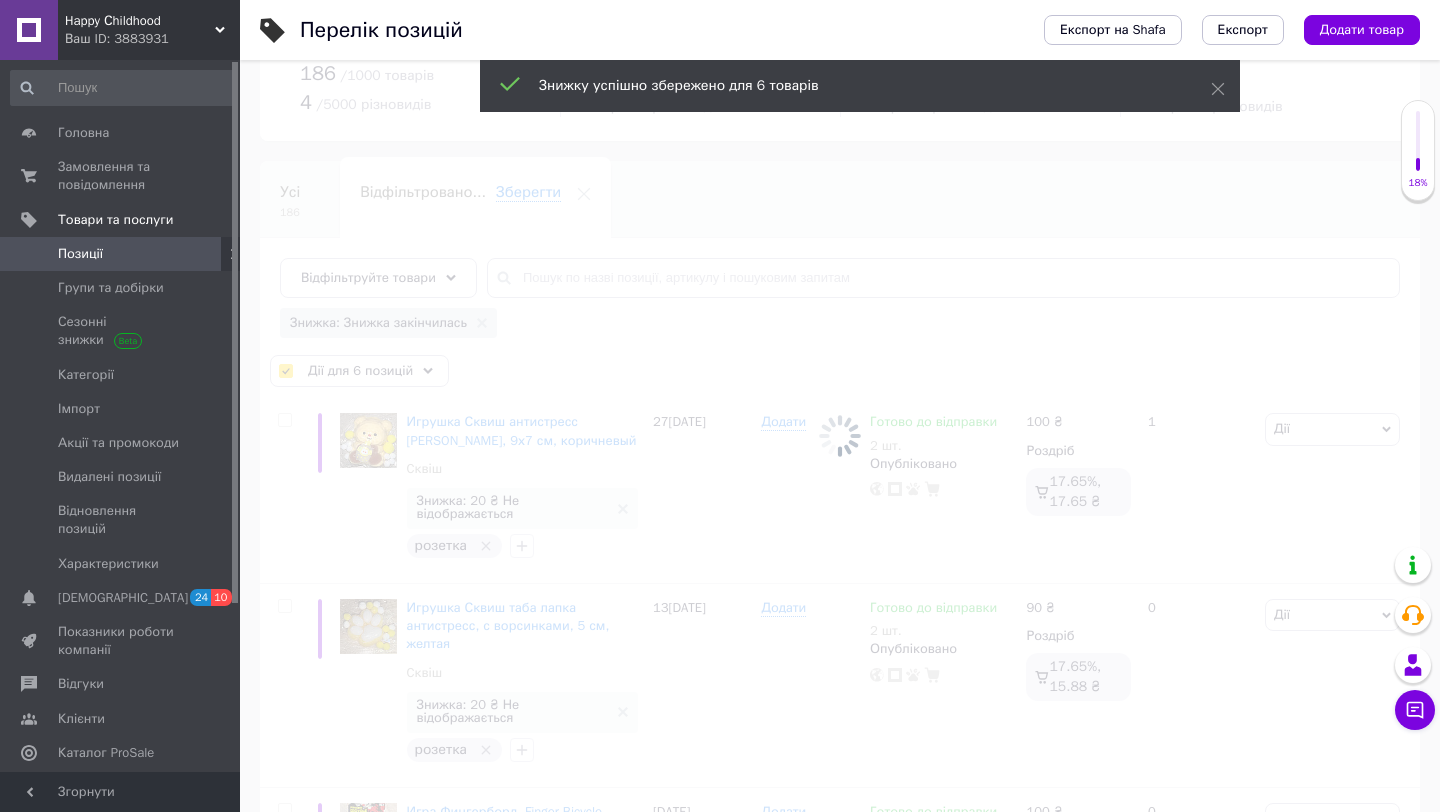 checkbox on "false" 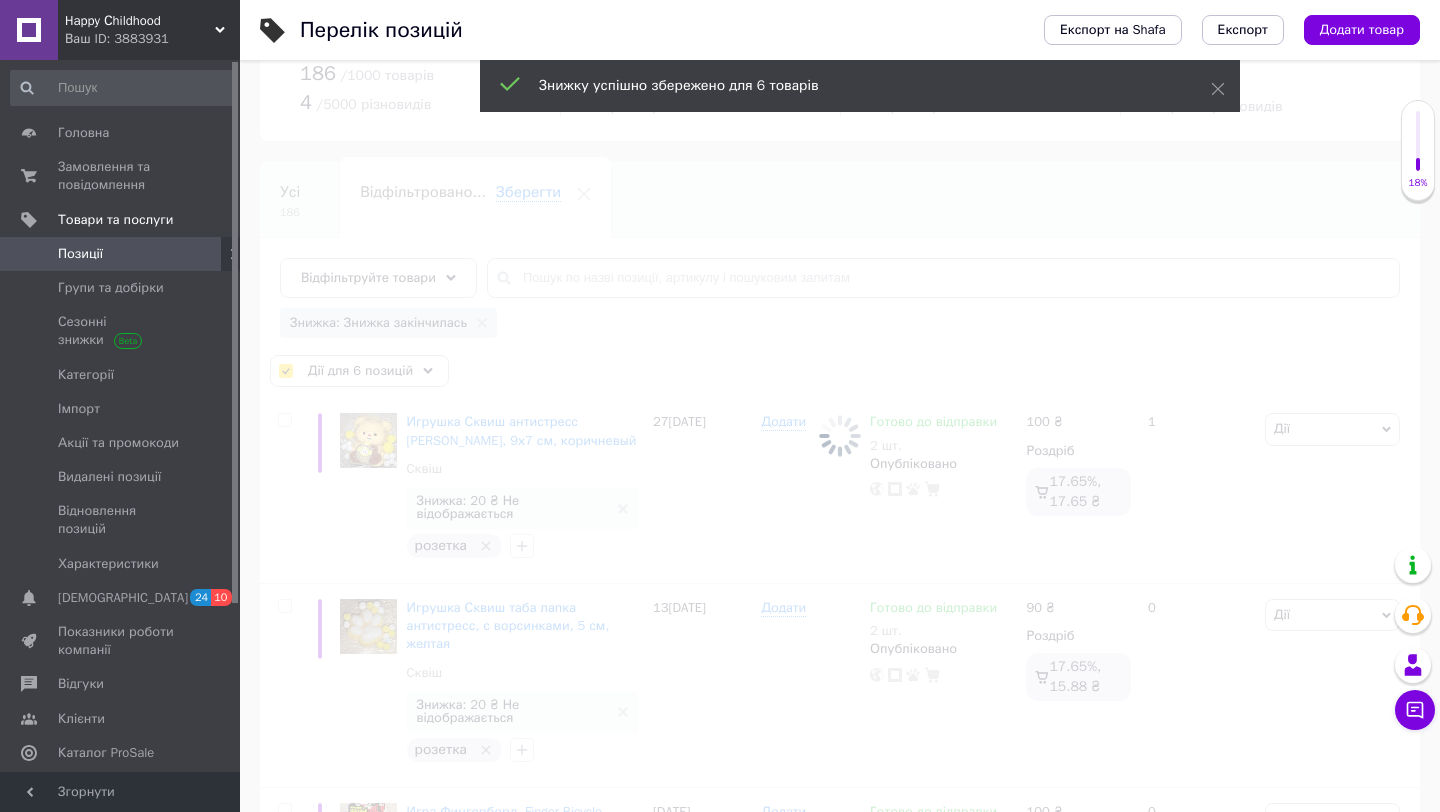 checkbox on "false" 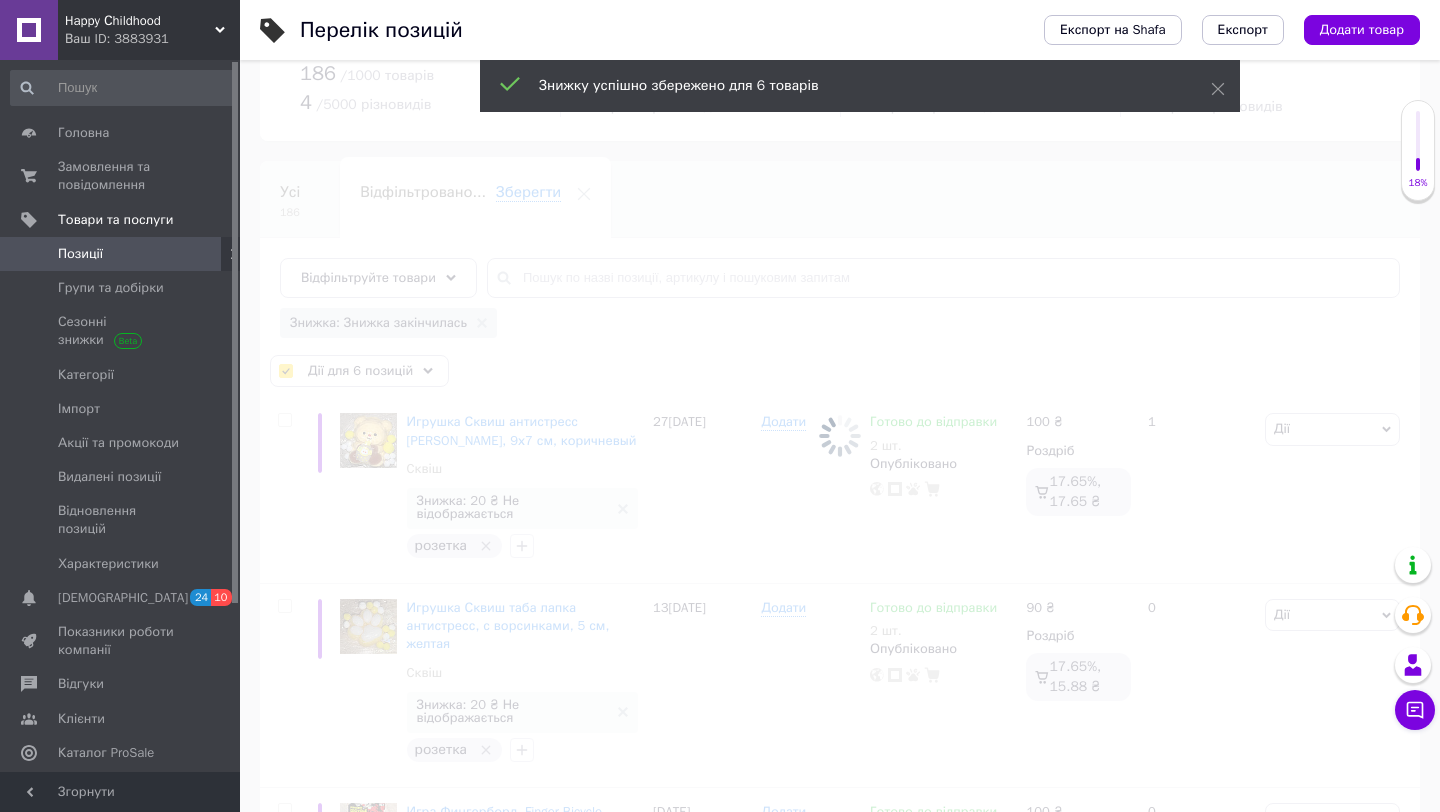 checkbox on "false" 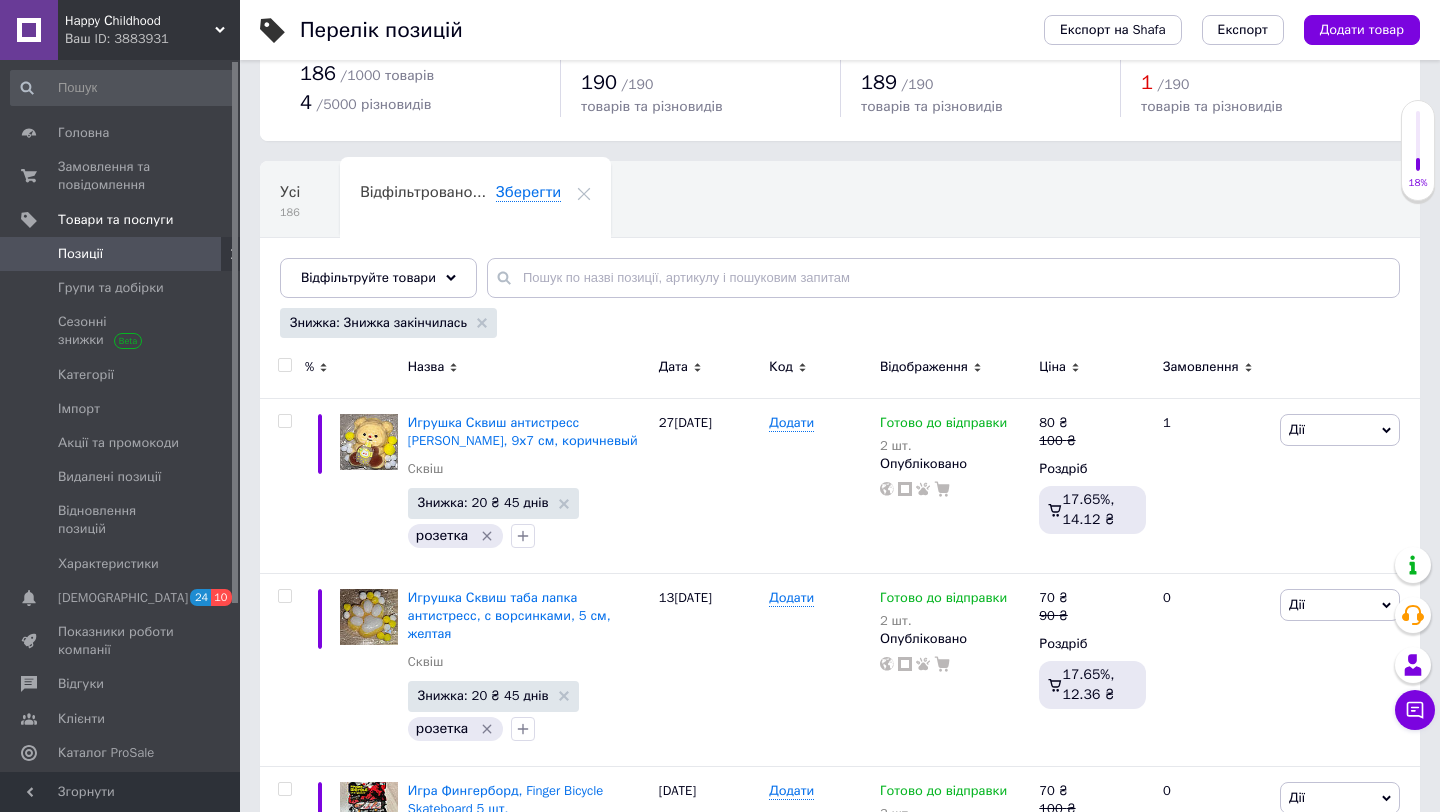 click on "Знижка: Знижка закінчилась" at bounding box center (388, 323) 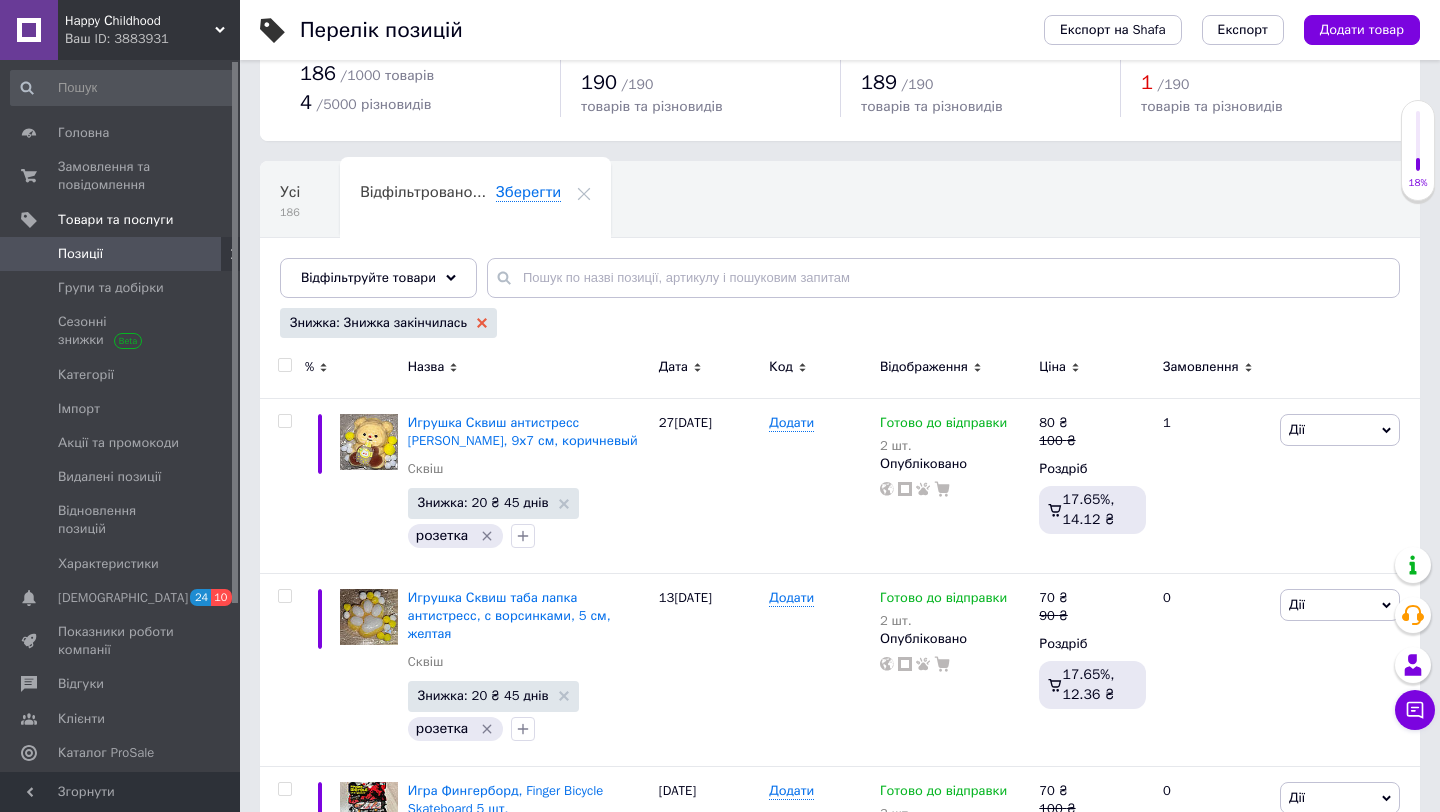 click 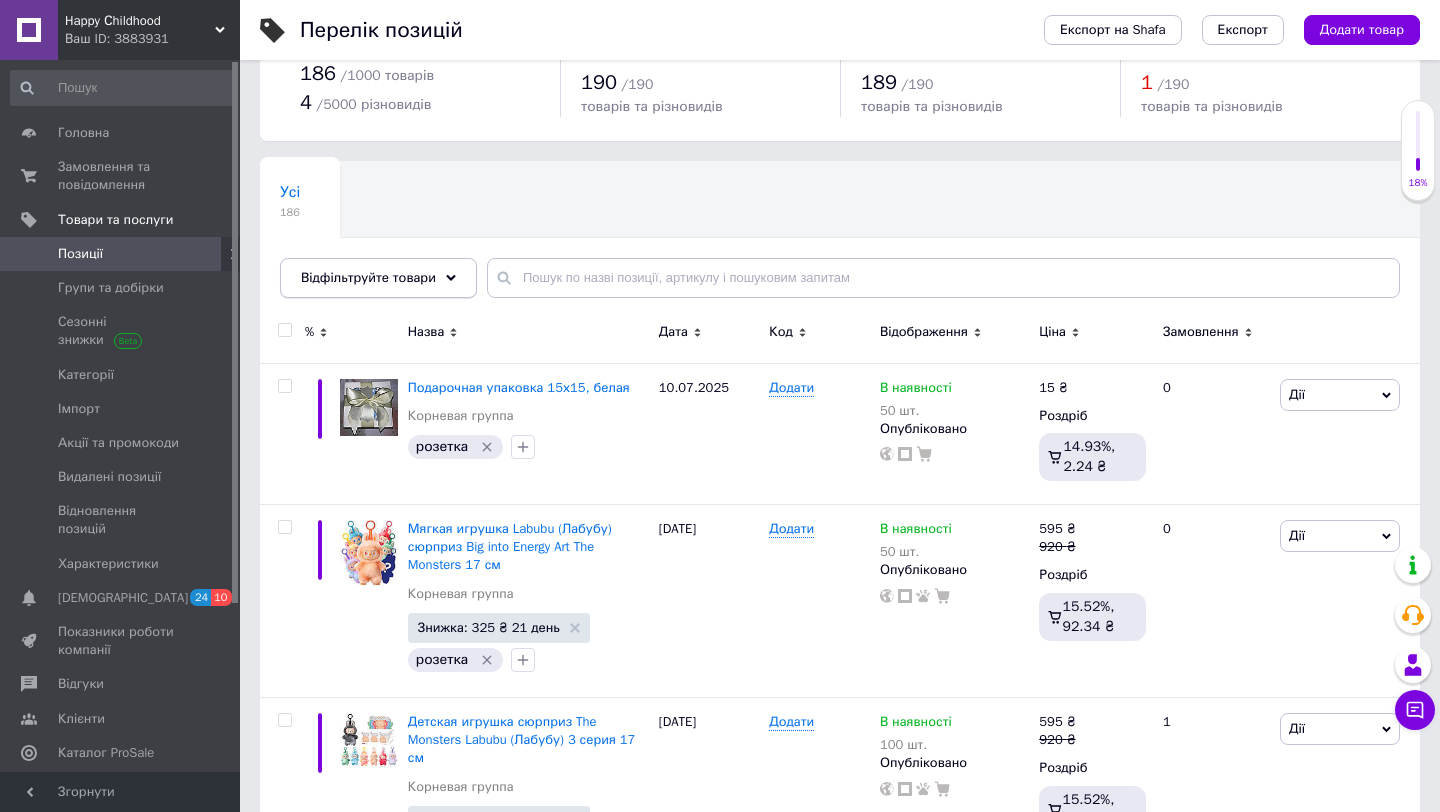 click 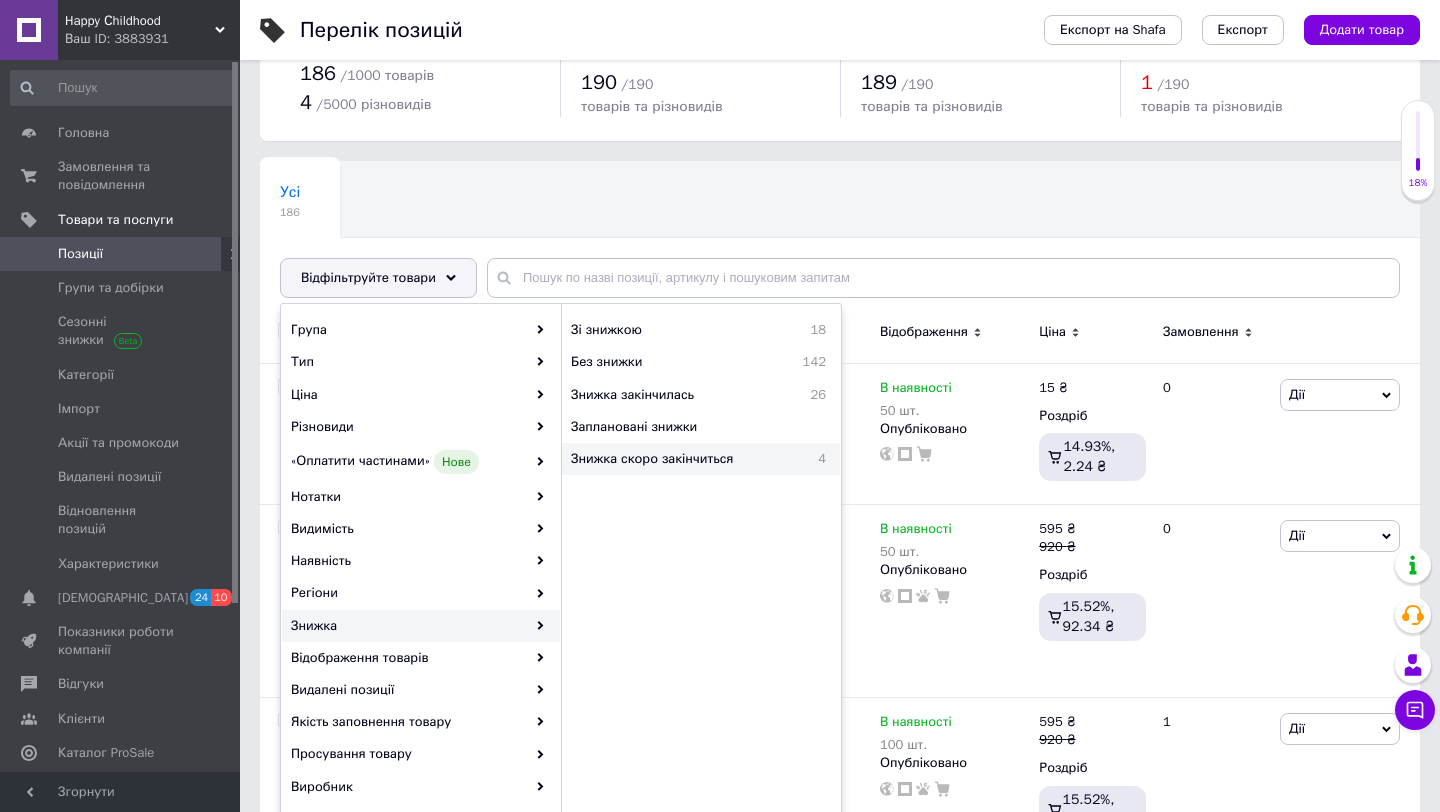 click on "Знижка скоро закінчиться" at bounding box center [686, 459] 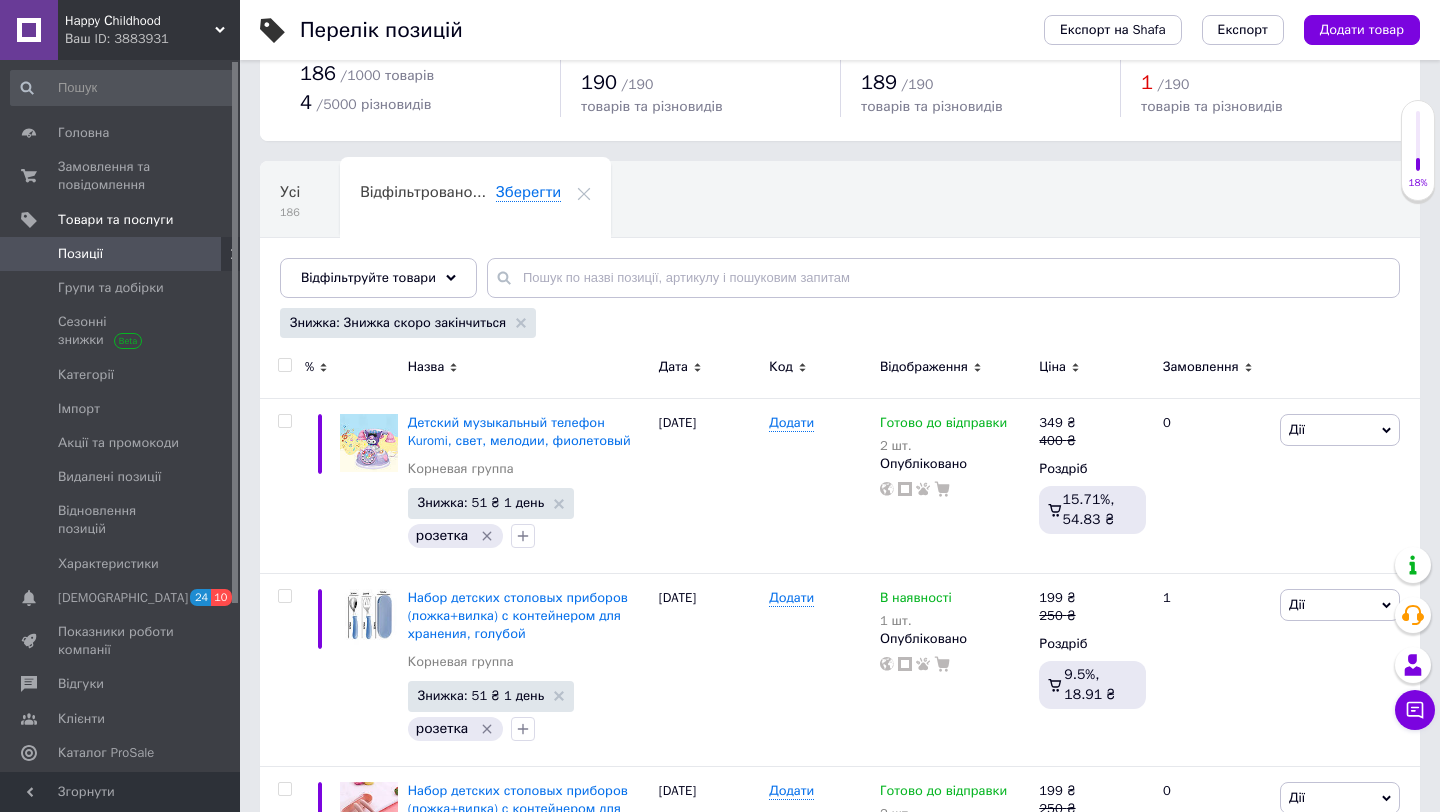 click at bounding box center (284, 365) 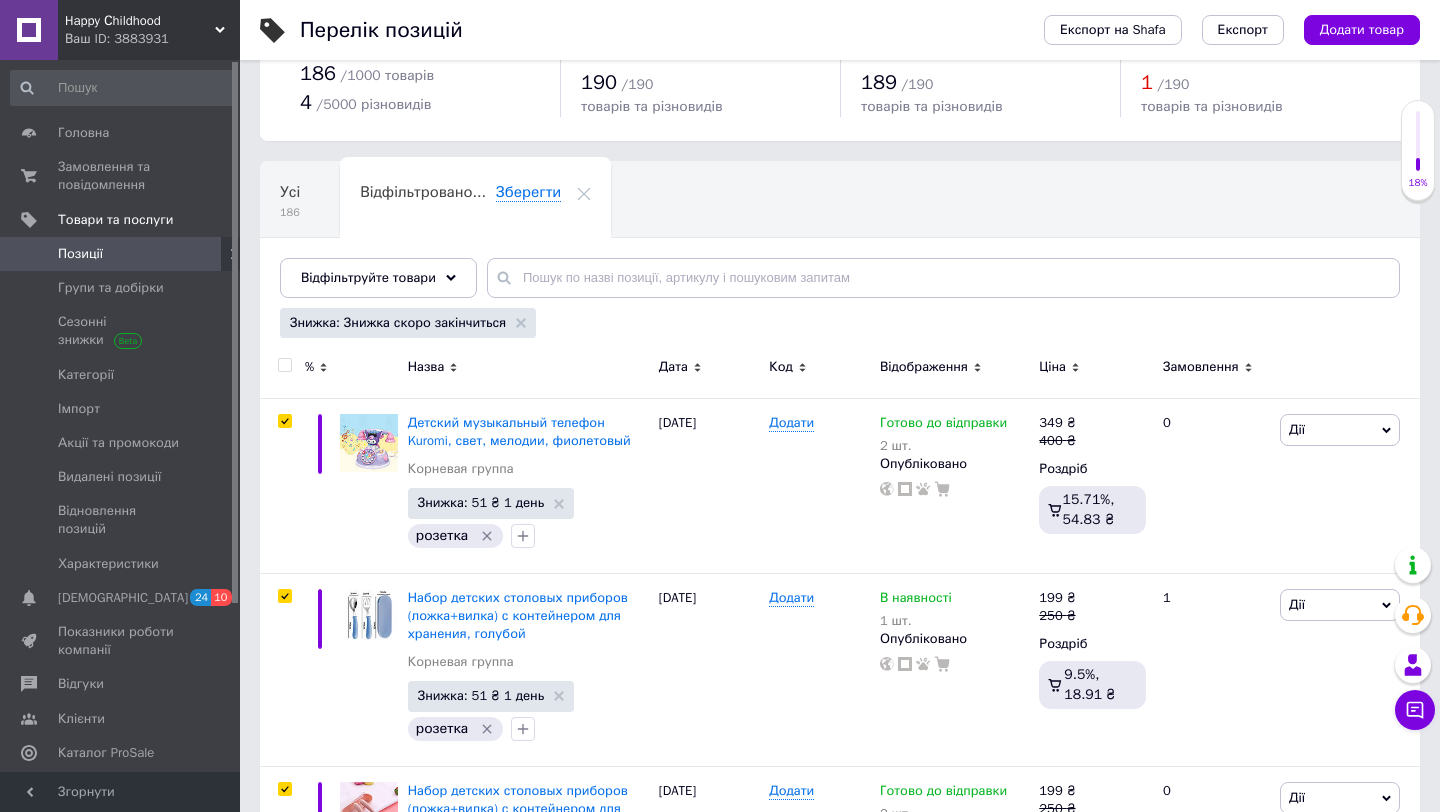 checkbox on "true" 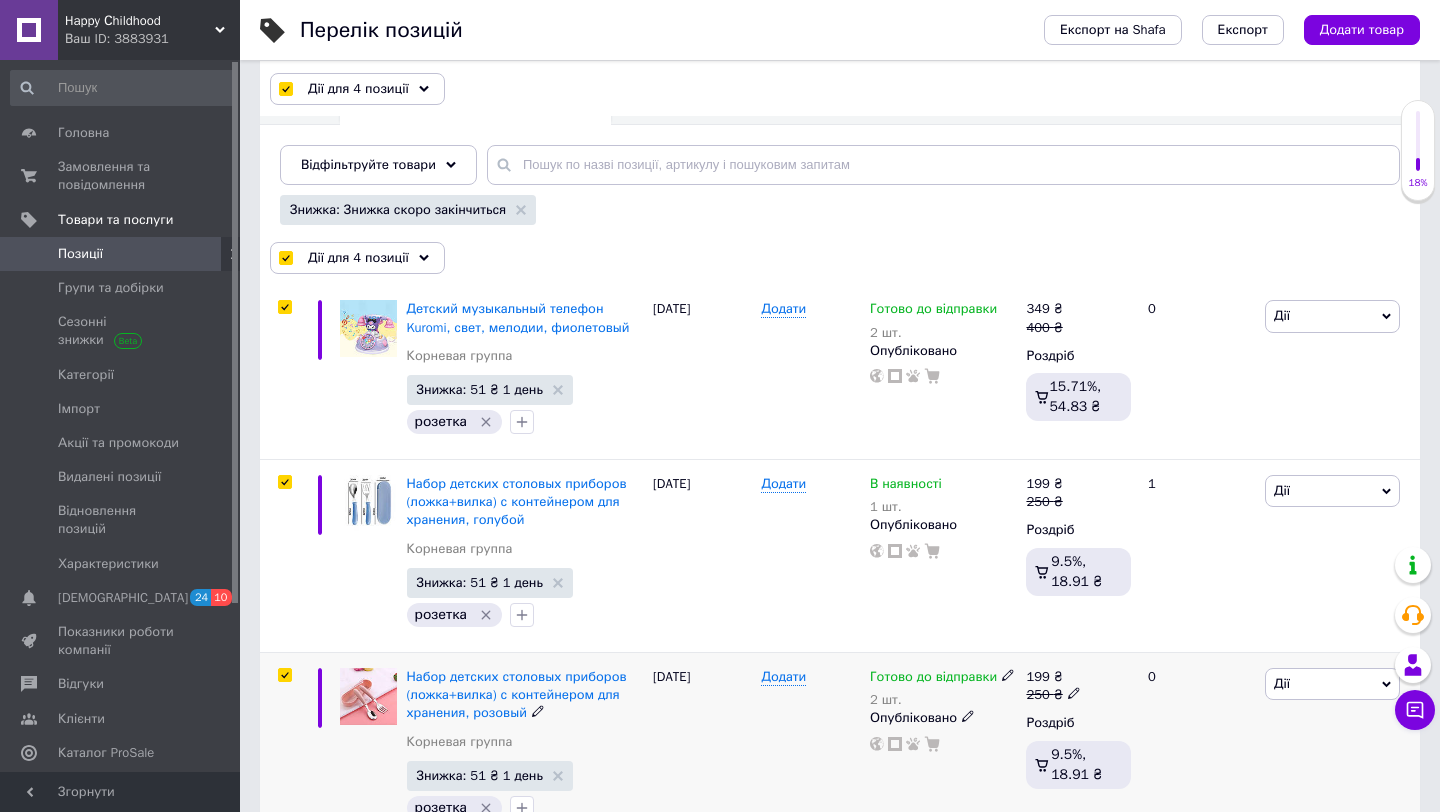 scroll, scrollTop: 0, scrollLeft: 0, axis: both 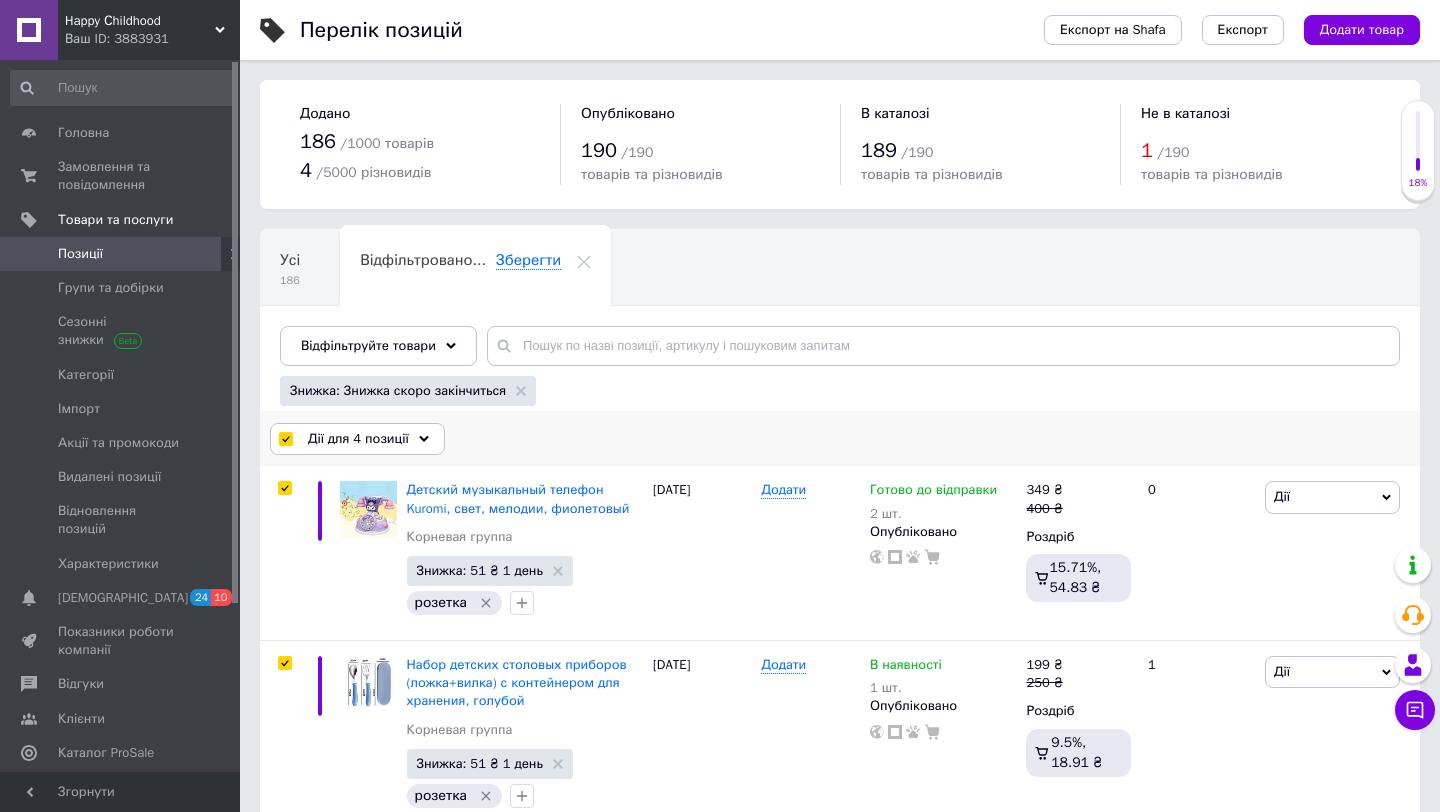 click on "Дії для 4 позиції" at bounding box center [357, 439] 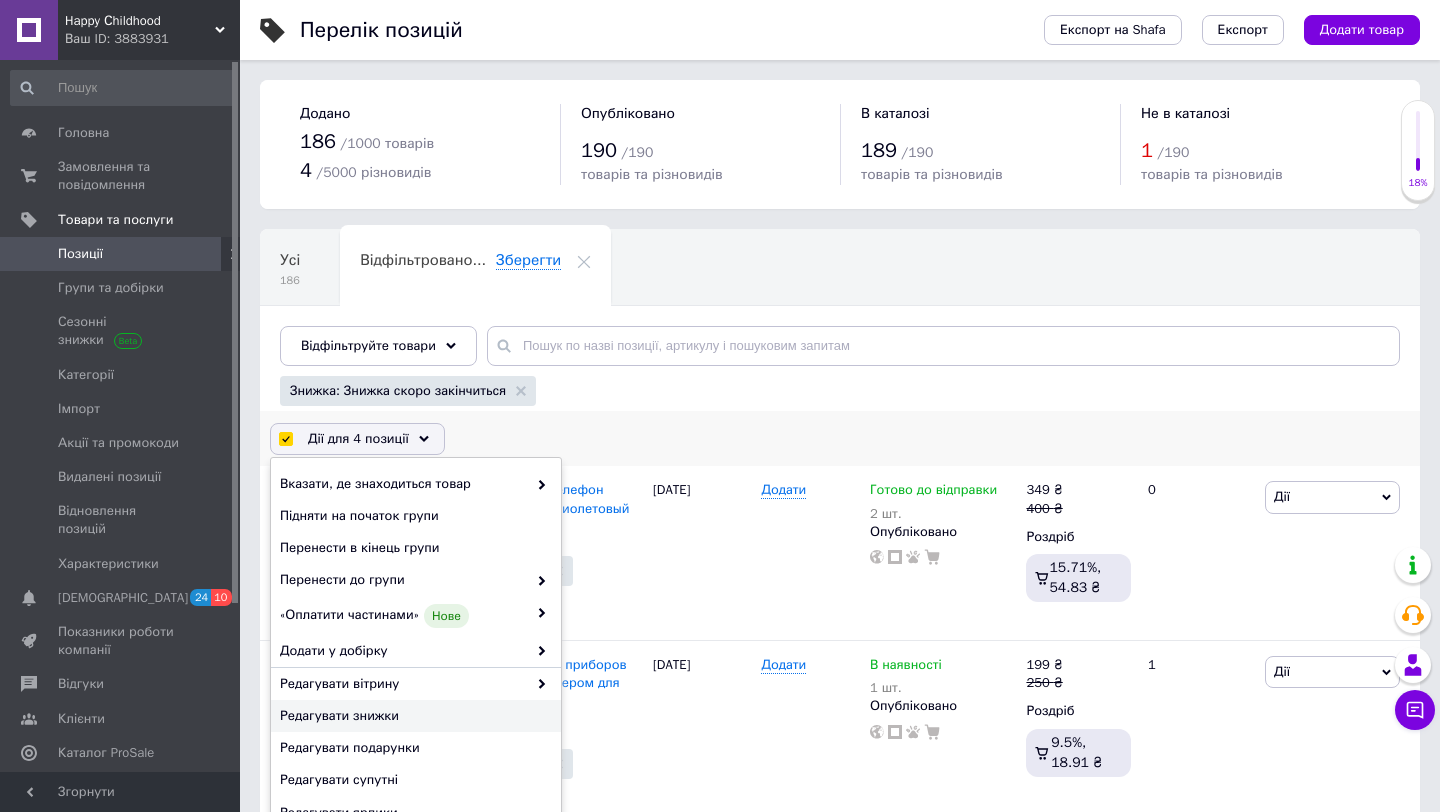 click on "Редагувати знижки" at bounding box center (413, 716) 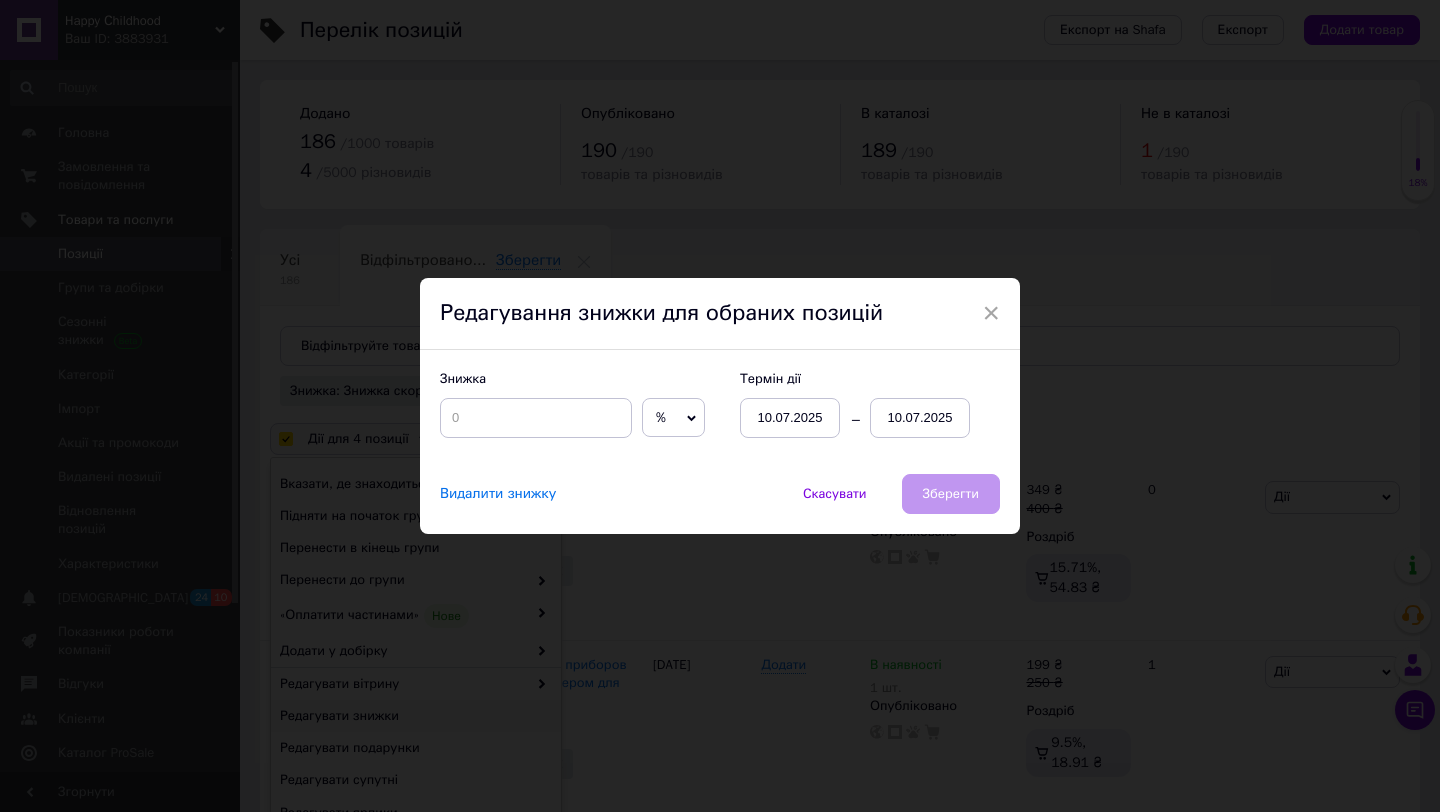 click on "Редагування знижки для обраних позицій" at bounding box center (720, 314) 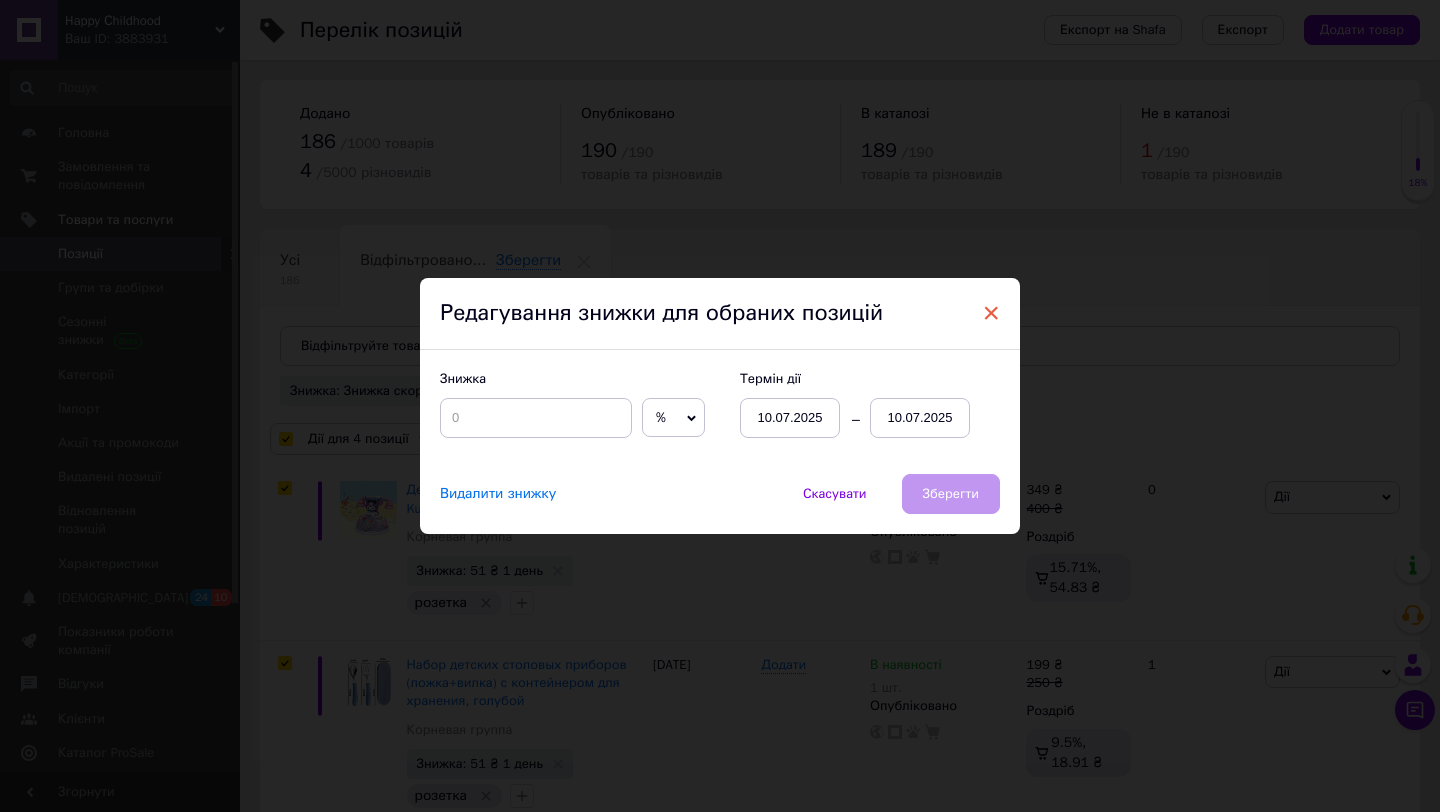 click on "×" at bounding box center [991, 313] 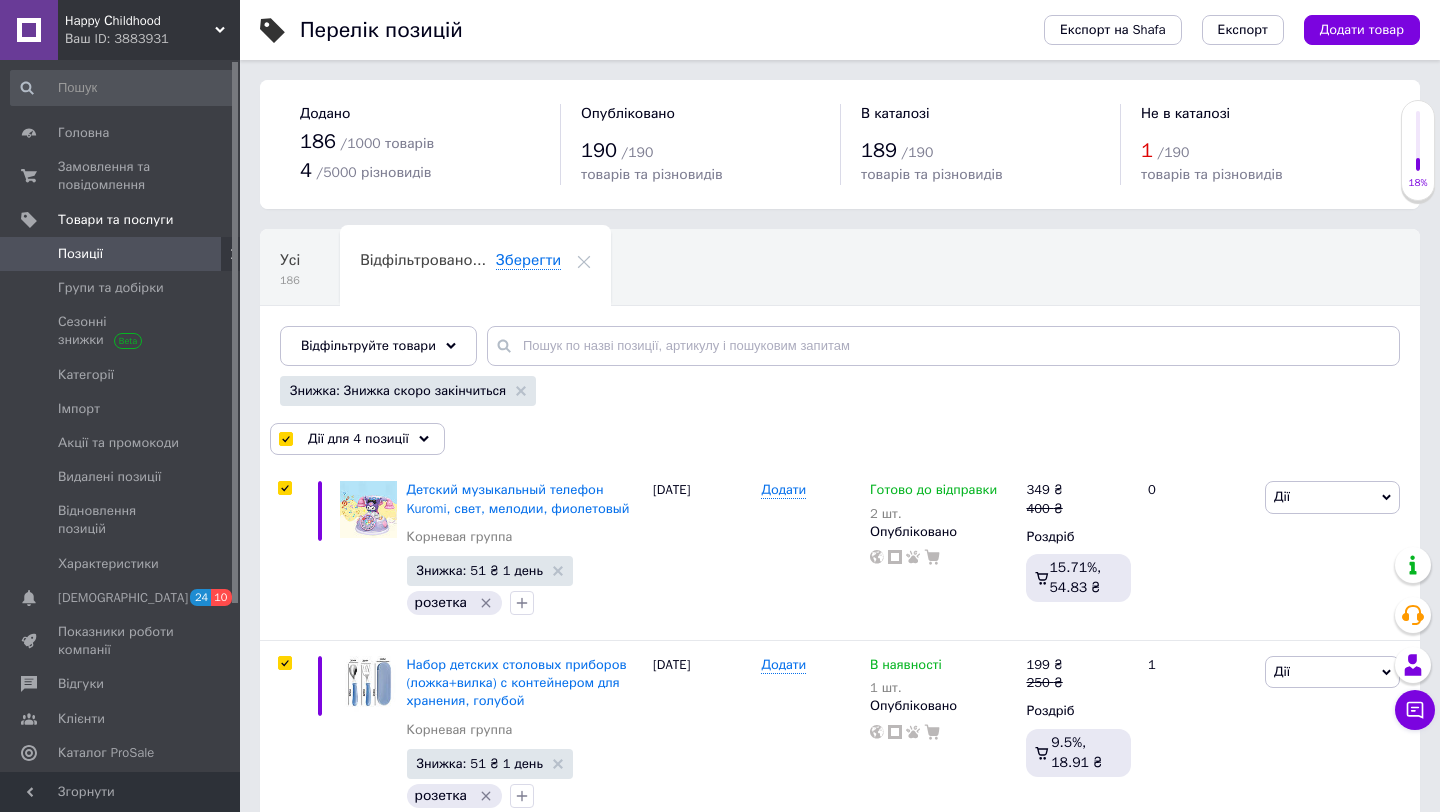 click on "Позиції" at bounding box center (123, 254) 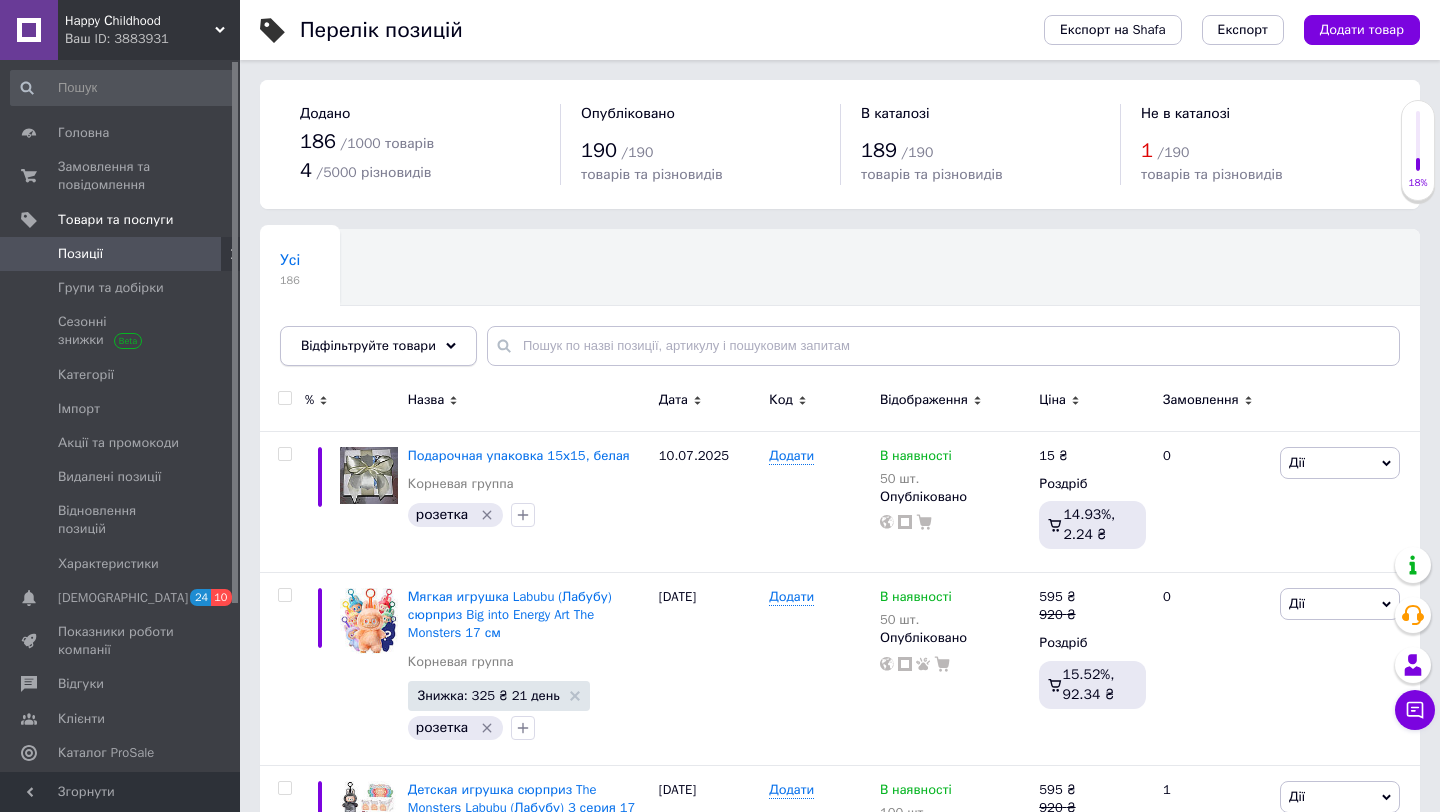 click on "Відфільтруйте товари" at bounding box center [378, 346] 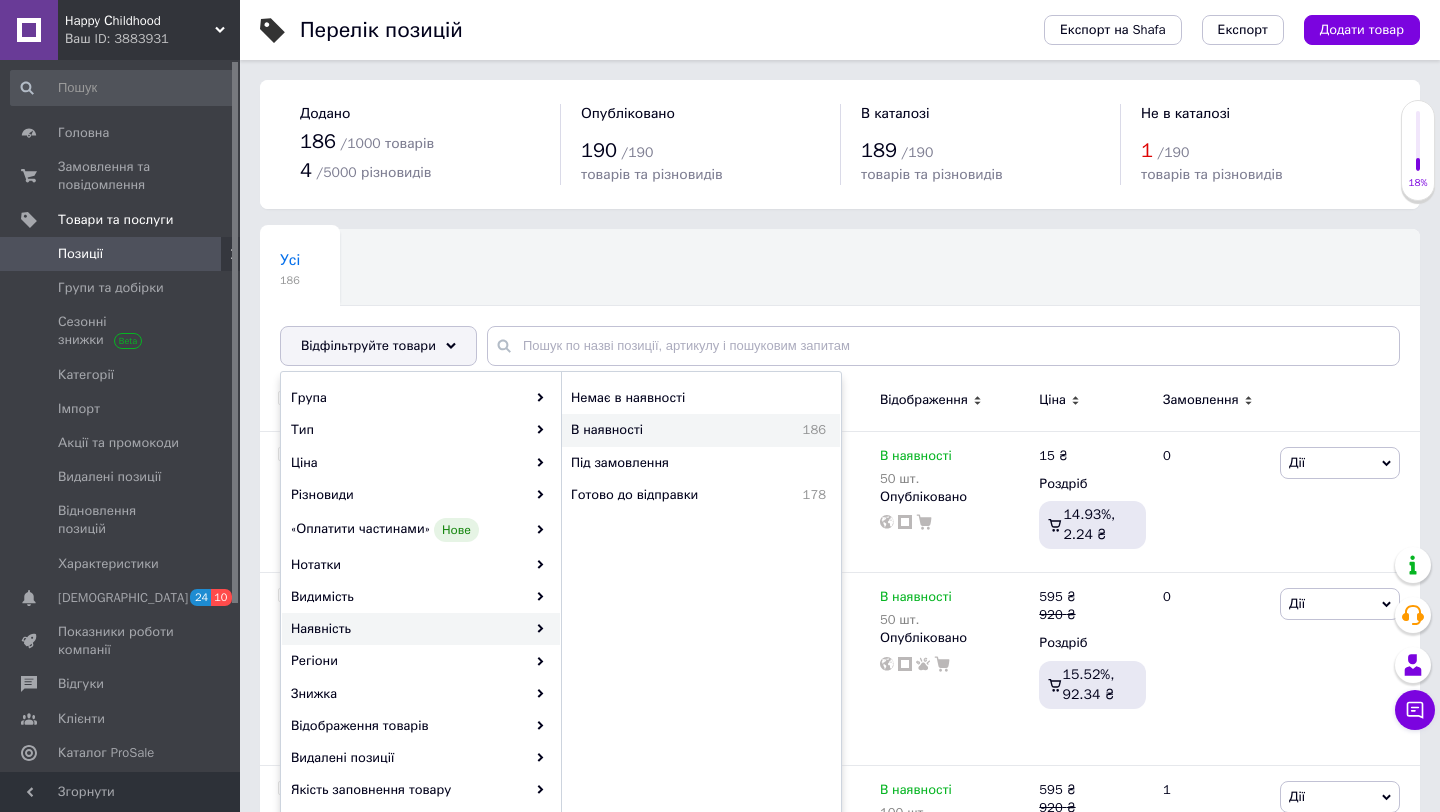 click on "В наявності" at bounding box center (658, 430) 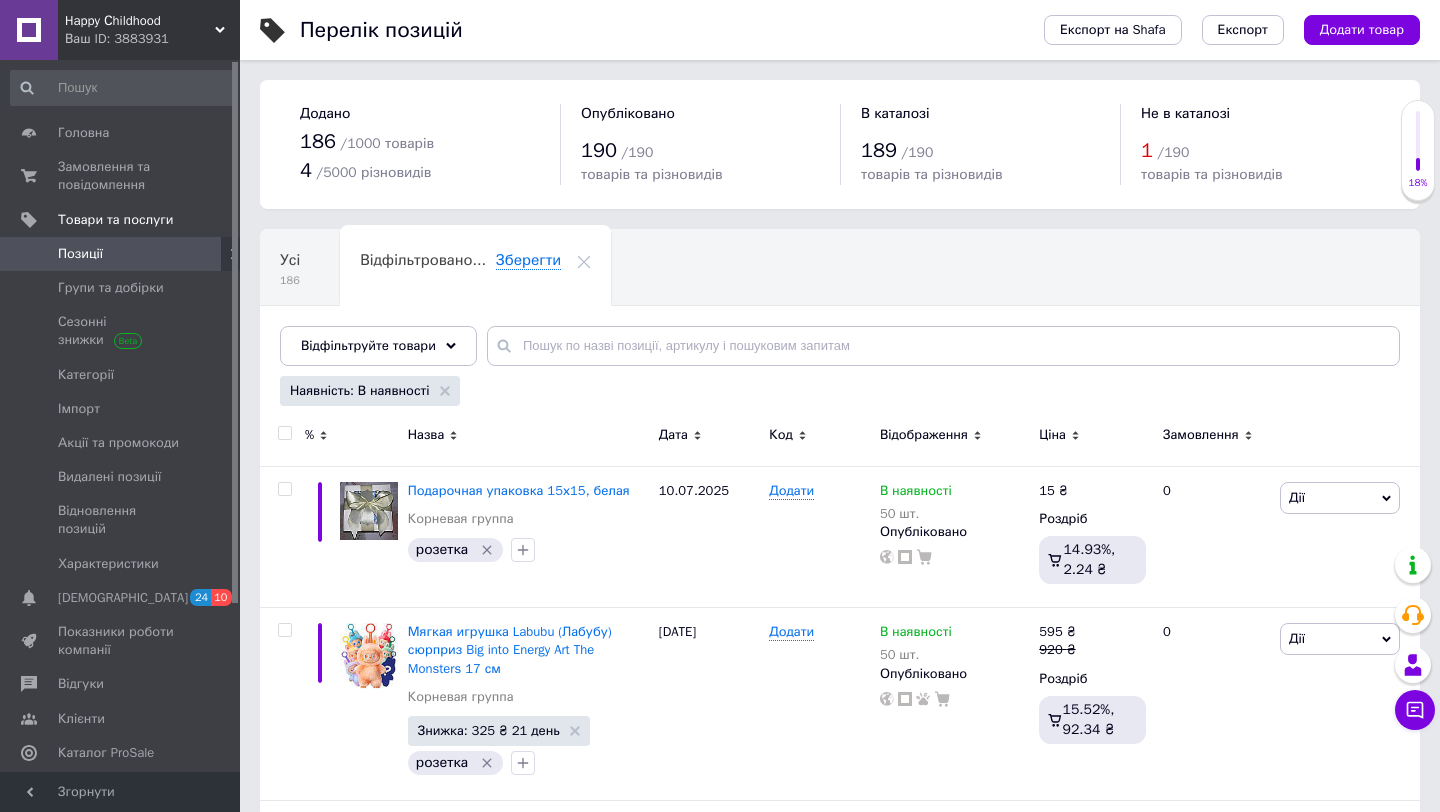click at bounding box center (284, 433) 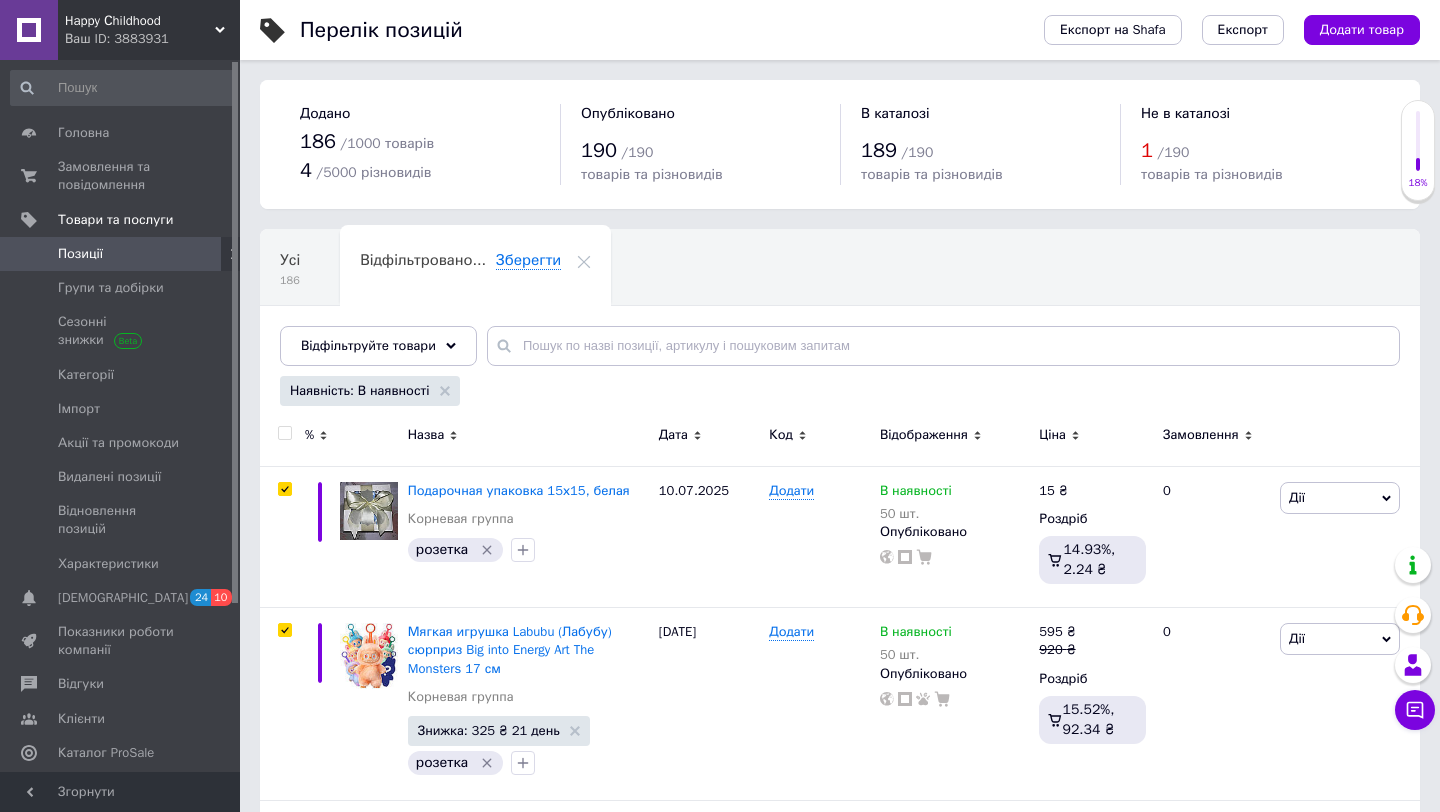 checkbox on "true" 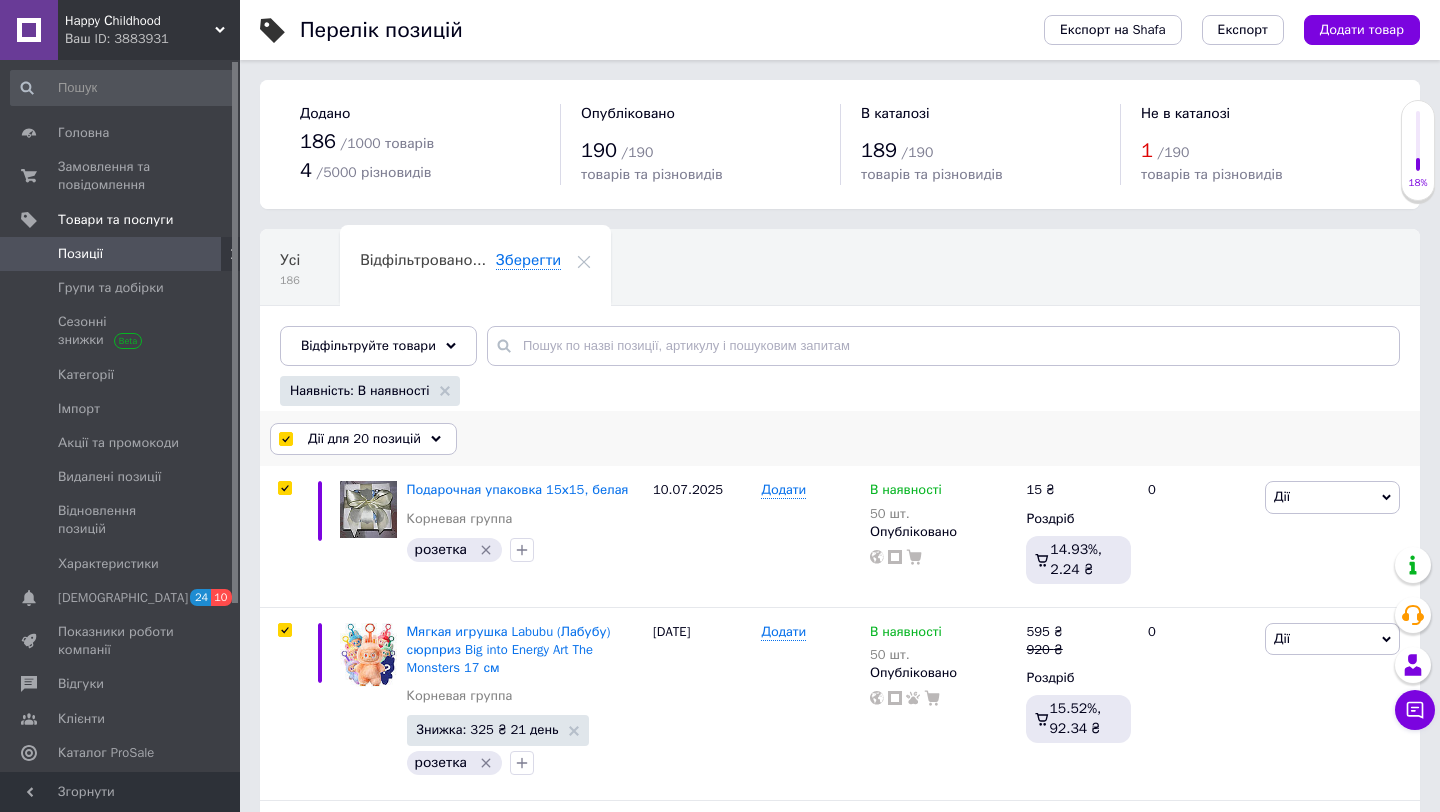 click on "Дії для 20 позицій" at bounding box center [363, 439] 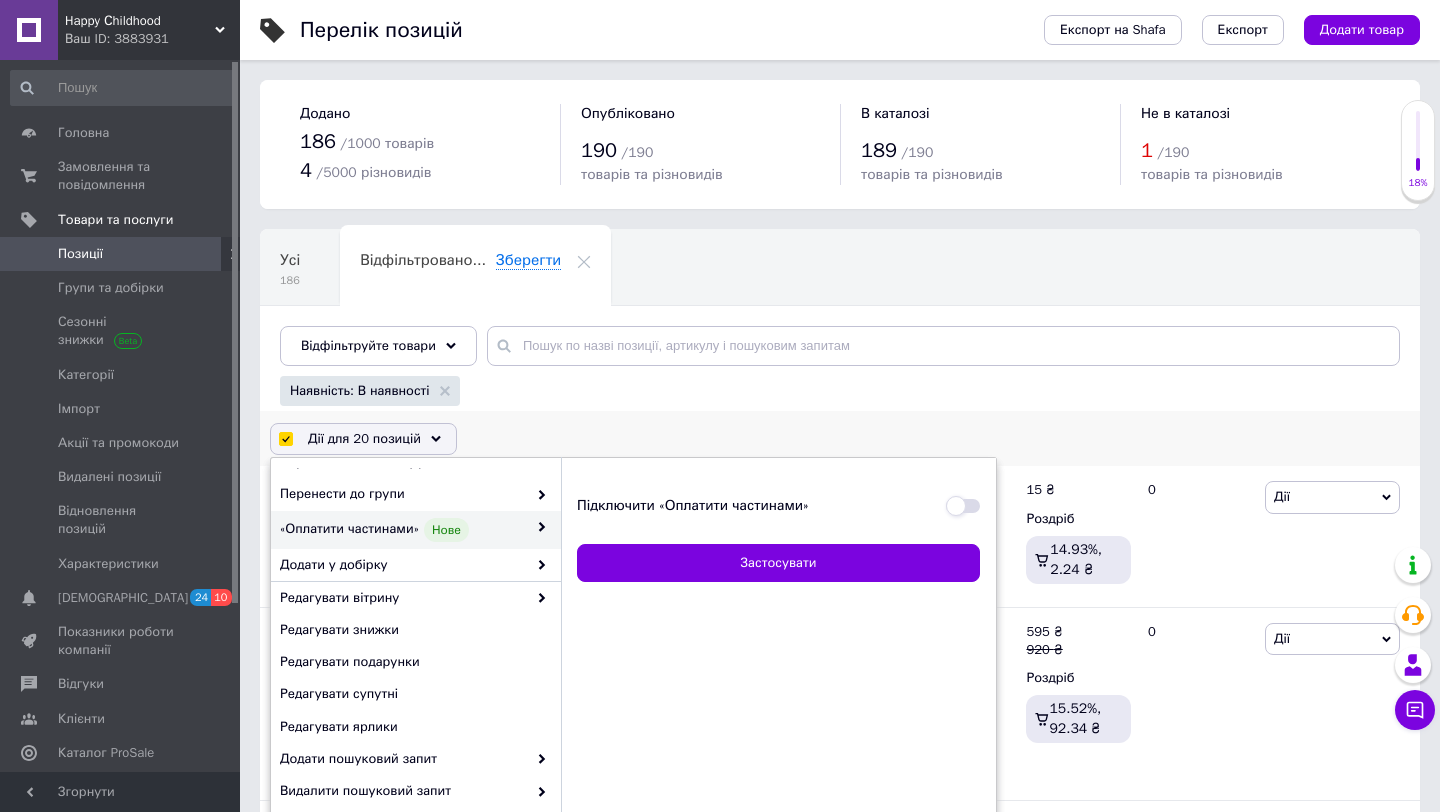 scroll, scrollTop: 109, scrollLeft: 0, axis: vertical 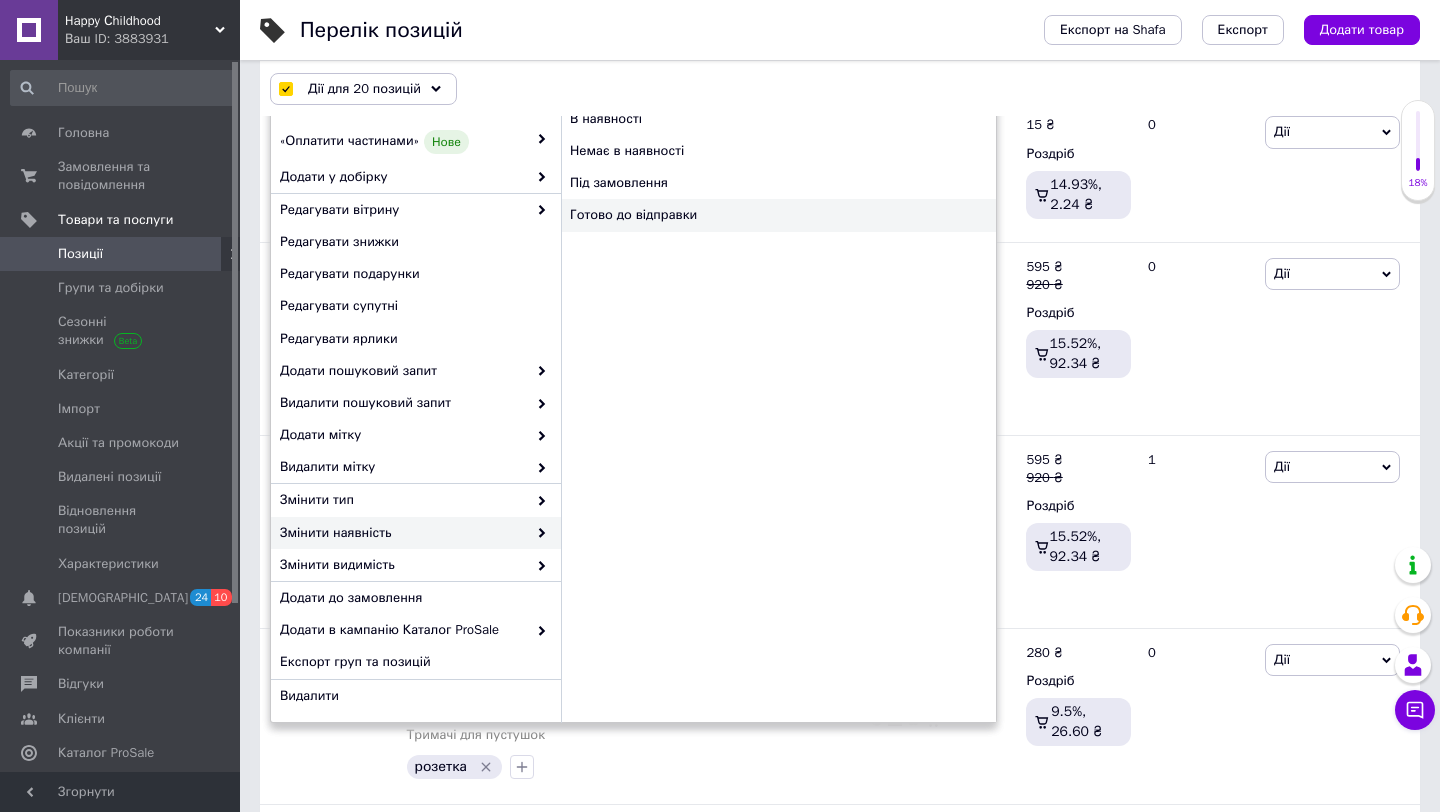 click on "Готово до відправки" at bounding box center (778, 215) 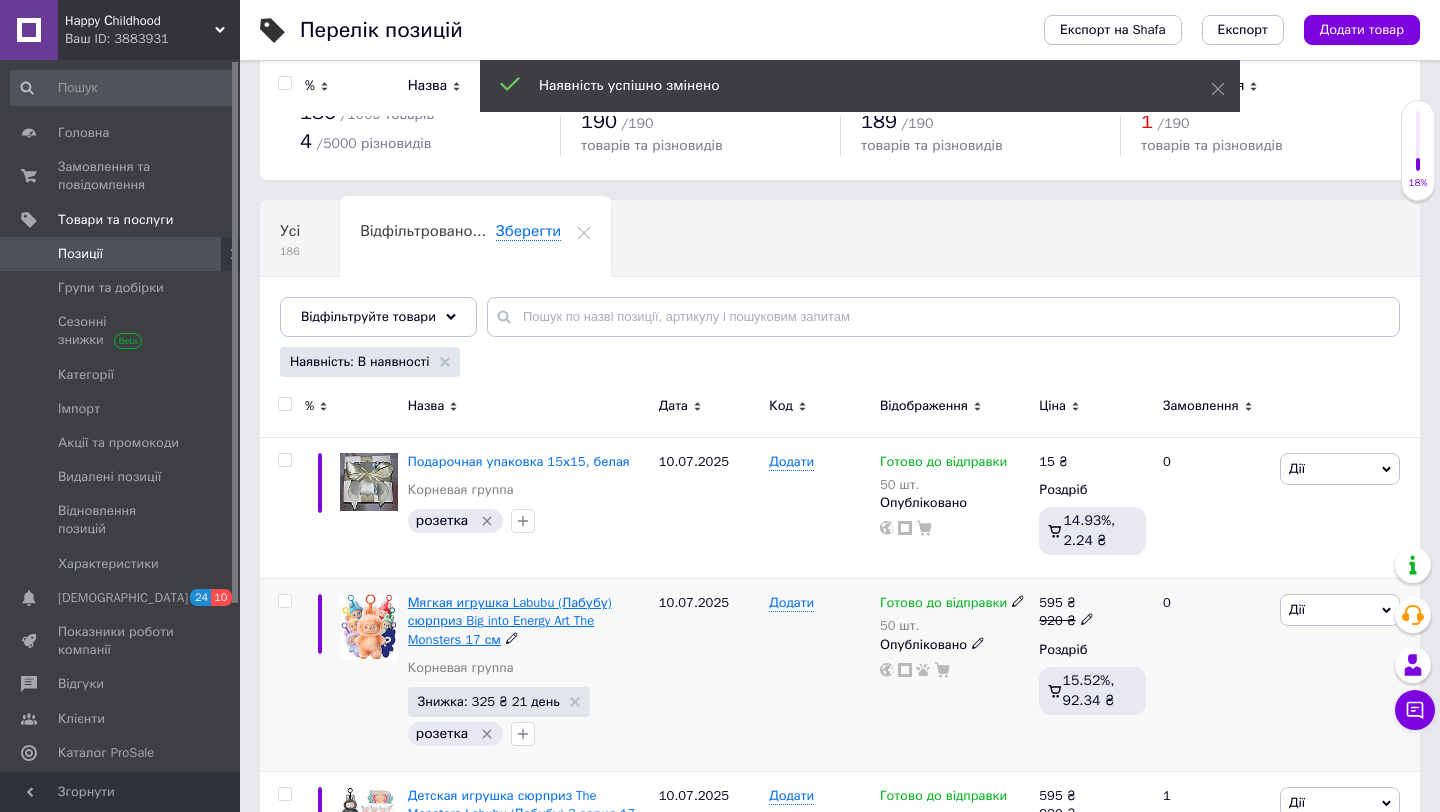 scroll, scrollTop: 0, scrollLeft: 0, axis: both 